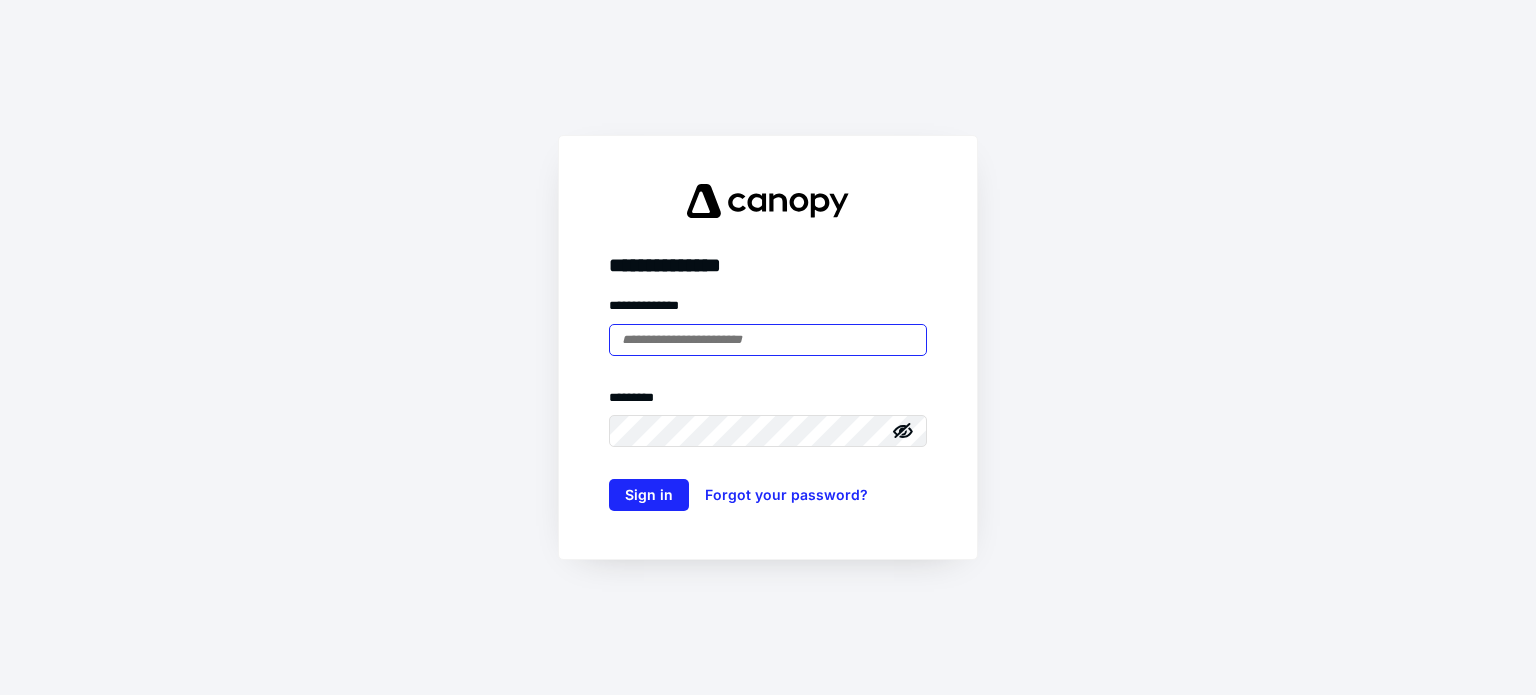 scroll, scrollTop: 0, scrollLeft: 0, axis: both 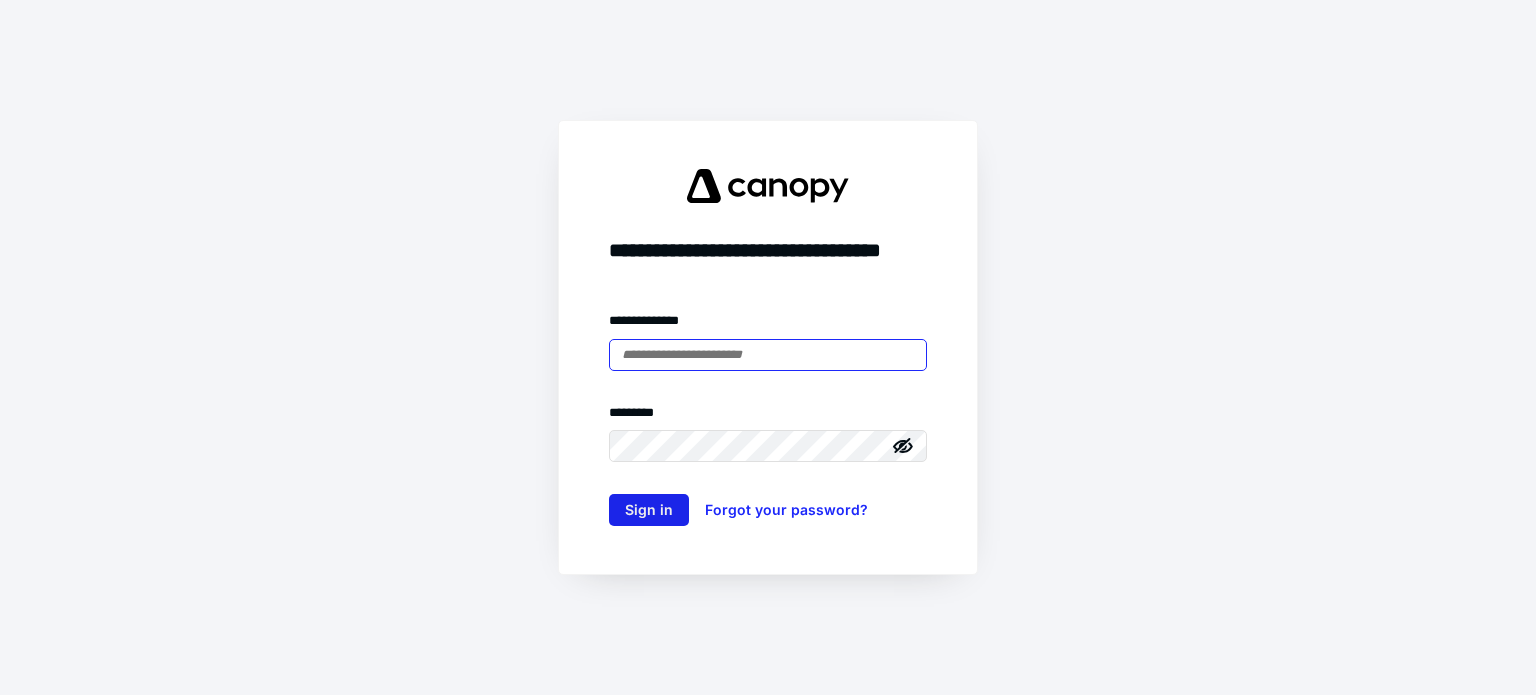 type on "**********" 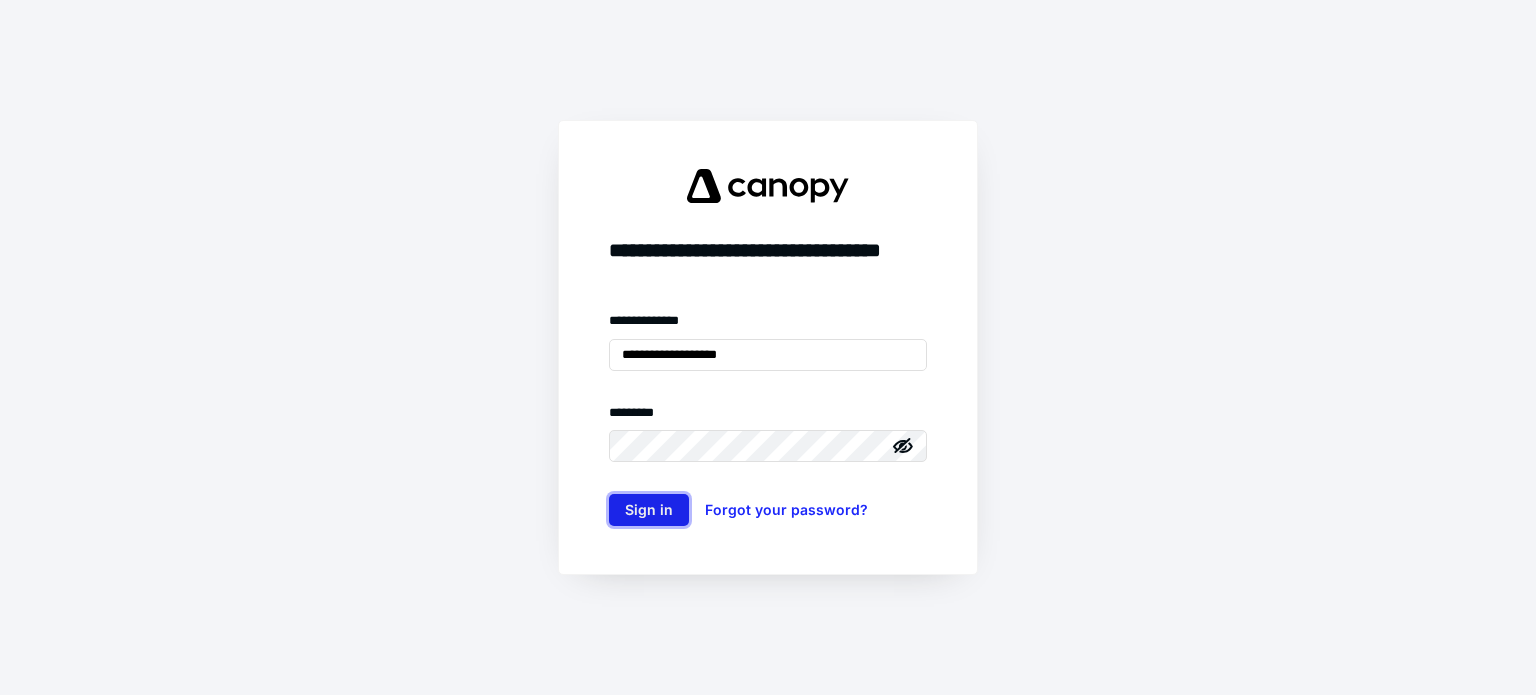 click on "Sign in" at bounding box center [649, 510] 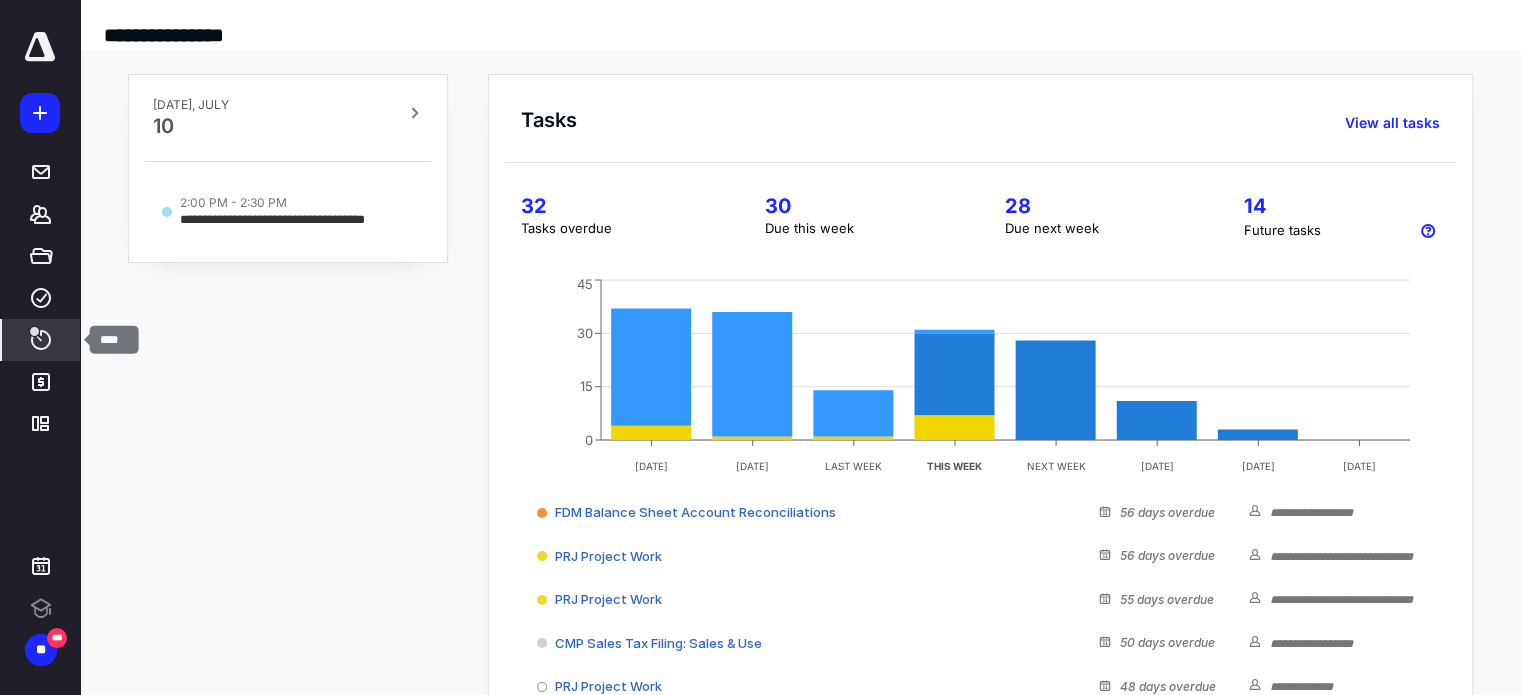 click 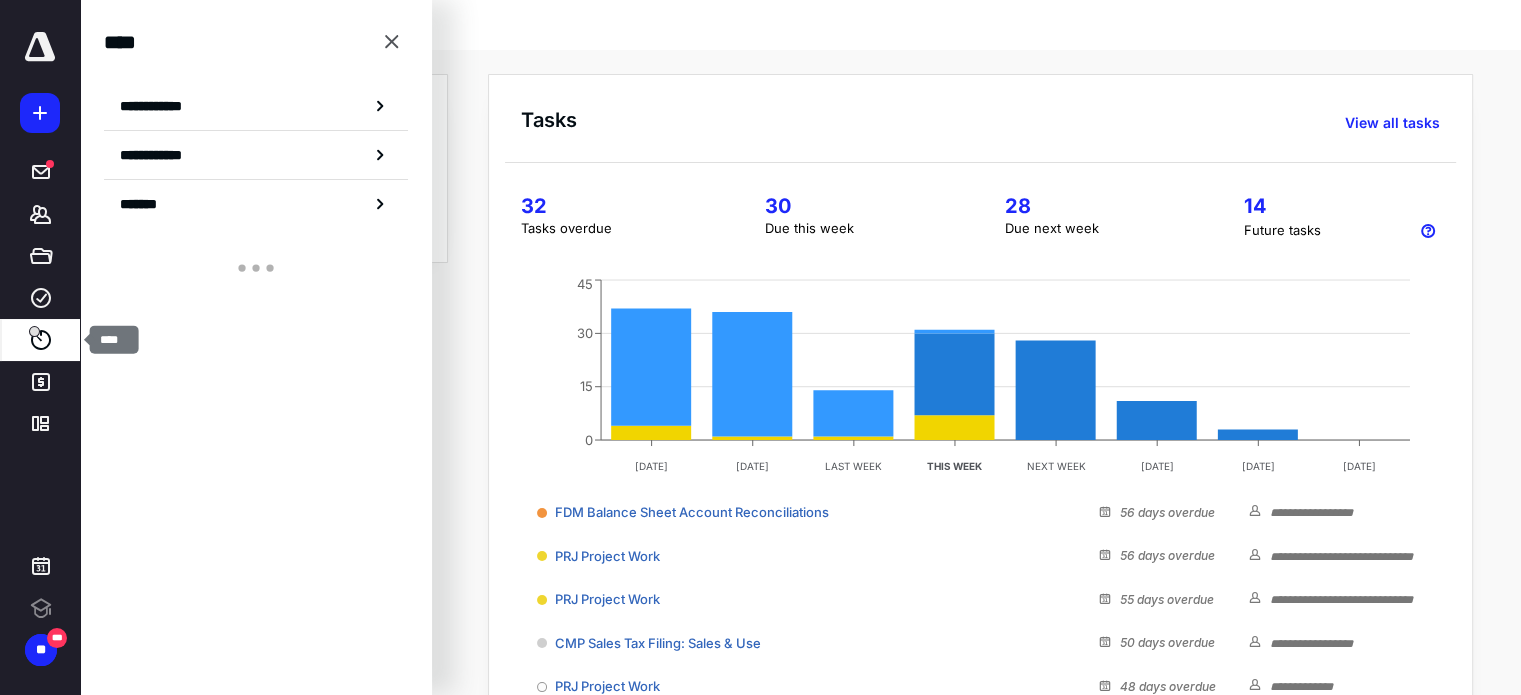 scroll, scrollTop: 0, scrollLeft: 0, axis: both 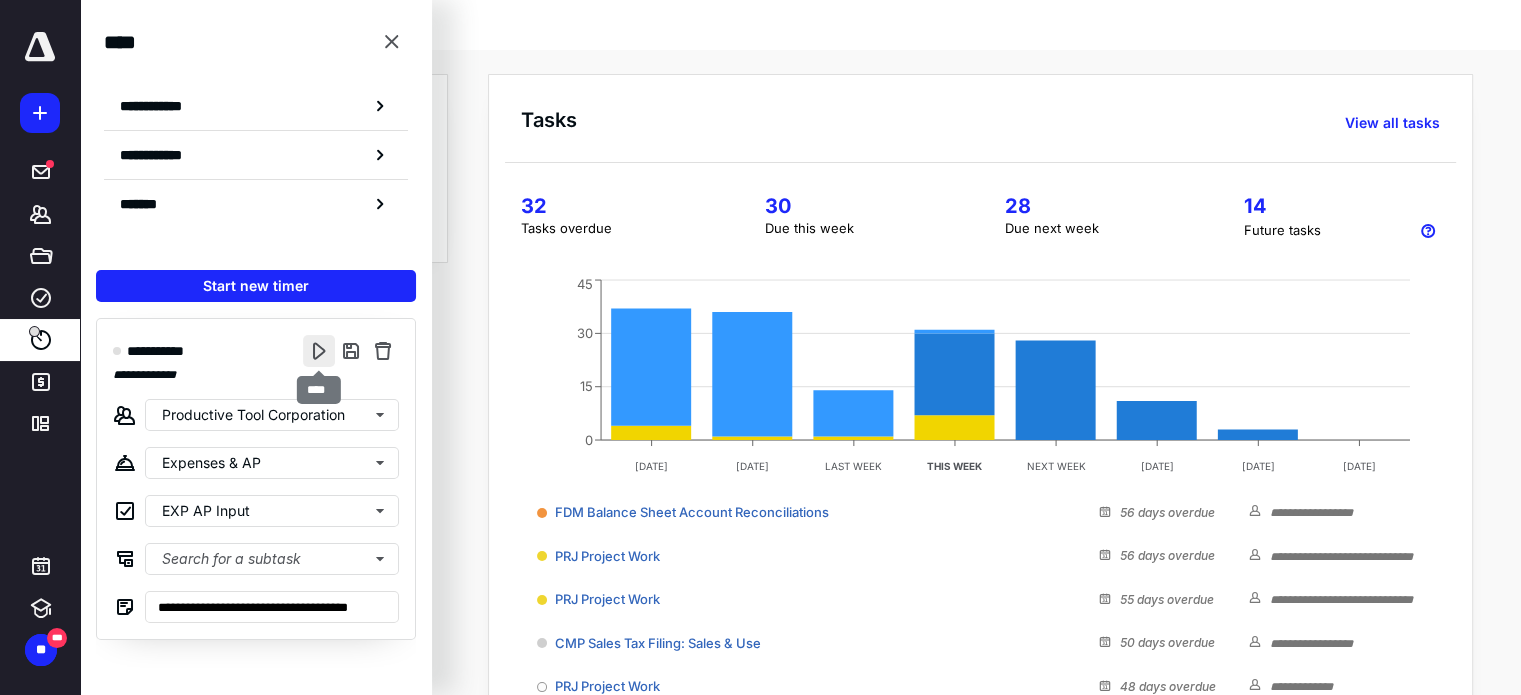 click at bounding box center (319, 351) 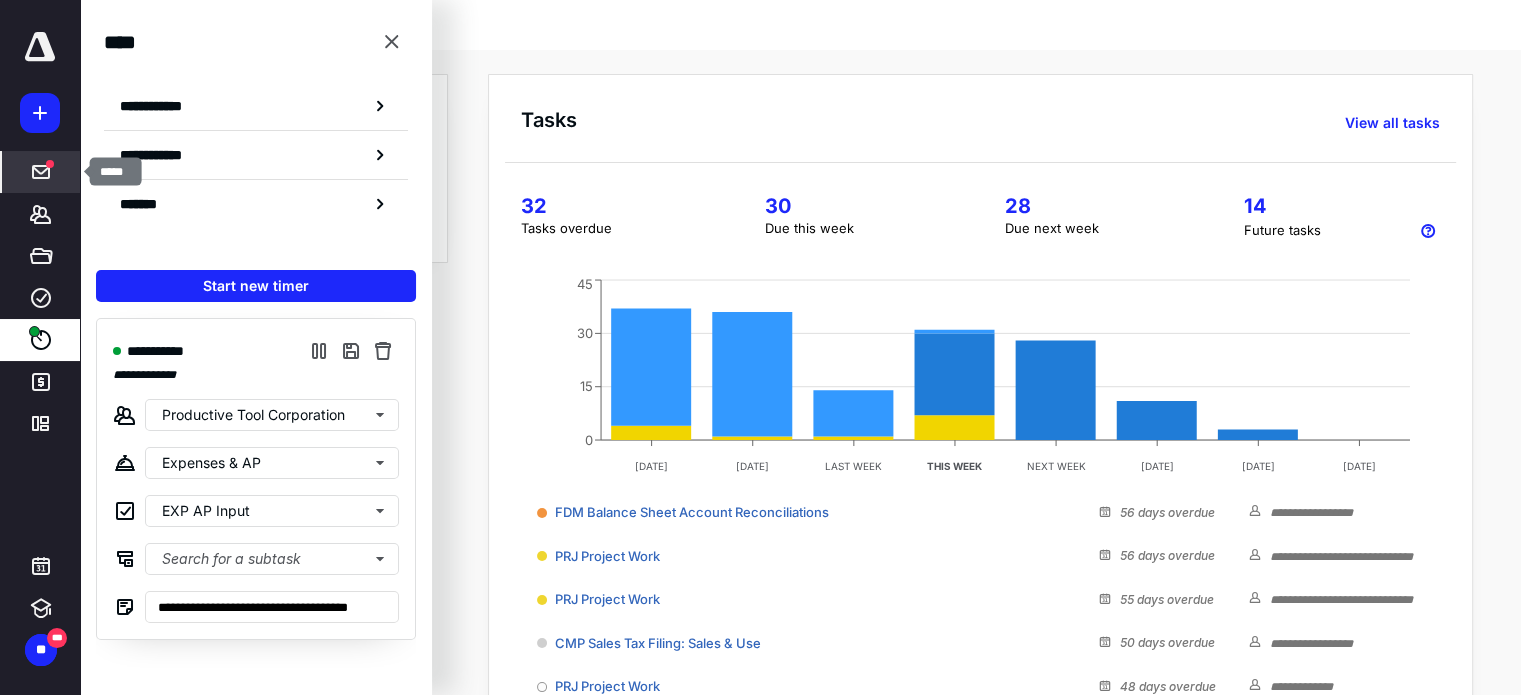 click 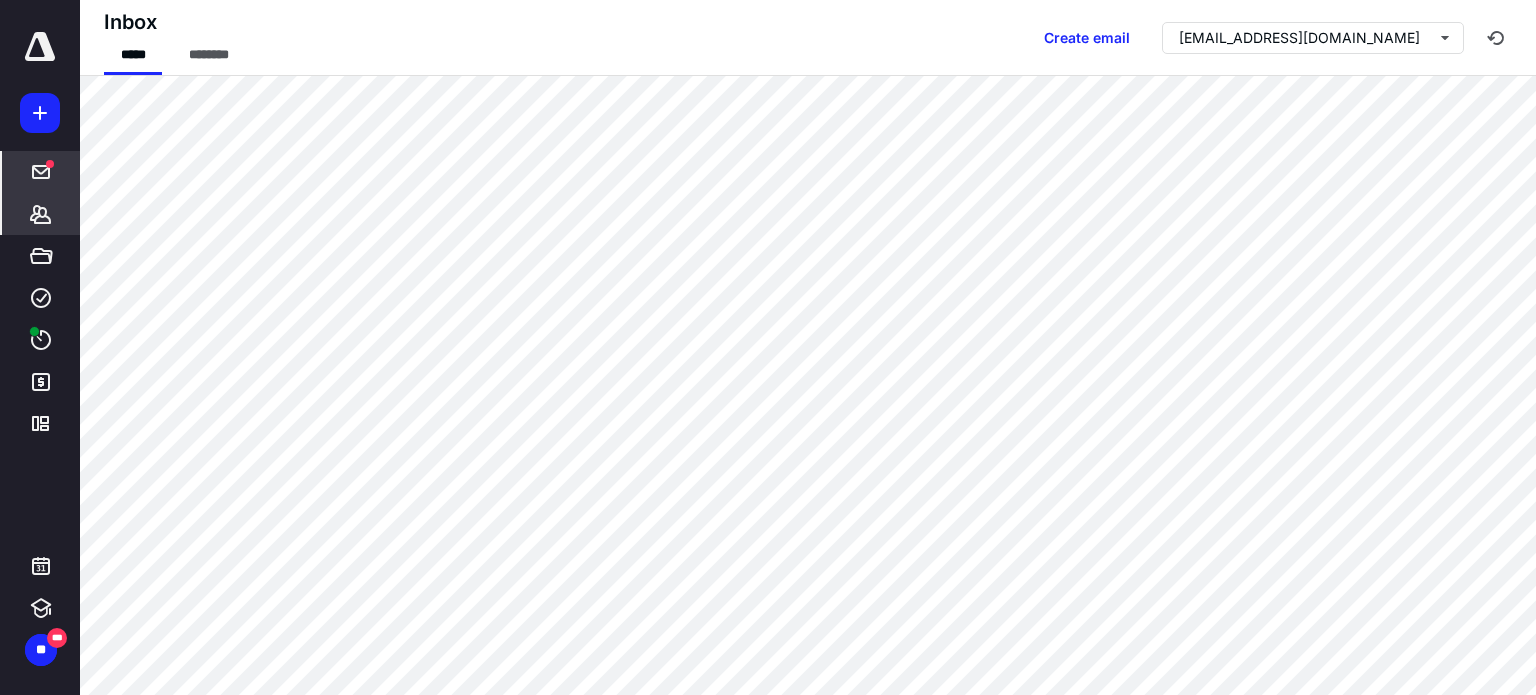click 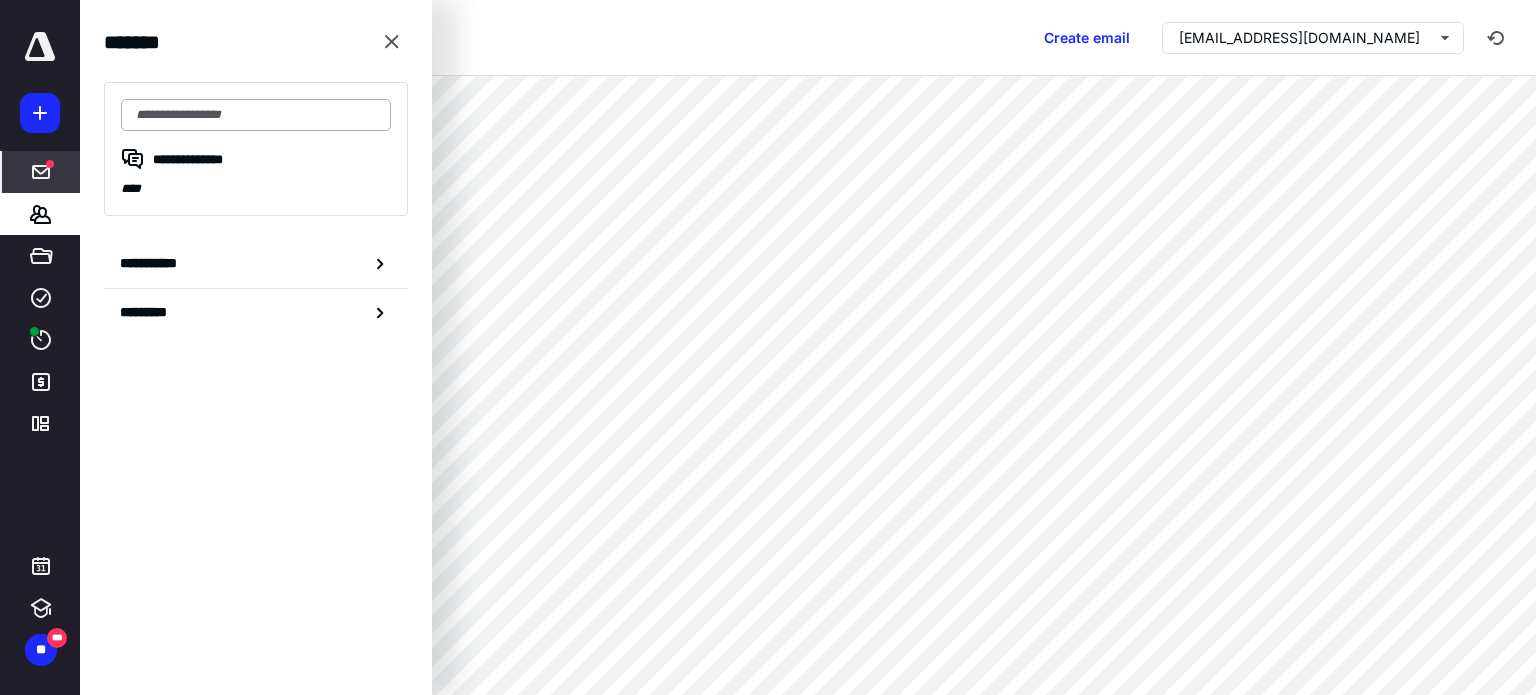 click at bounding box center (256, 115) 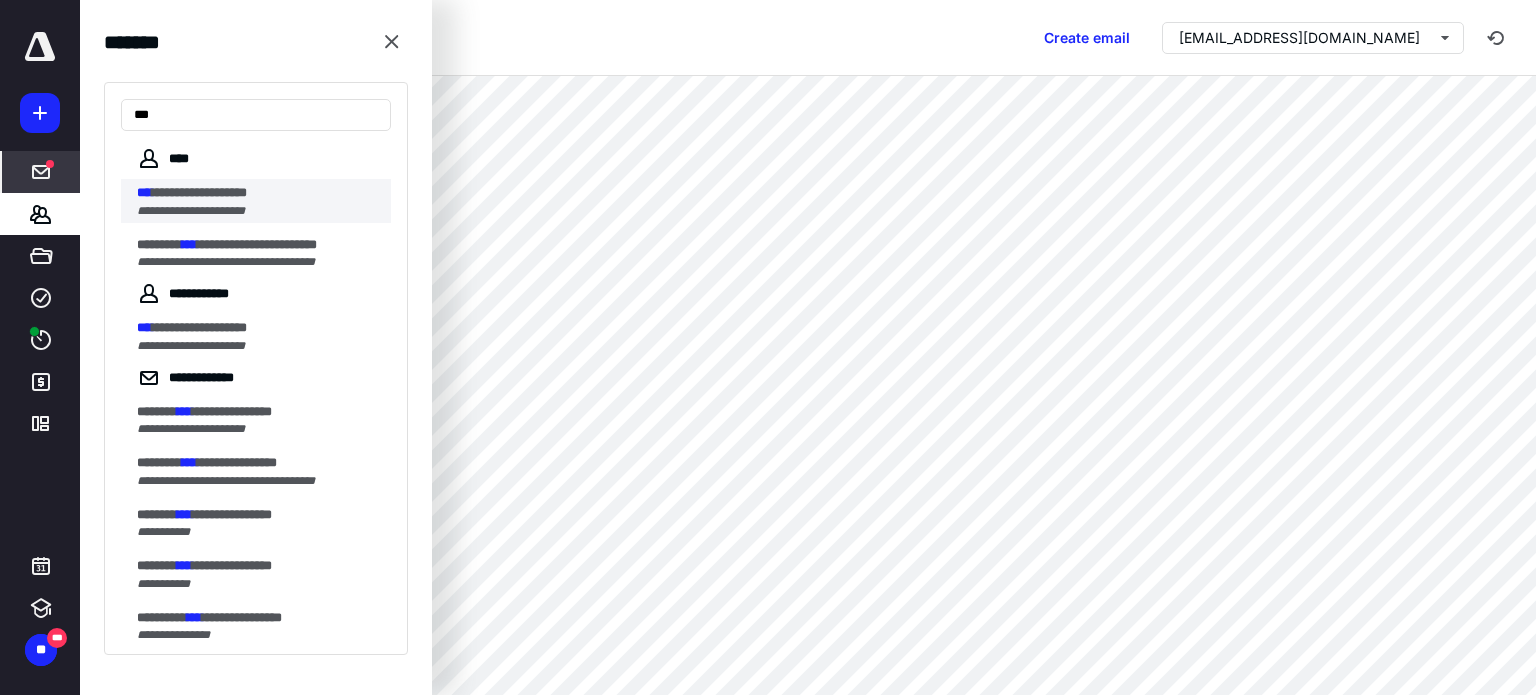 type on "***" 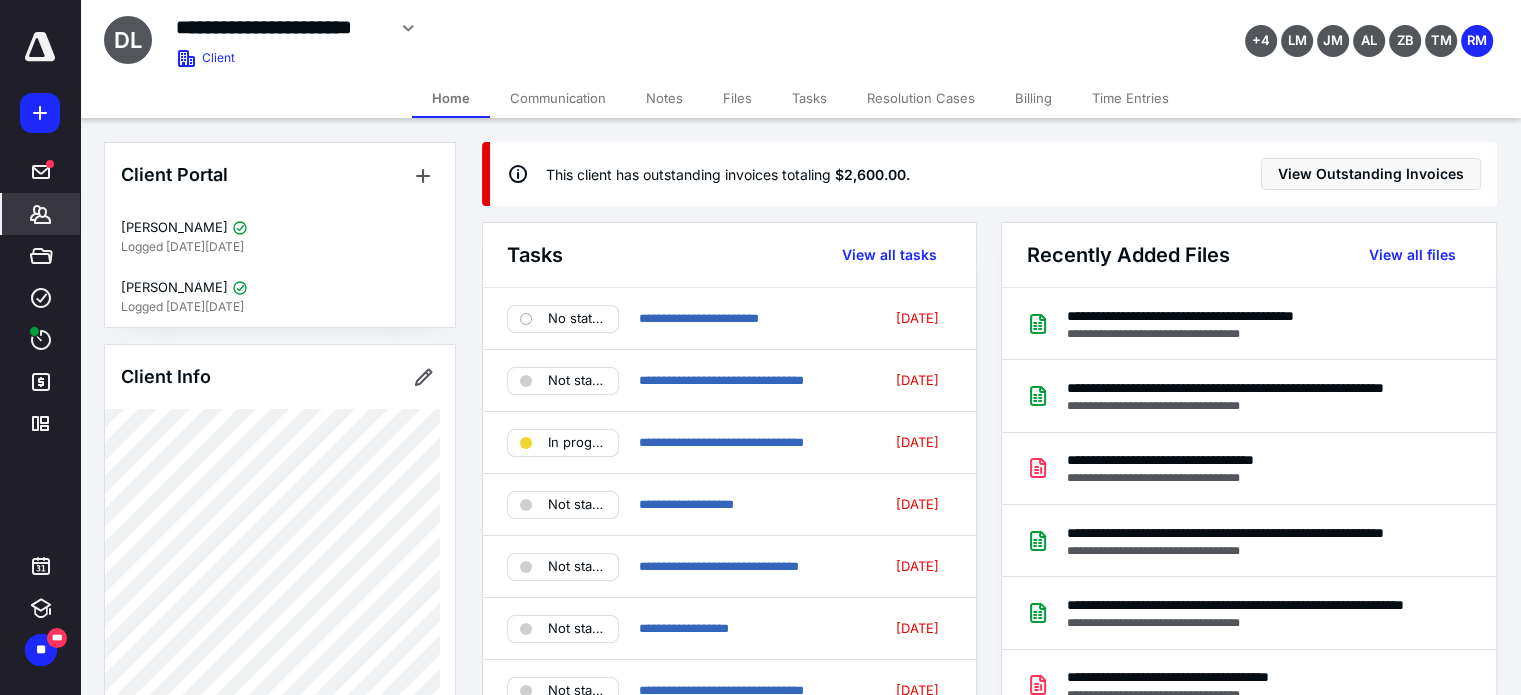 click on "Billing" at bounding box center [1033, 98] 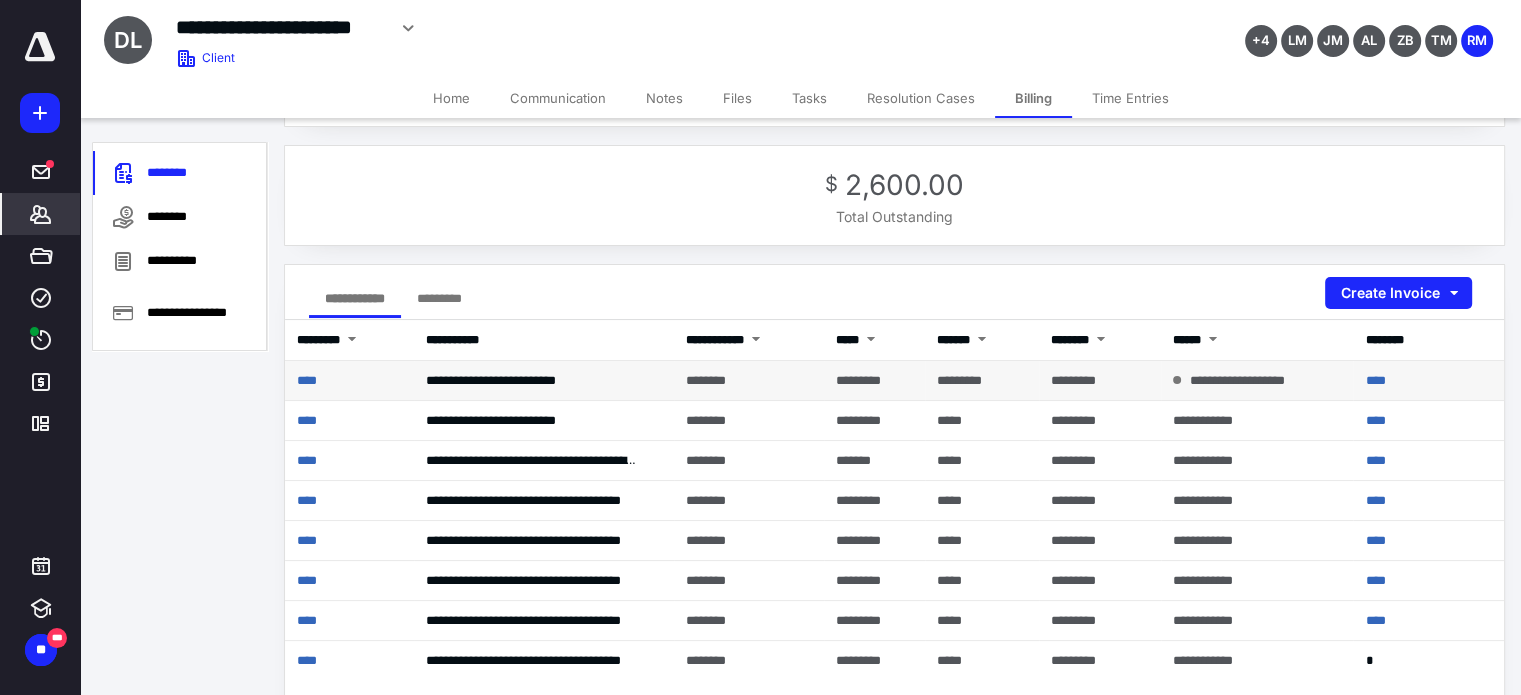 scroll, scrollTop: 200, scrollLeft: 0, axis: vertical 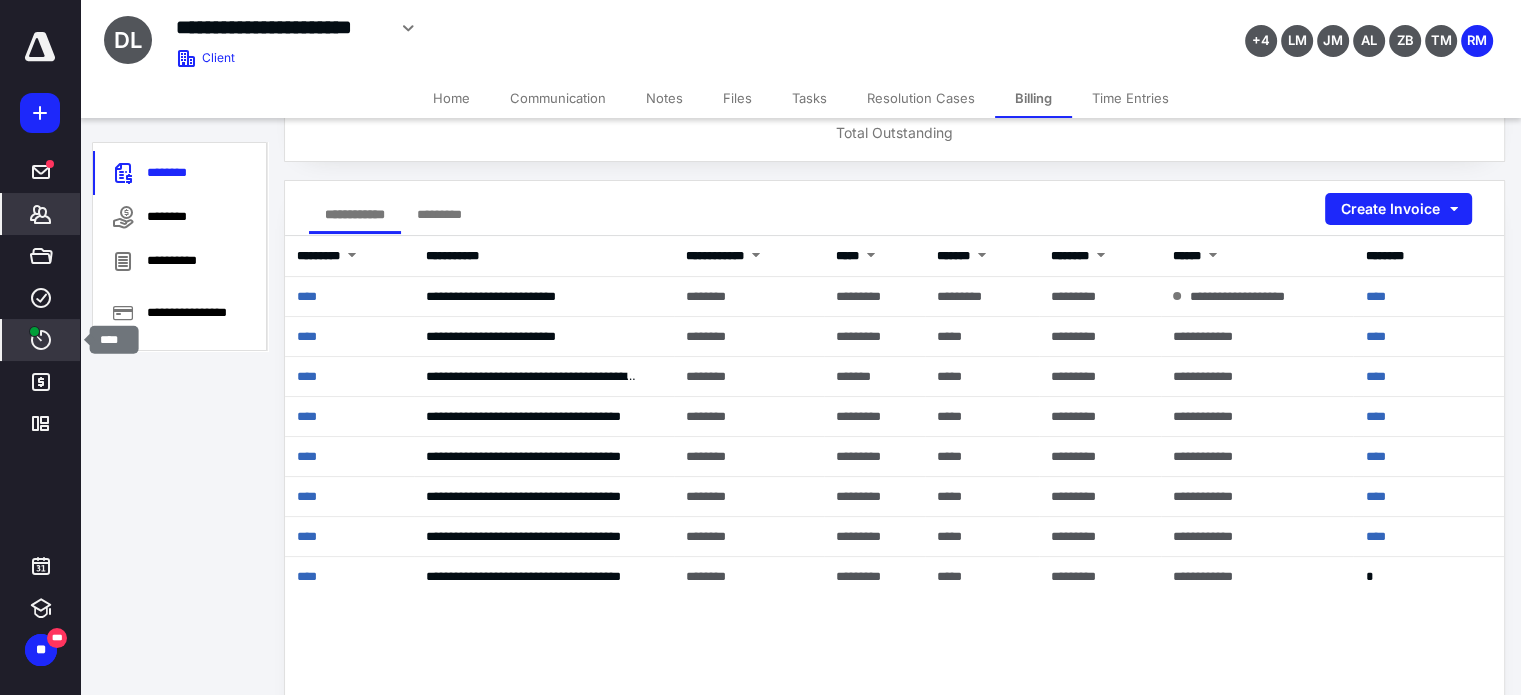 click at bounding box center (34, 331) 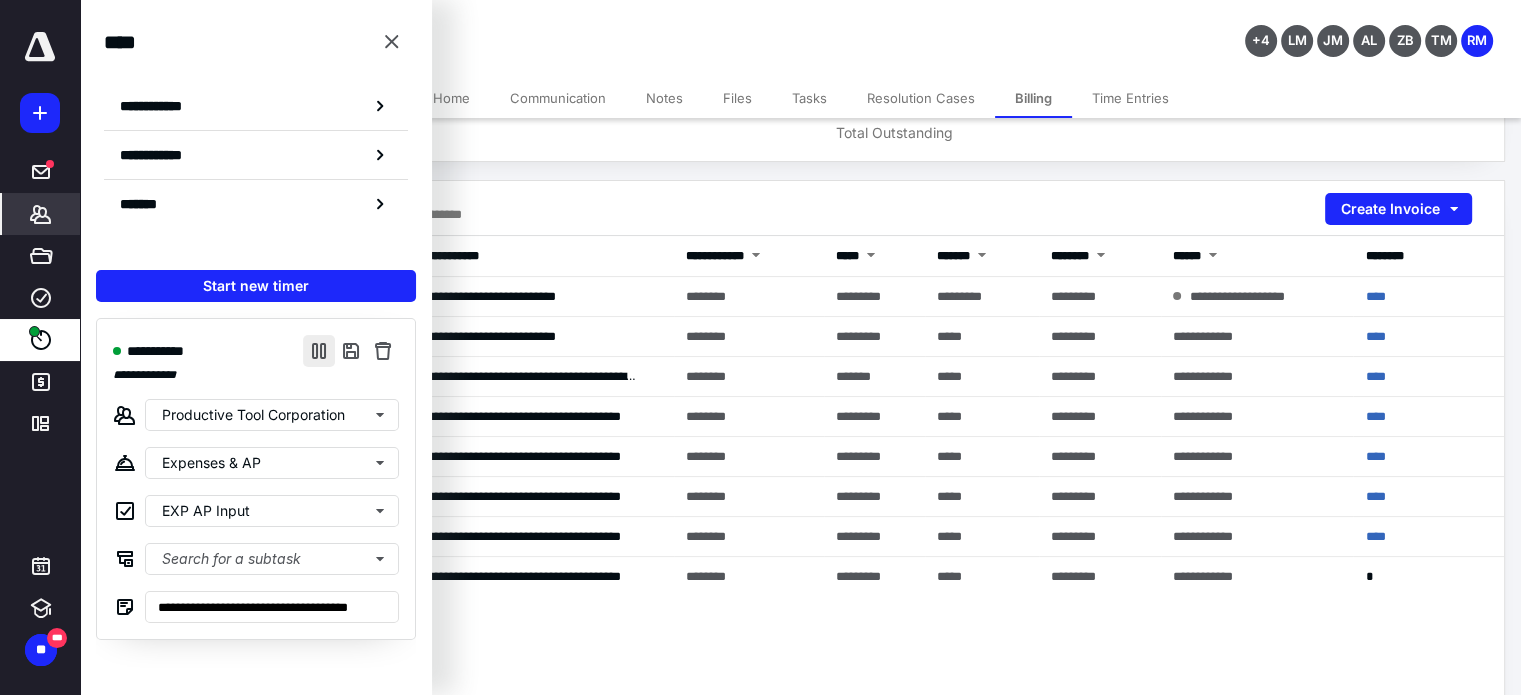click at bounding box center (319, 351) 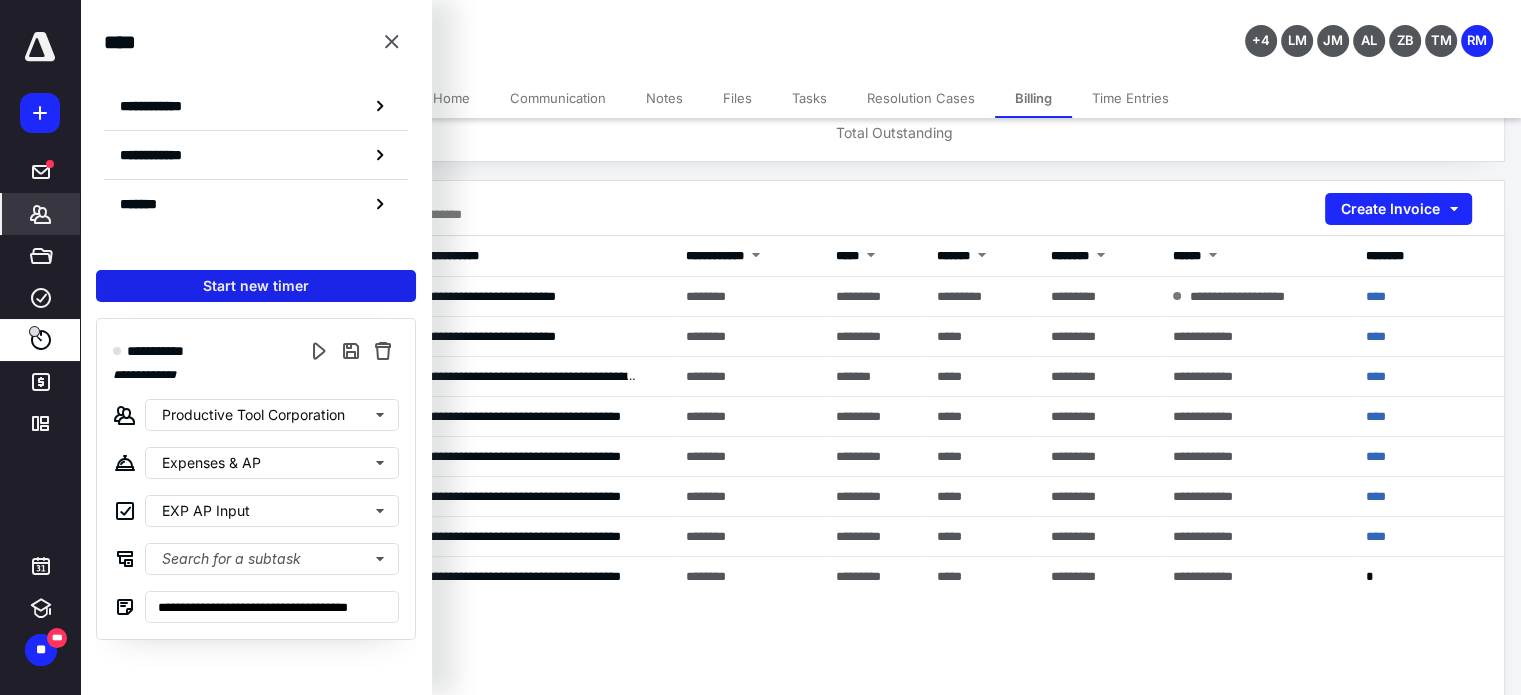 click on "Start new timer" at bounding box center [256, 286] 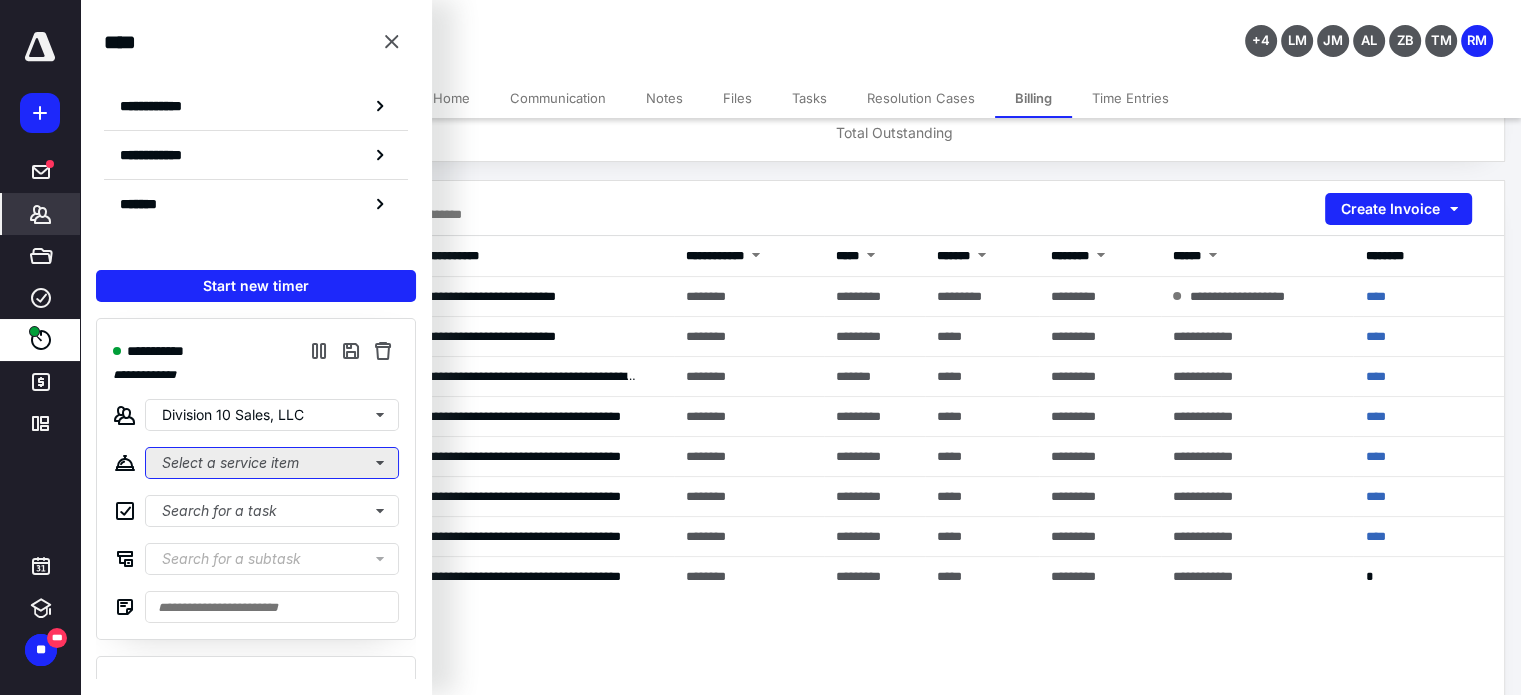 click on "Select a service item" at bounding box center (272, 463) 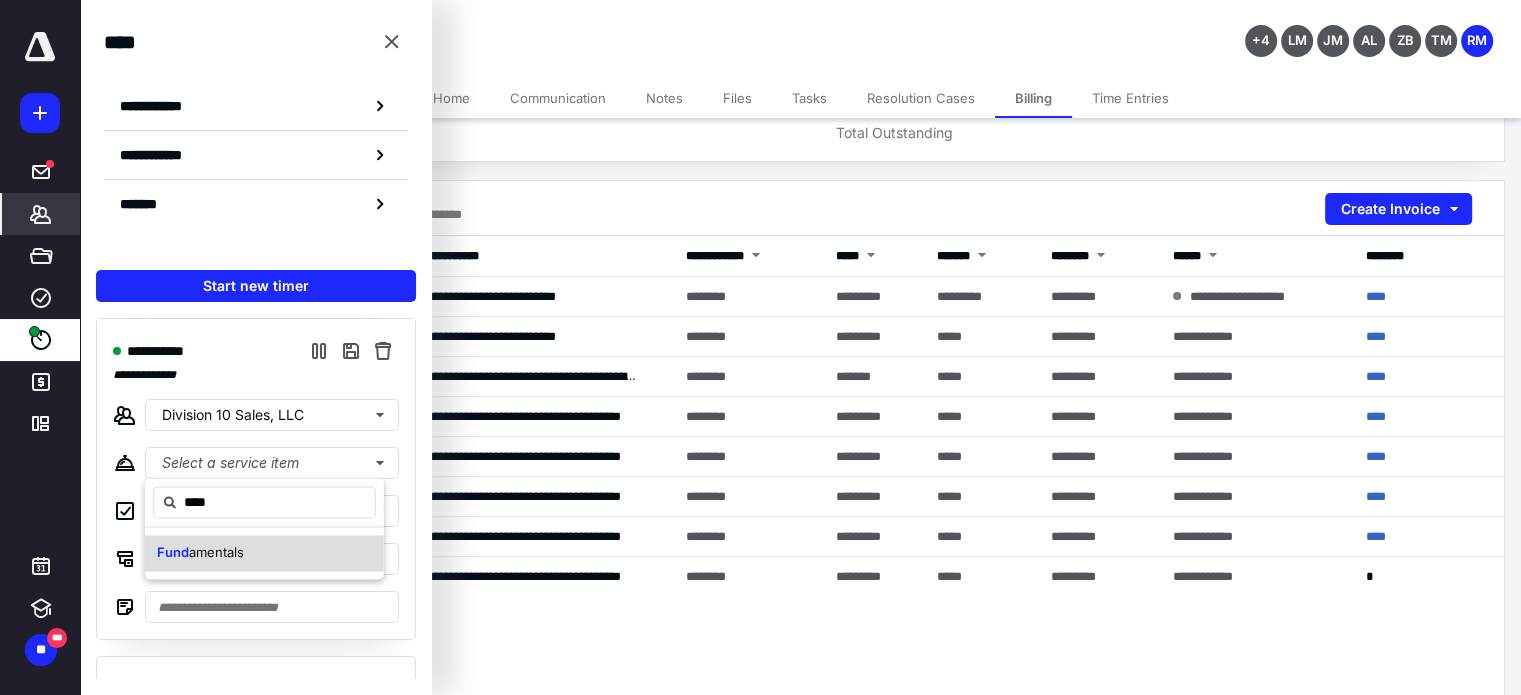 click on "amentals" at bounding box center (216, 552) 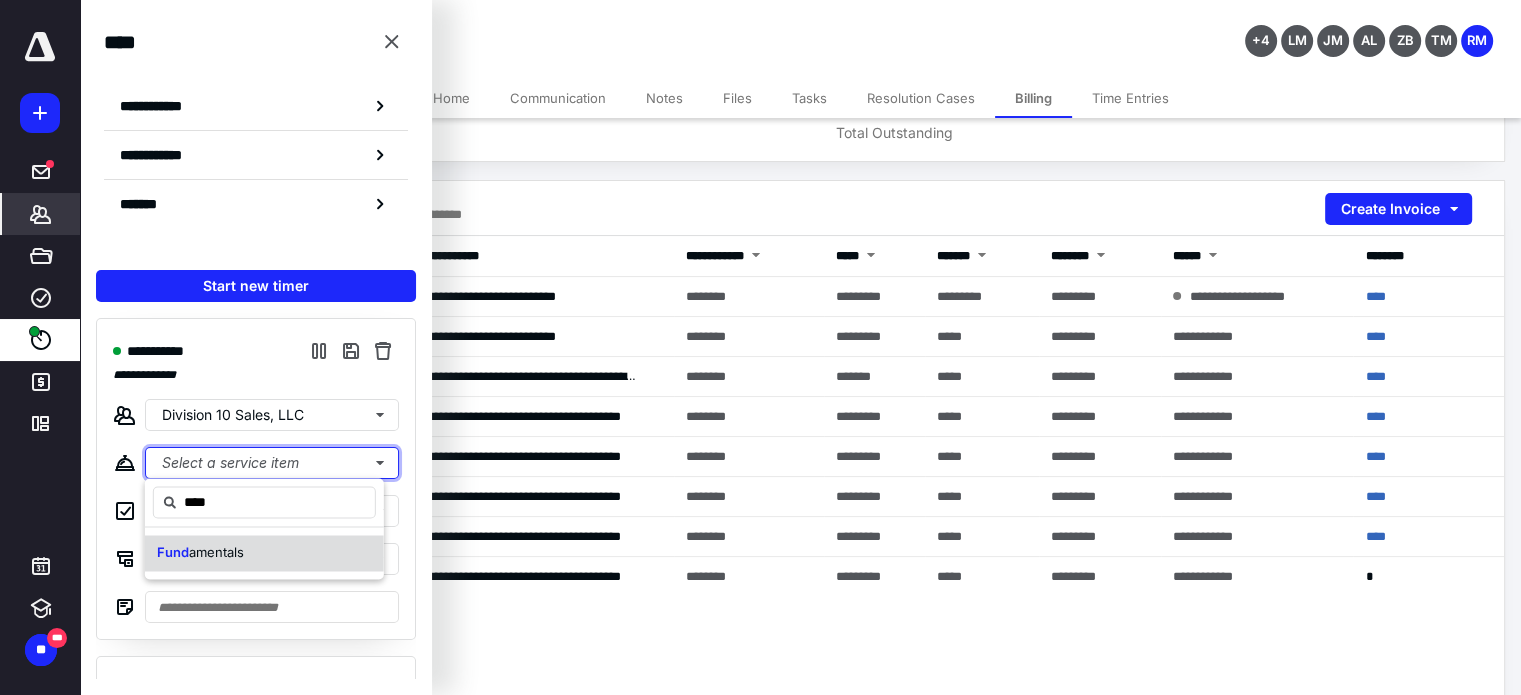 type 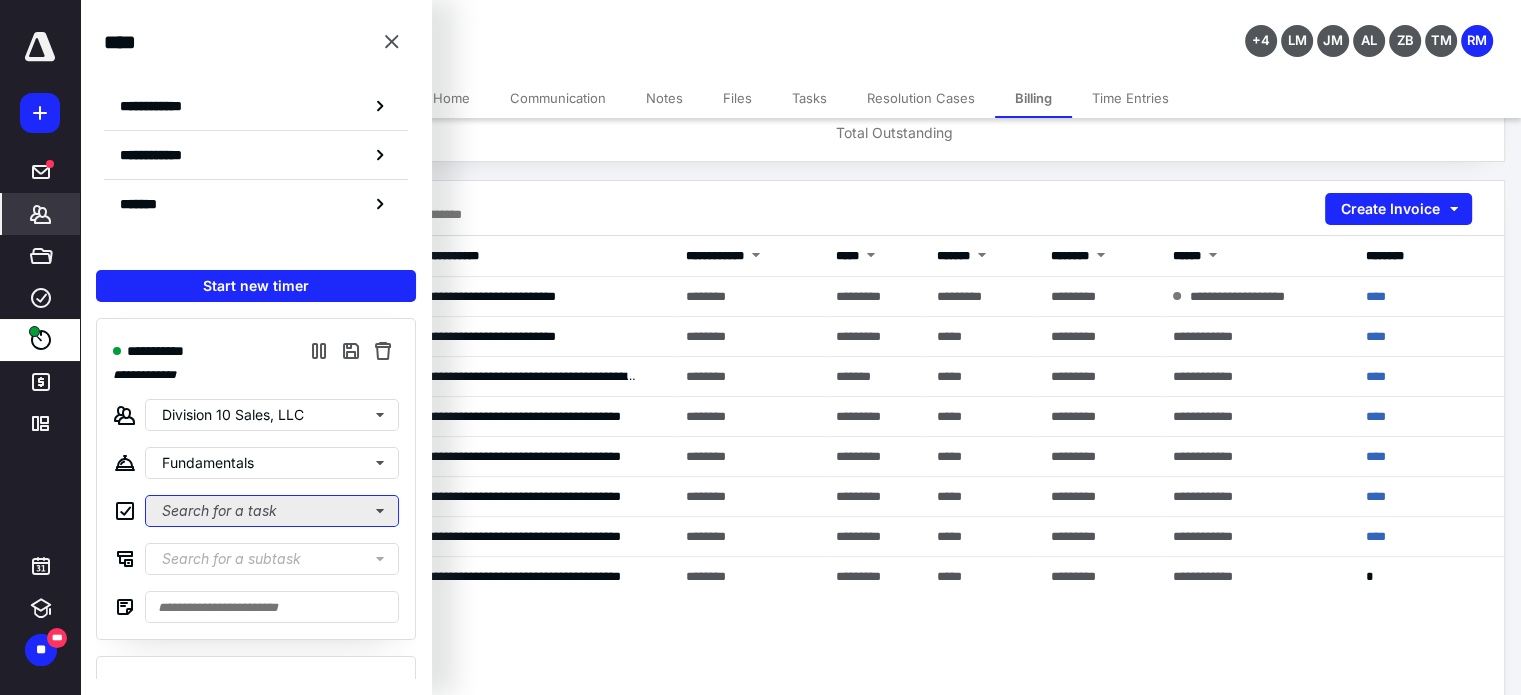 click on "Search for a task" at bounding box center (272, 511) 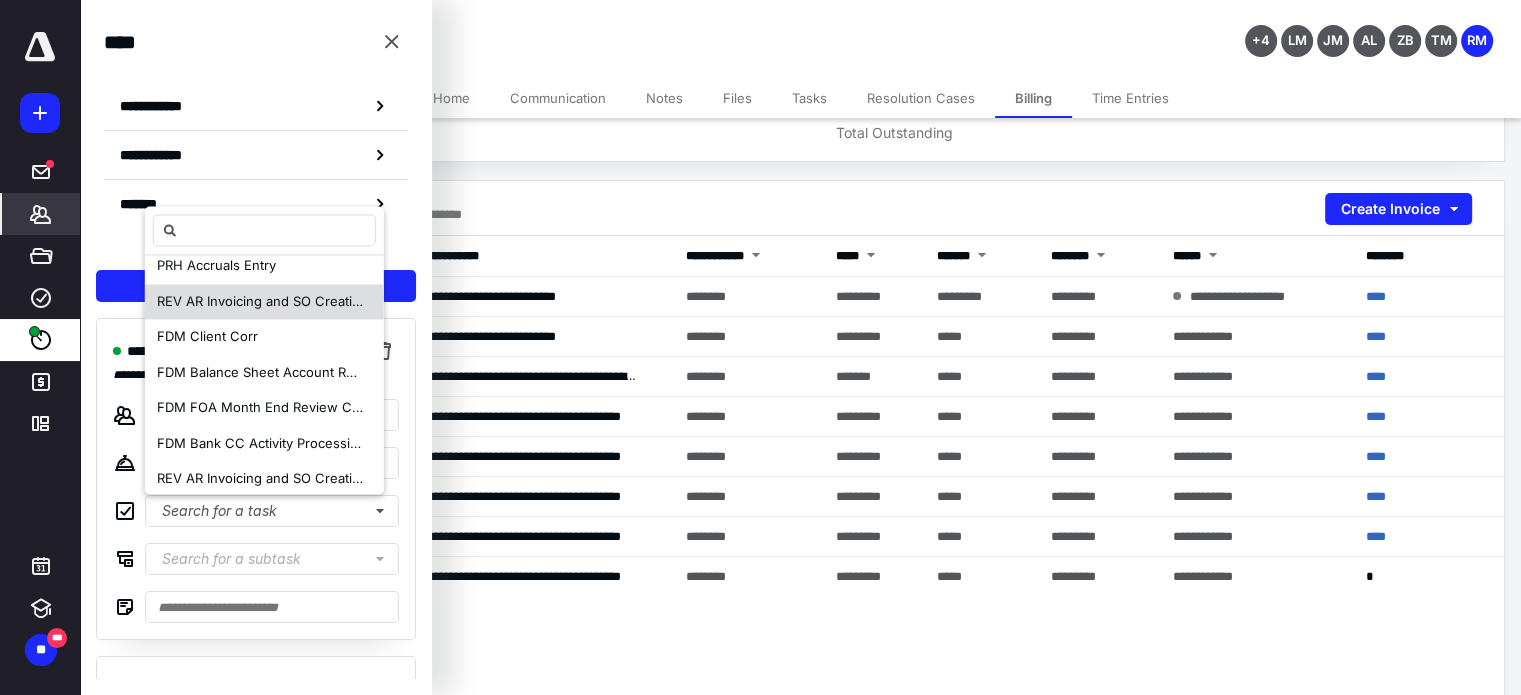 scroll, scrollTop: 200, scrollLeft: 0, axis: vertical 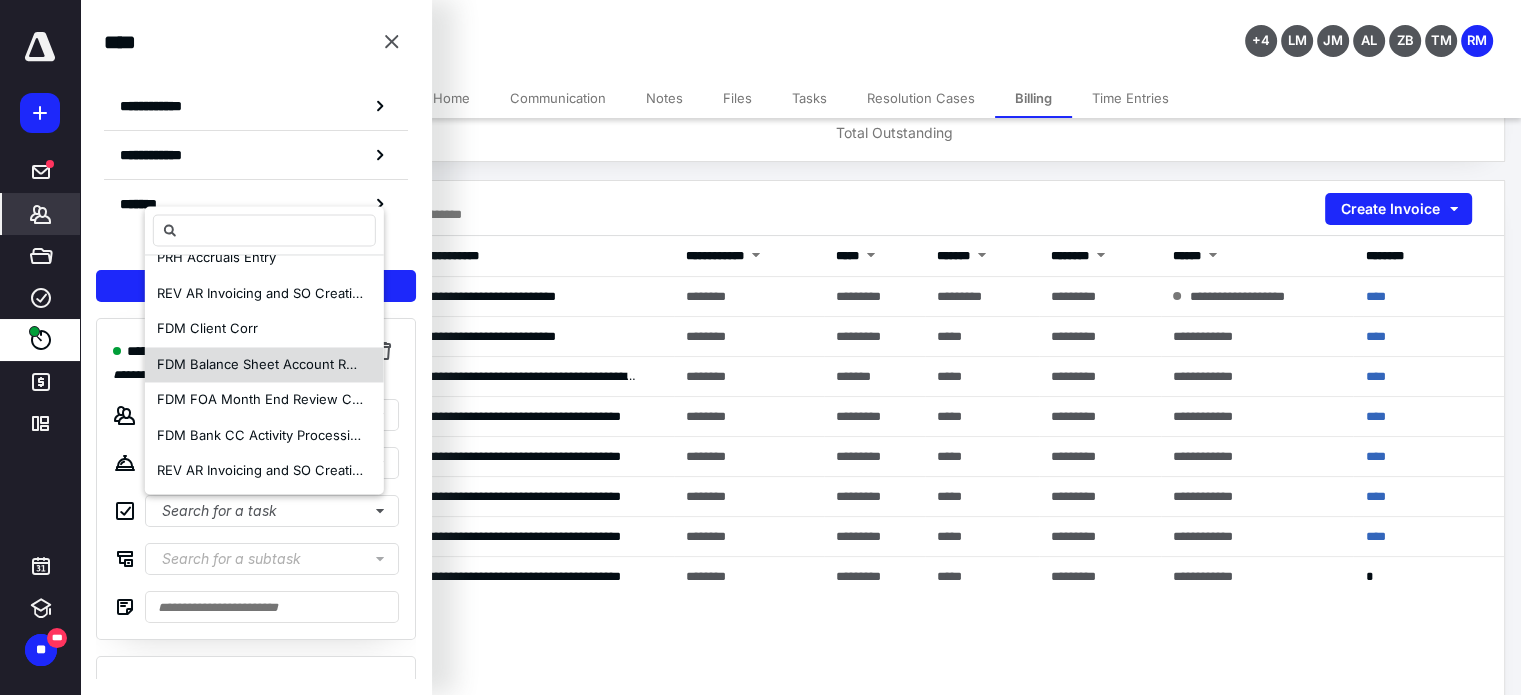 click on "FDM Balance Sheet Account Reconciliations" at bounding box center [293, 364] 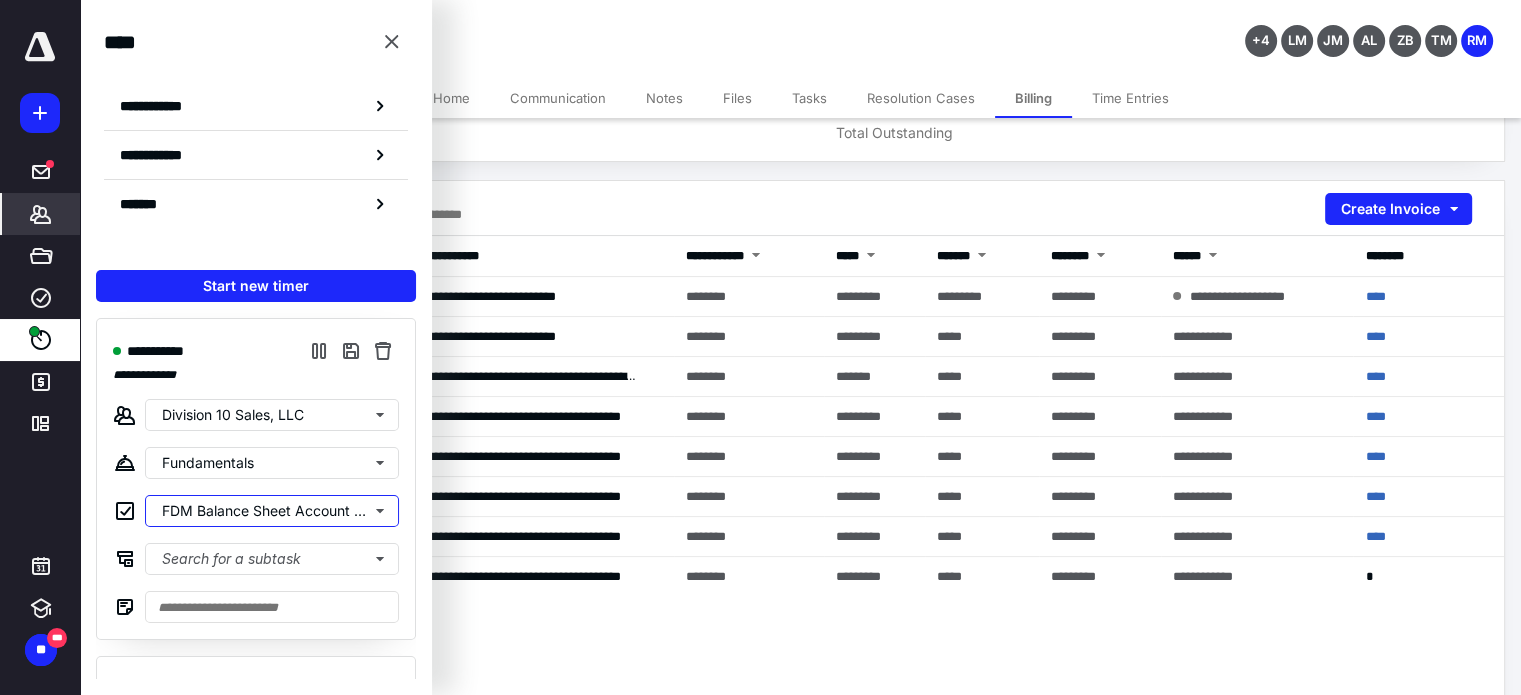 scroll, scrollTop: 0, scrollLeft: 0, axis: both 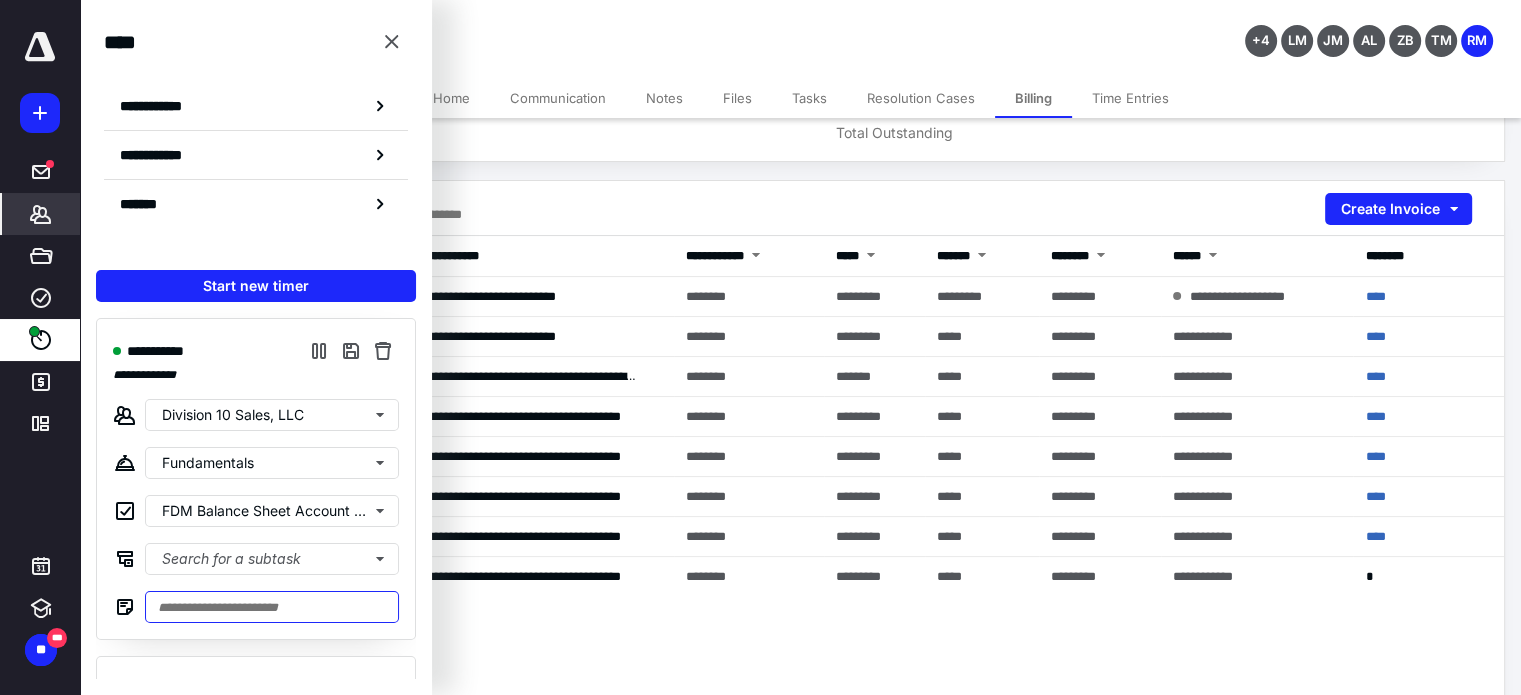 click at bounding box center (272, 607) 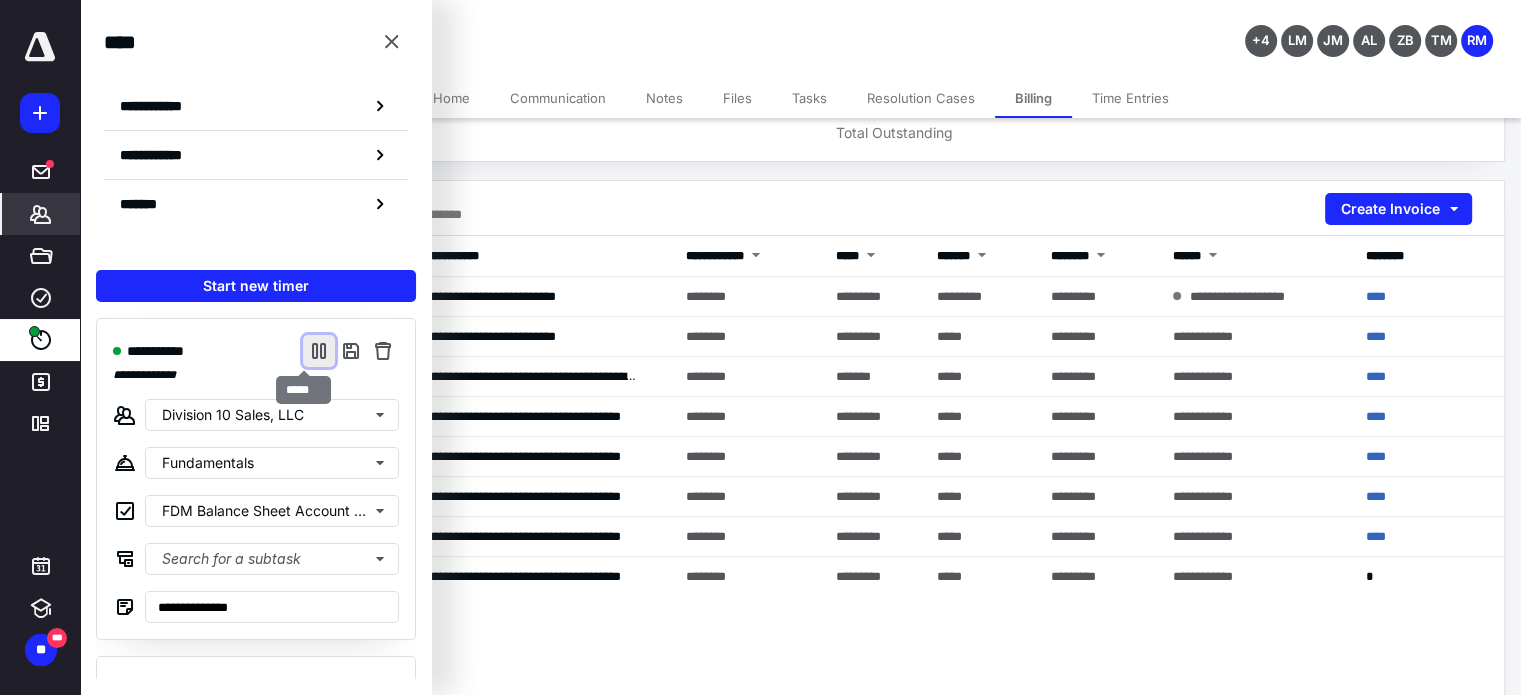 click at bounding box center (319, 351) 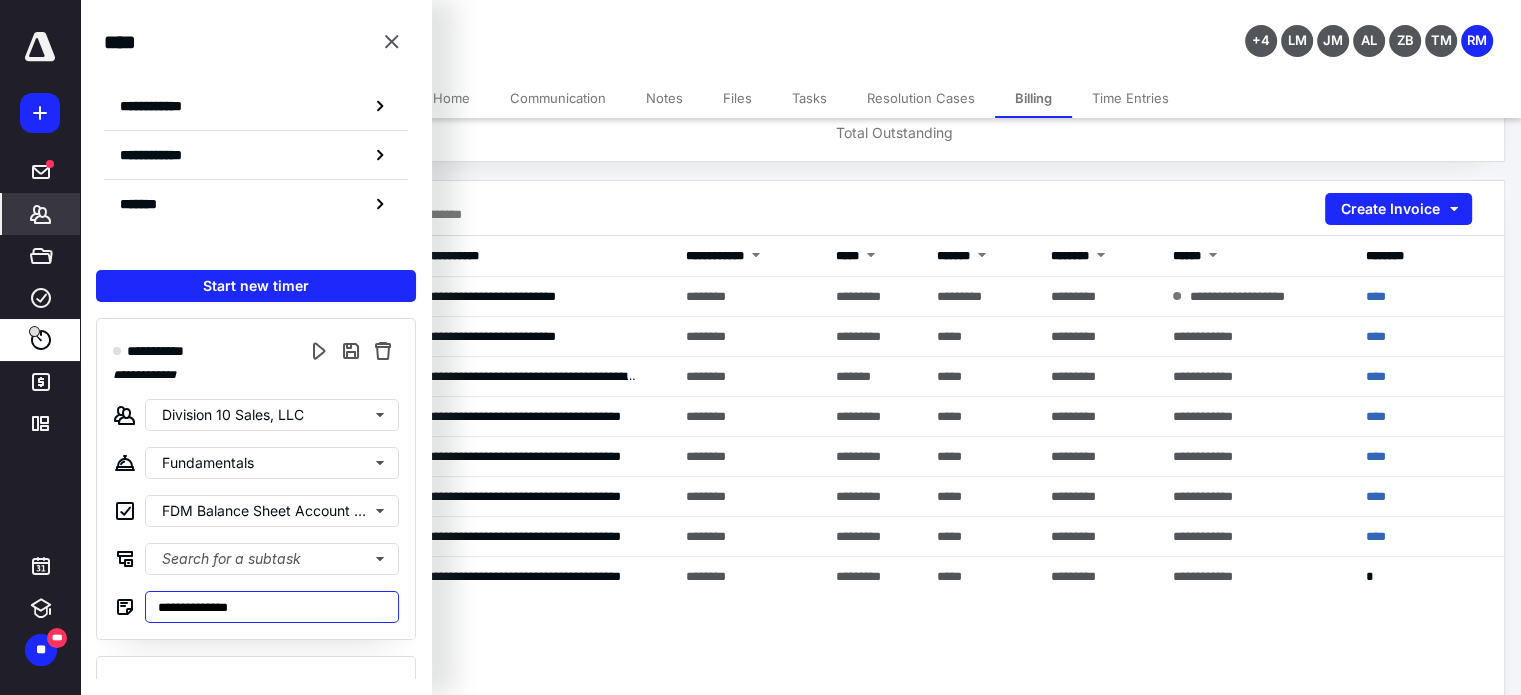 click on "**********" at bounding box center [272, 607] 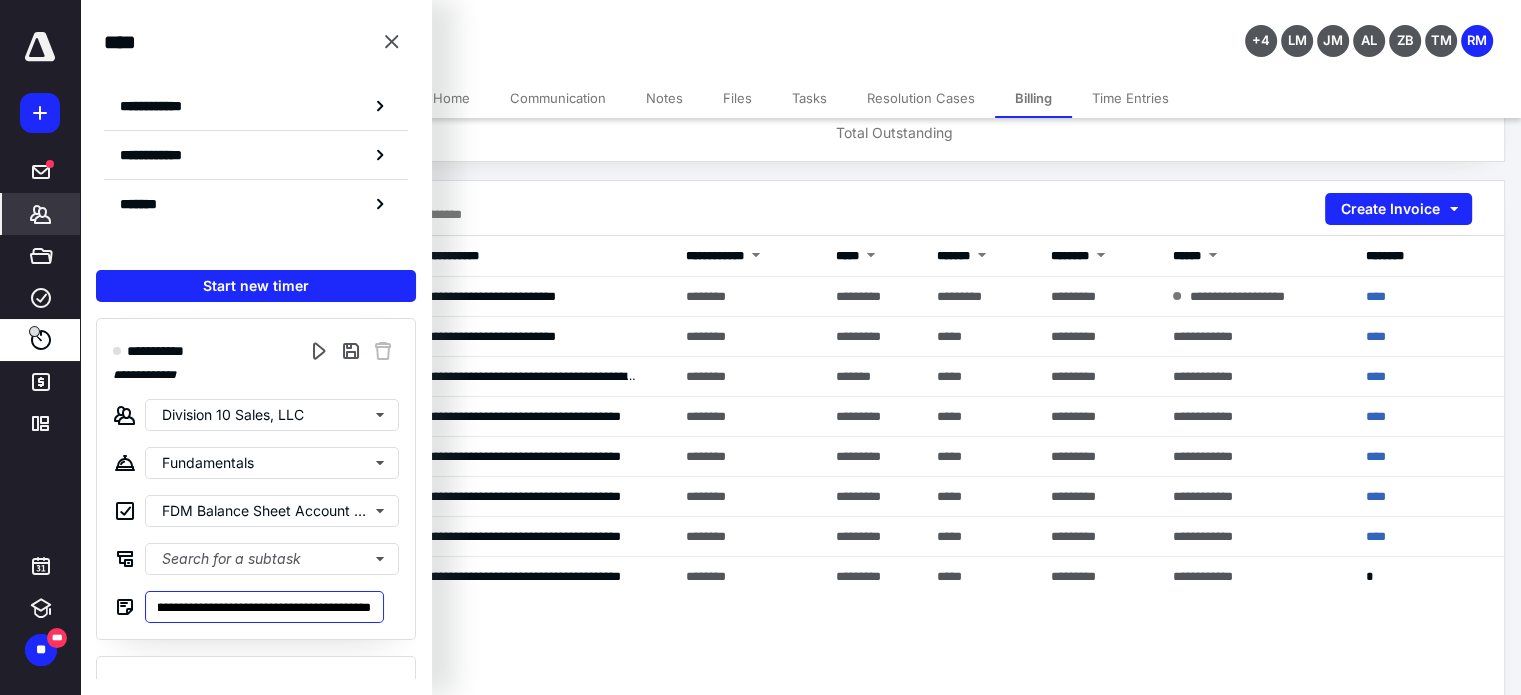 scroll, scrollTop: 0, scrollLeft: 186, axis: horizontal 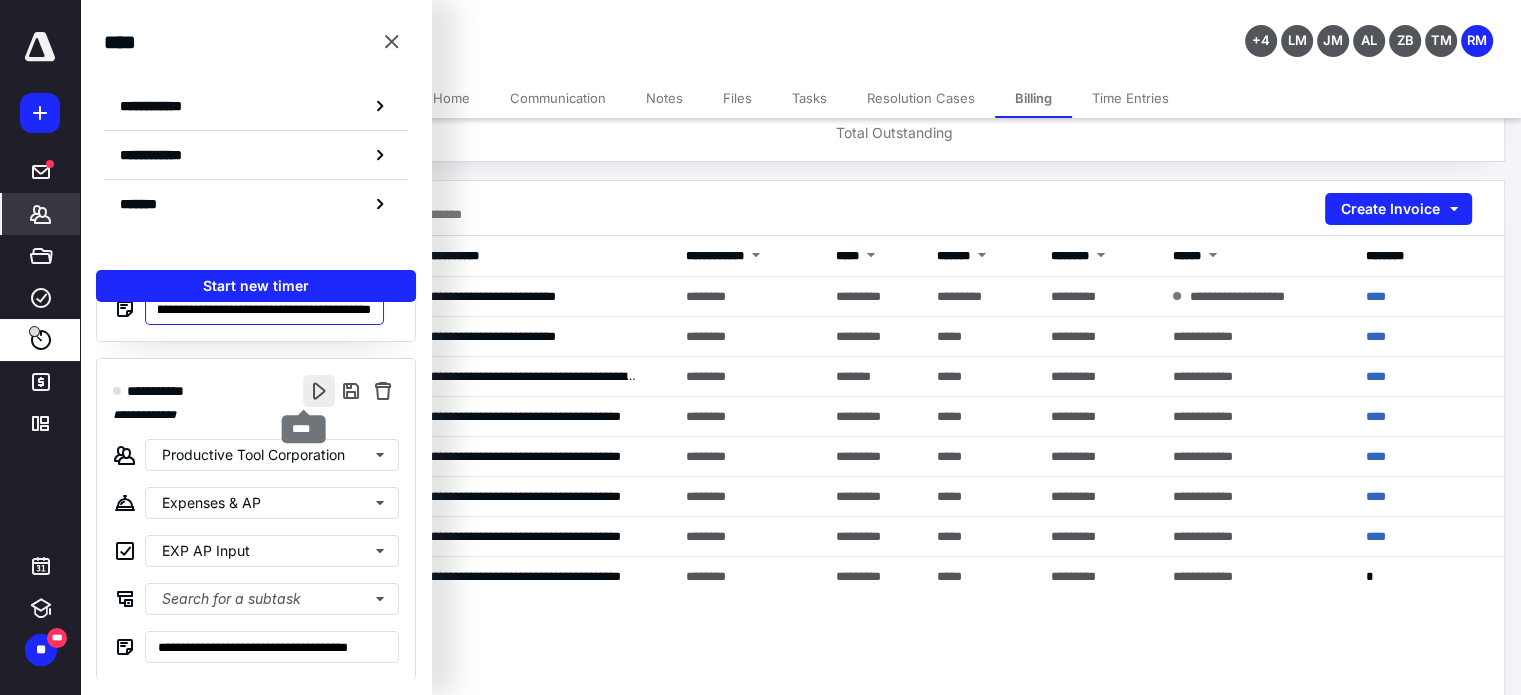type on "**********" 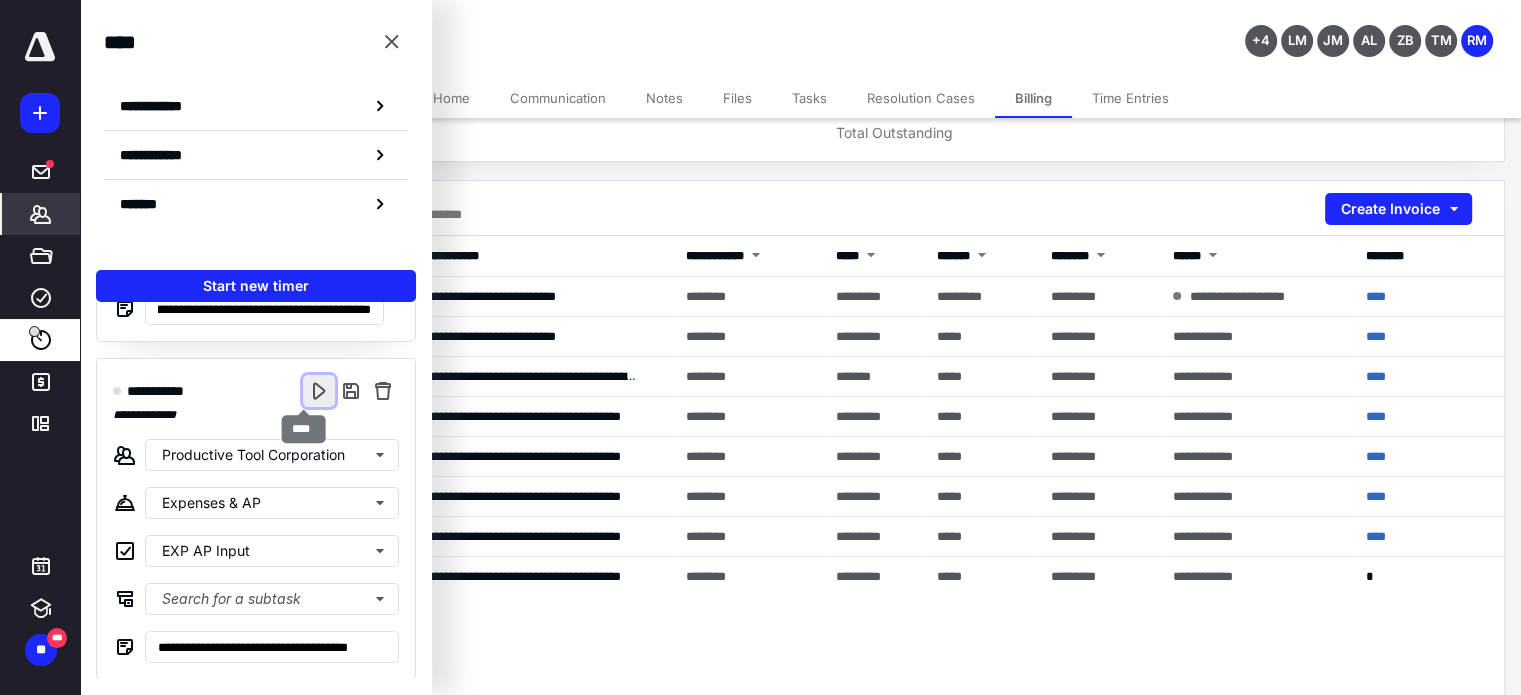 click at bounding box center (319, 391) 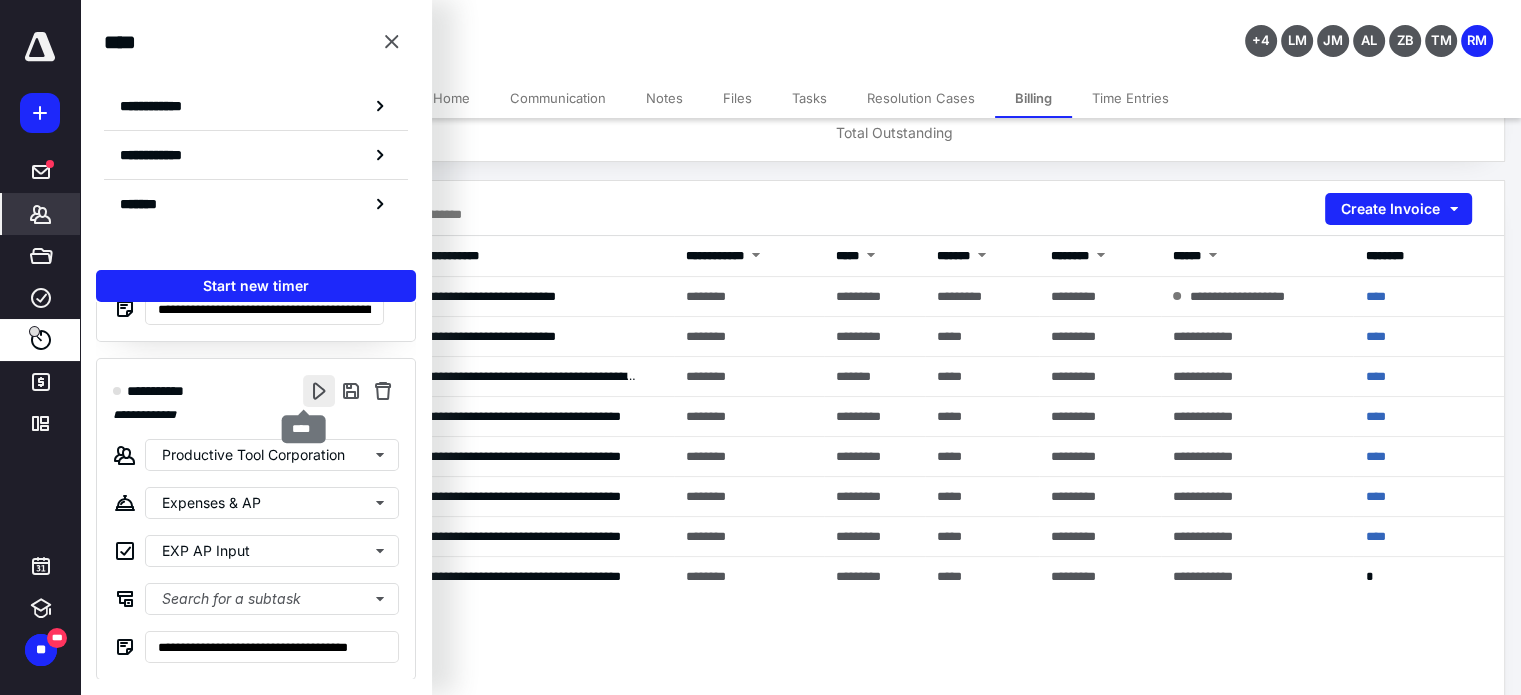 scroll, scrollTop: 0, scrollLeft: 0, axis: both 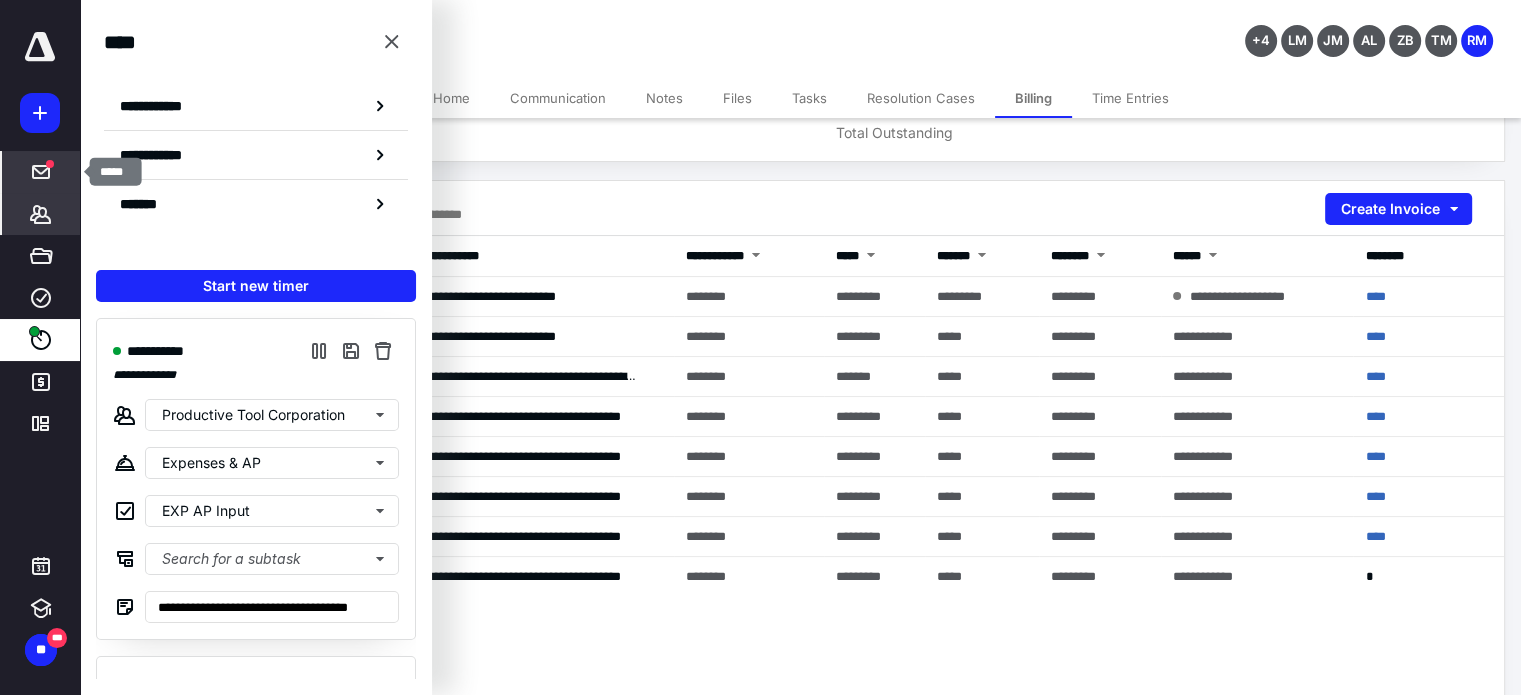 click at bounding box center (41, 172) 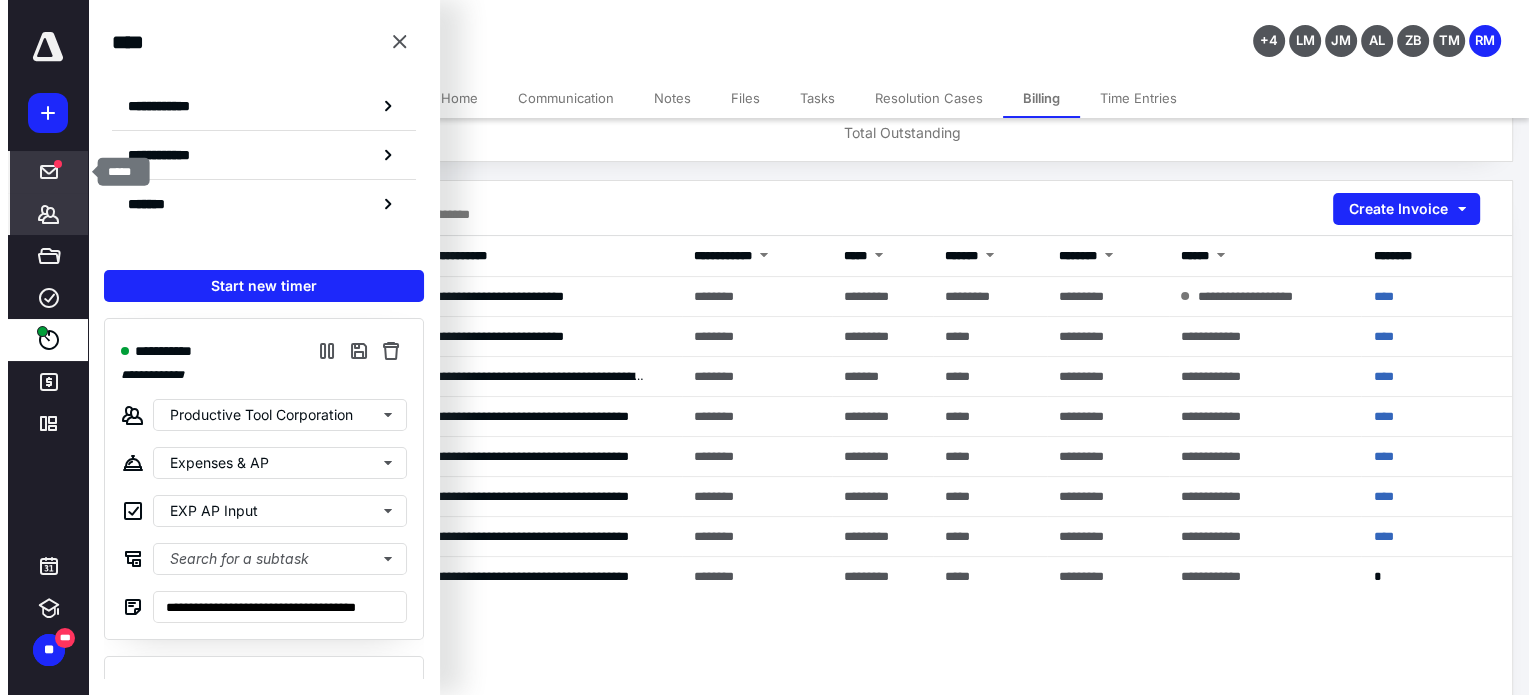 scroll, scrollTop: 0, scrollLeft: 0, axis: both 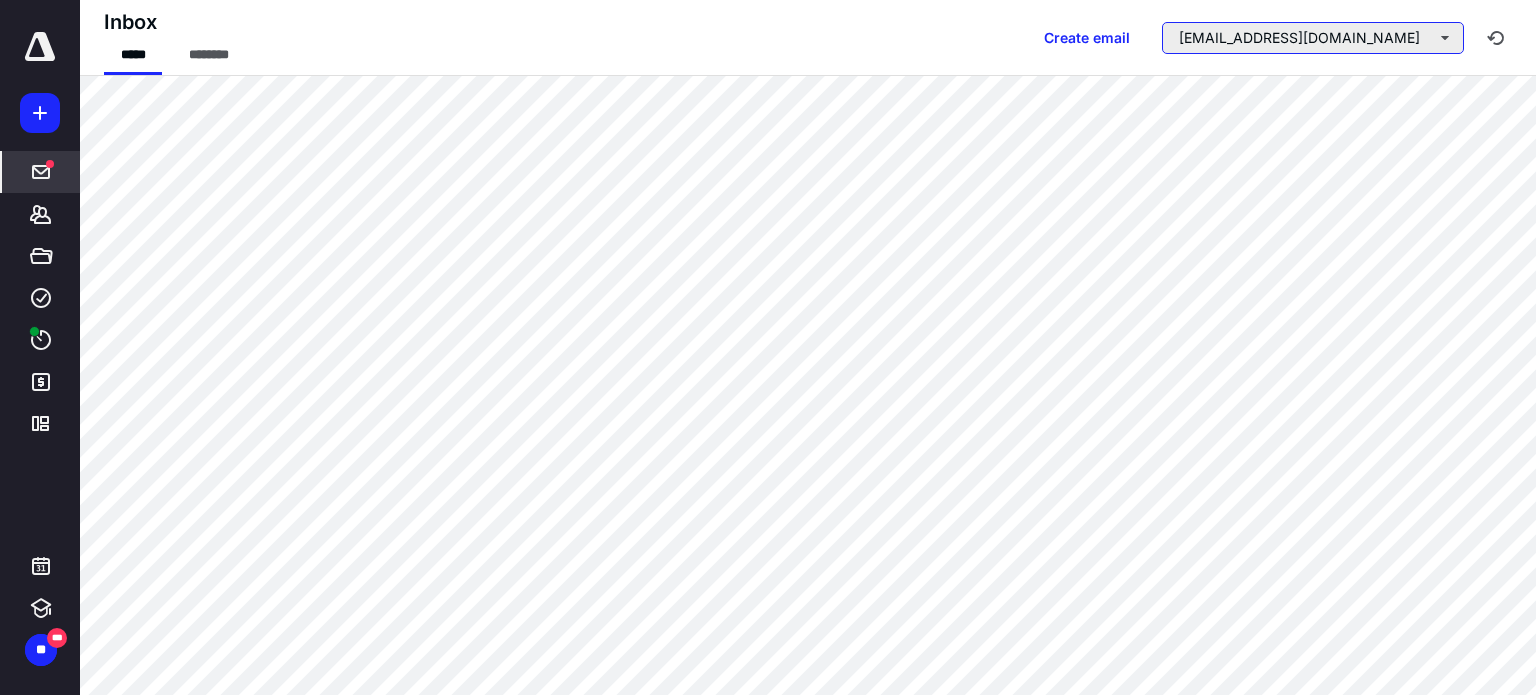 click on "[EMAIL_ADDRESS][DOMAIN_NAME]" at bounding box center (1313, 38) 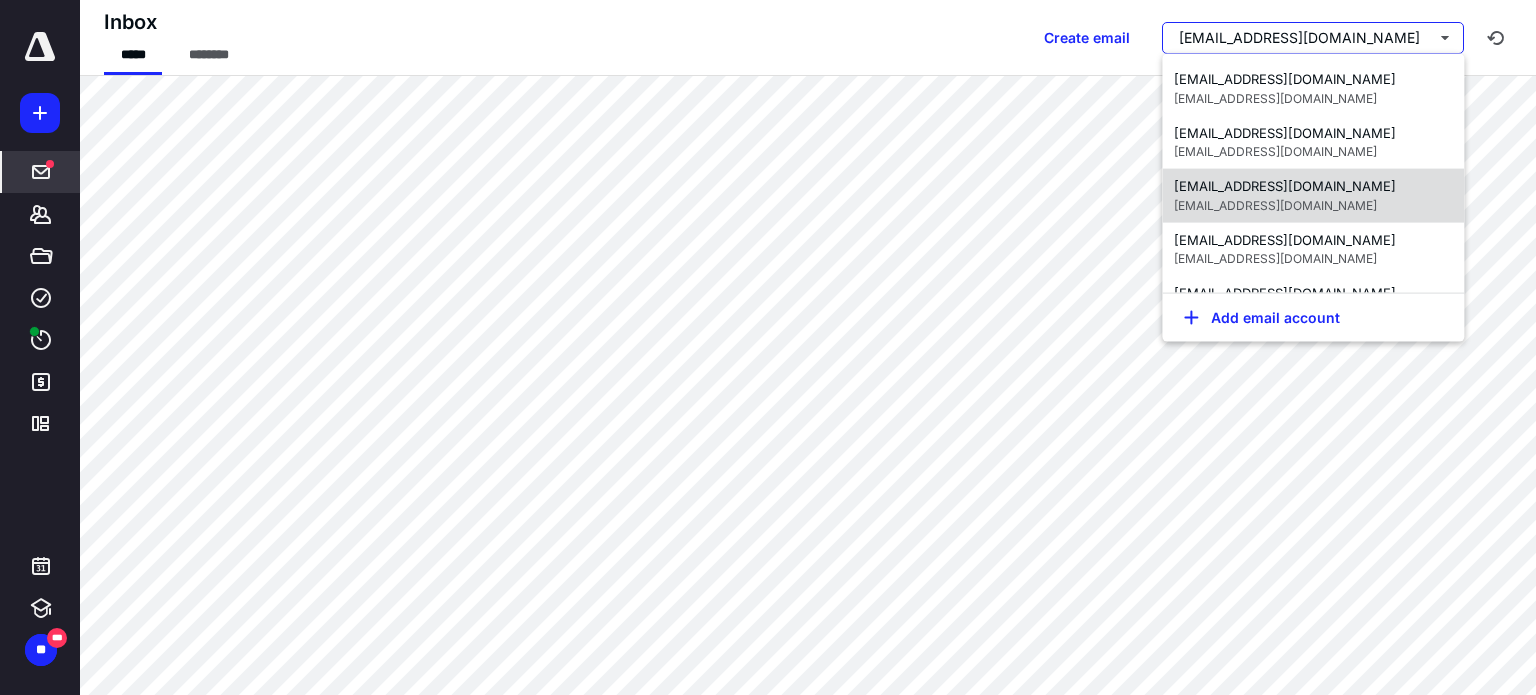 click on "[EMAIL_ADDRESS][DOMAIN_NAME]" at bounding box center (1285, 186) 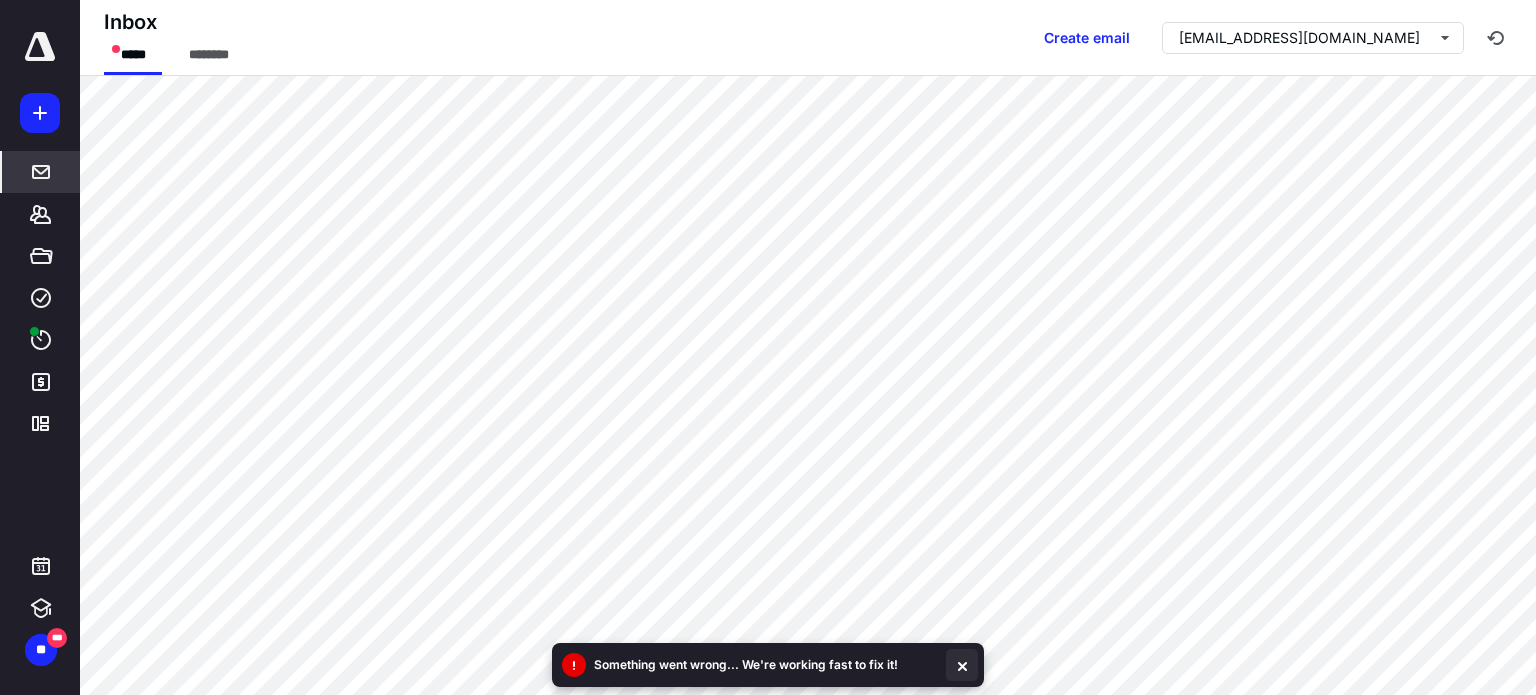 click at bounding box center [962, 665] 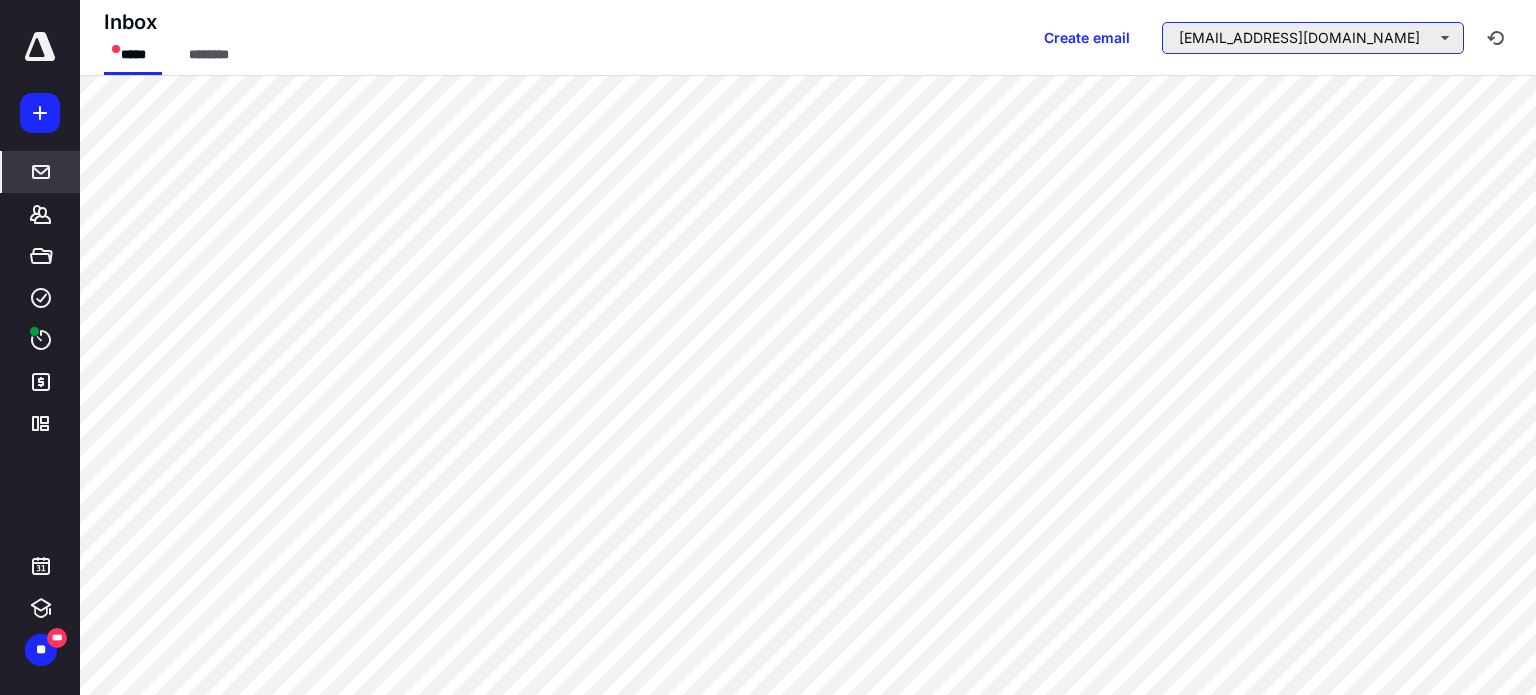 click on "[EMAIL_ADDRESS][DOMAIN_NAME]" at bounding box center [1313, 38] 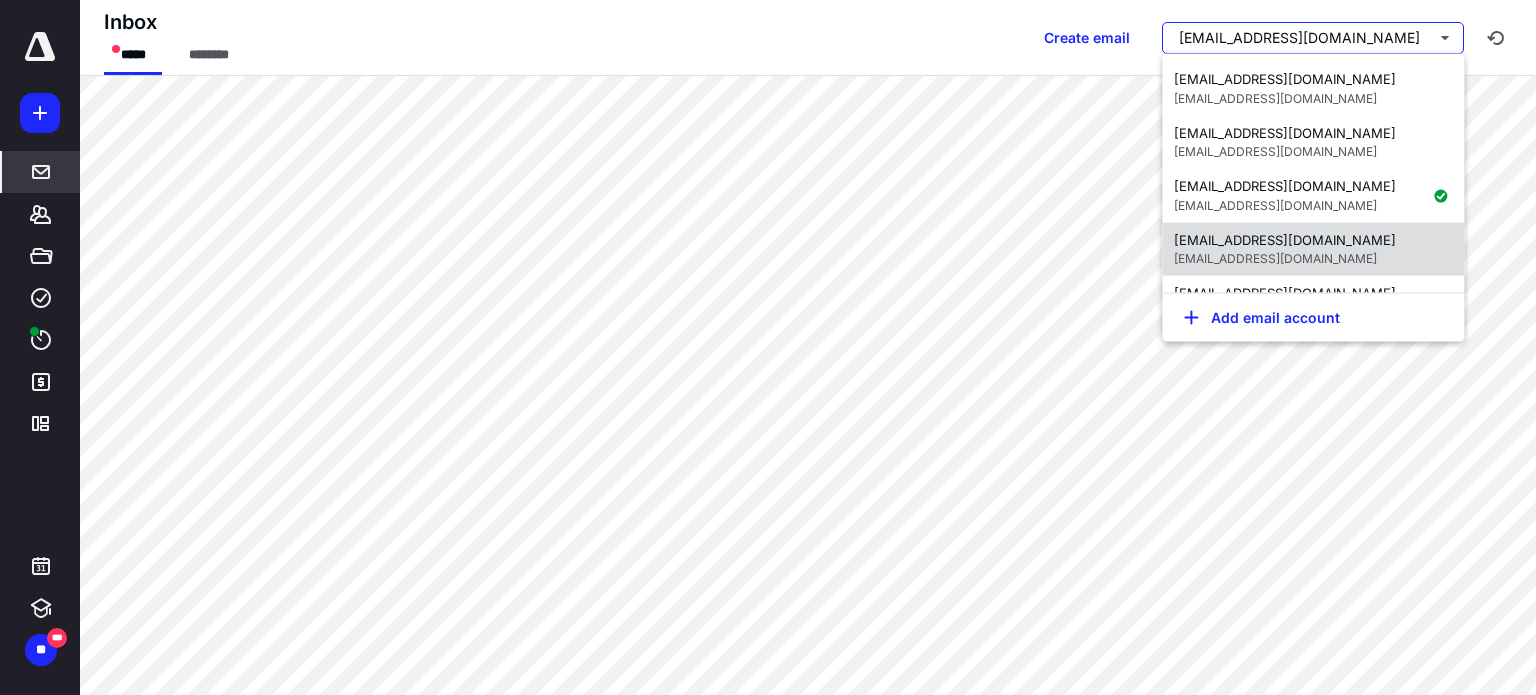 click on "[EMAIL_ADDRESS][DOMAIN_NAME]" at bounding box center [1285, 239] 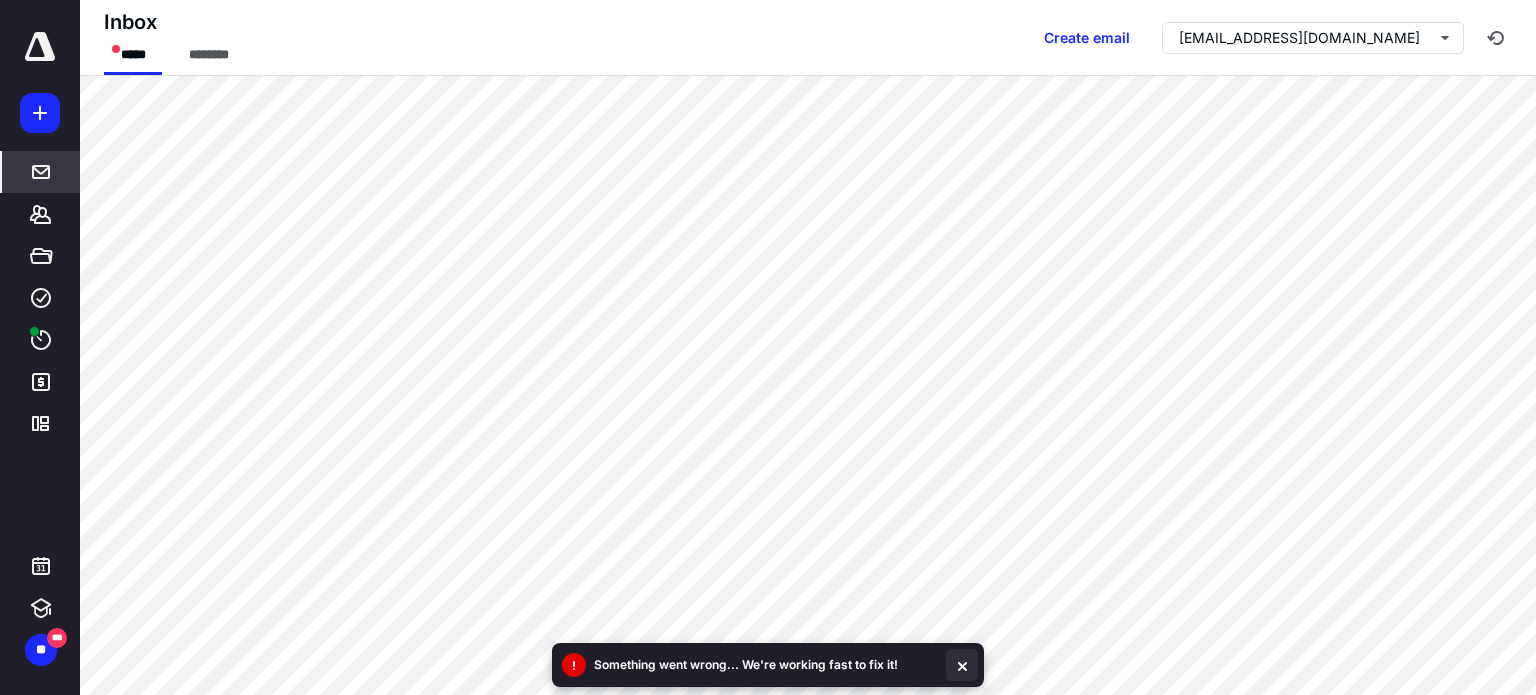 click at bounding box center (962, 665) 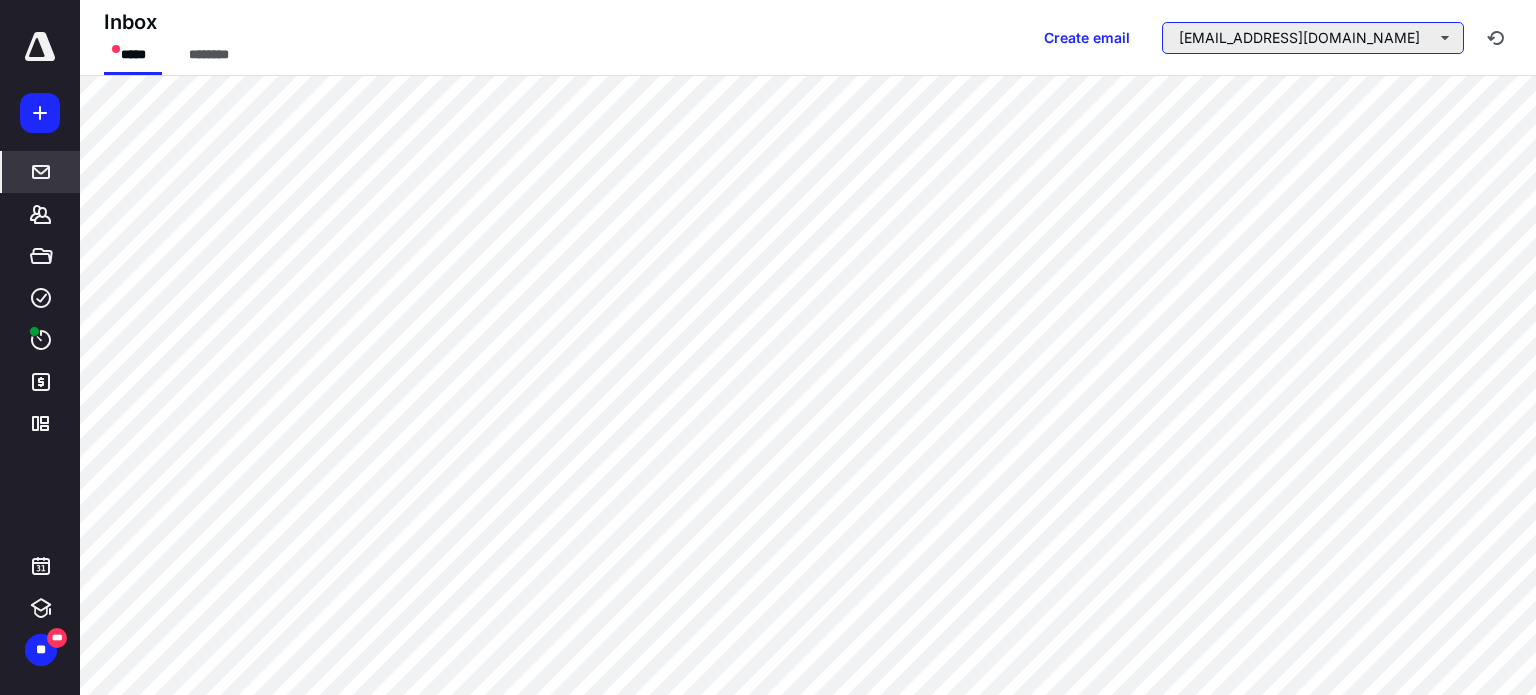 click on "[EMAIL_ADDRESS][DOMAIN_NAME]" at bounding box center [1313, 38] 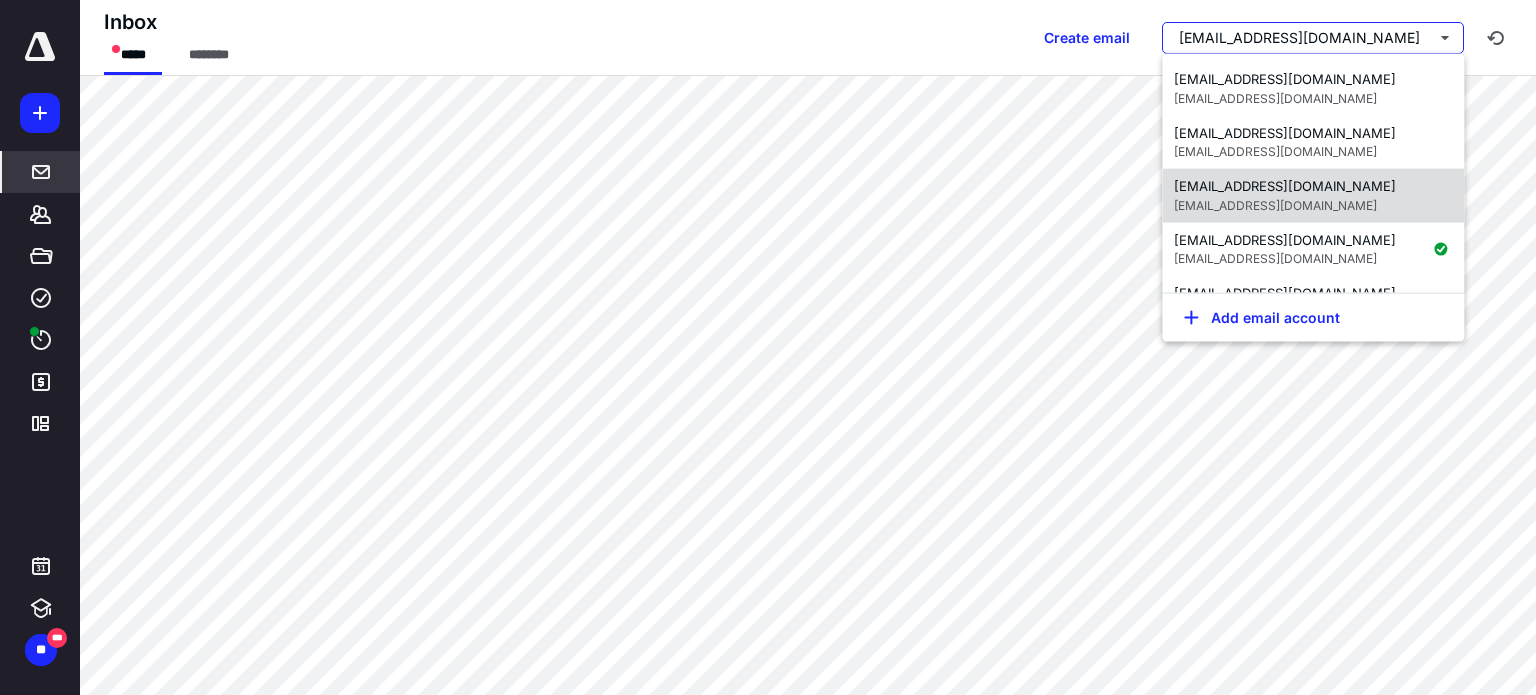 click on "[EMAIL_ADDRESS][DOMAIN_NAME]" at bounding box center [1285, 186] 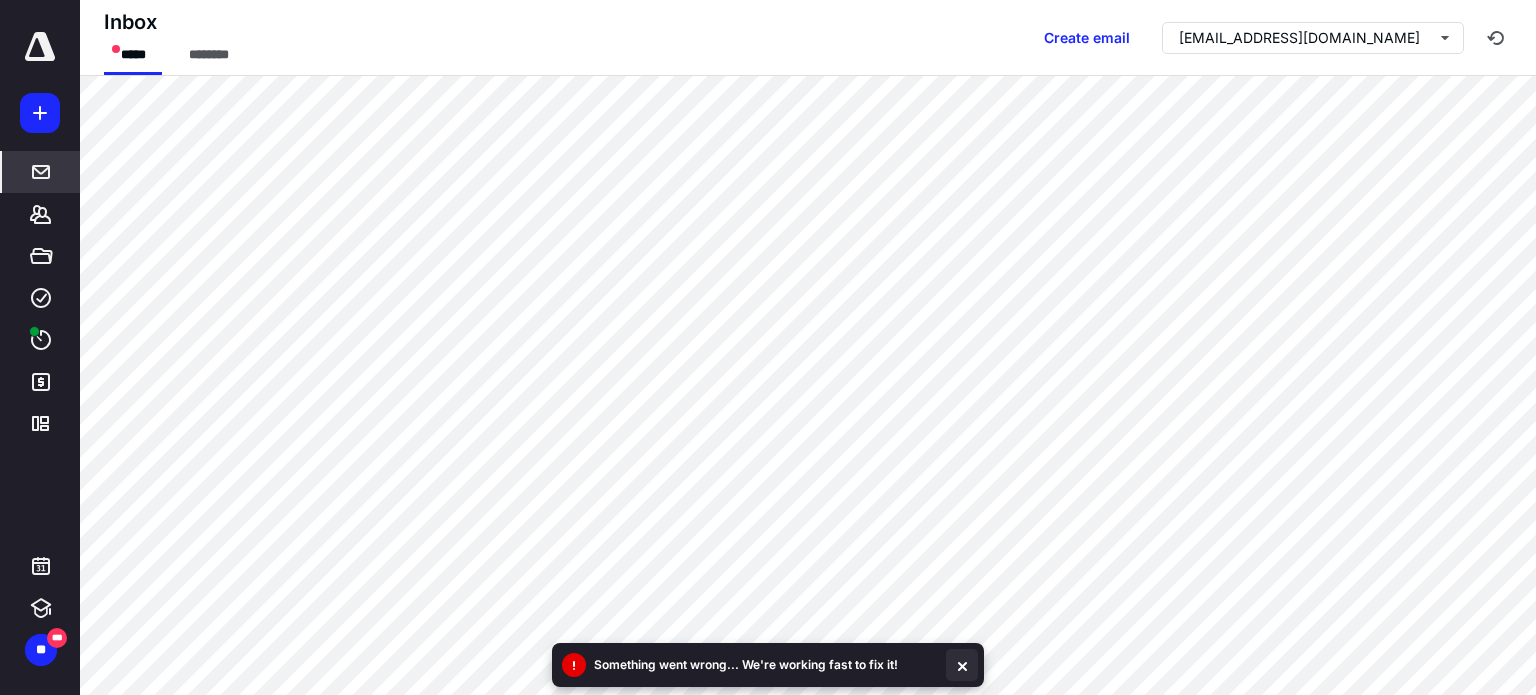 click at bounding box center [962, 665] 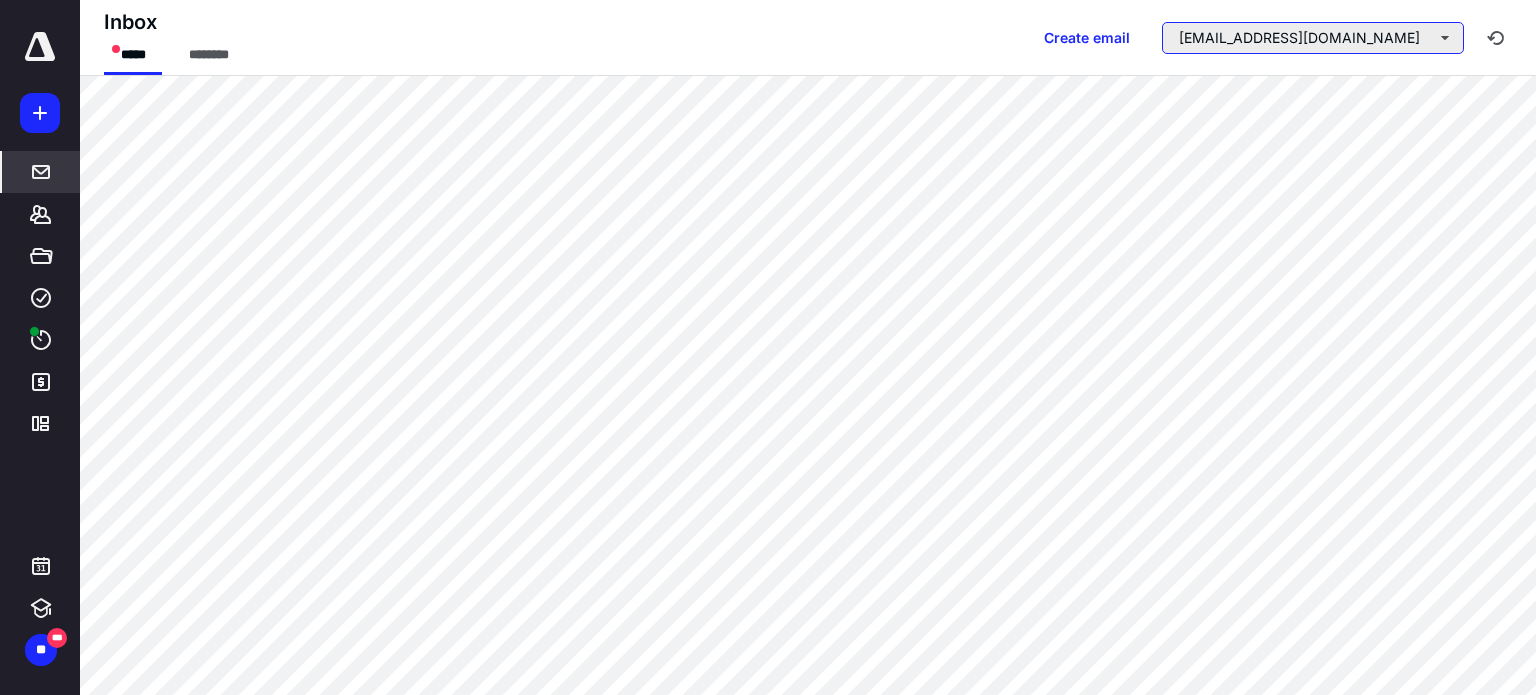 click on "[EMAIL_ADDRESS][DOMAIN_NAME]" at bounding box center (1313, 38) 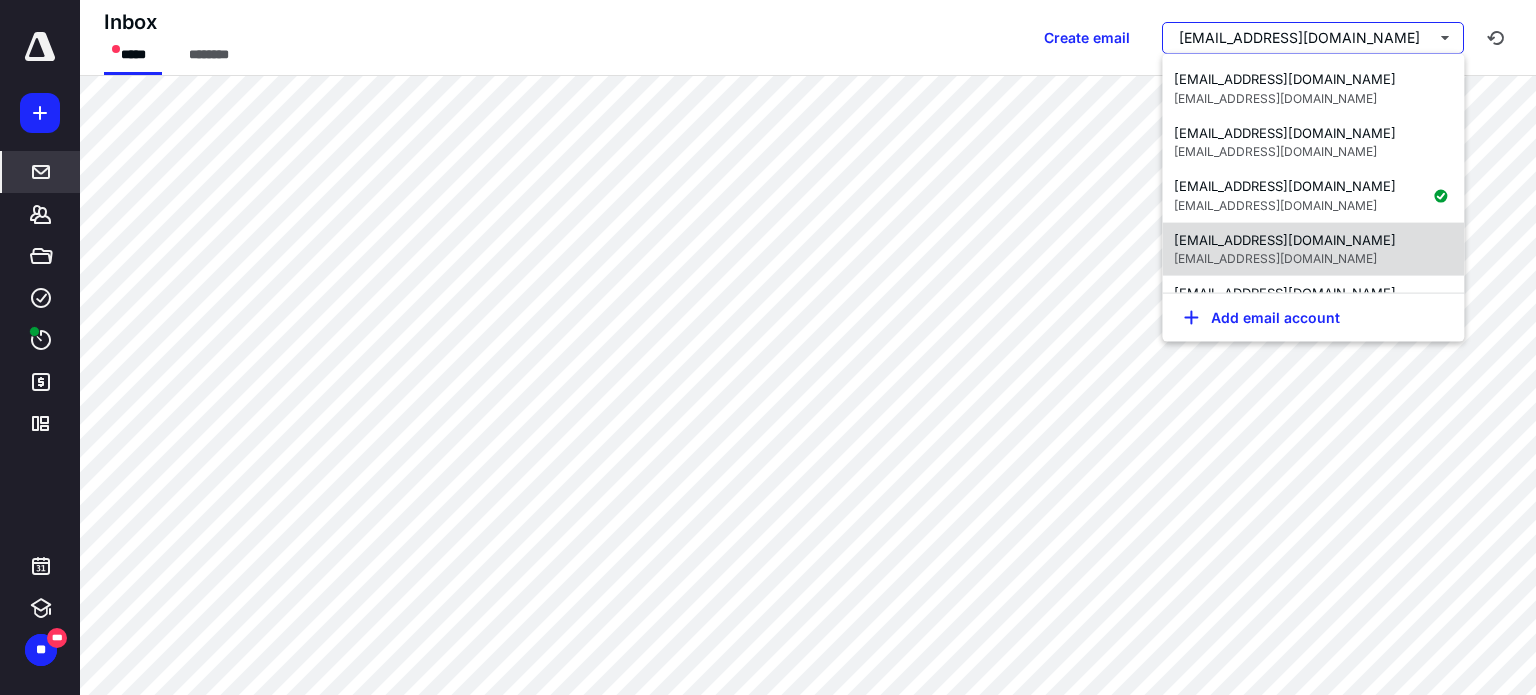 click on "[EMAIL_ADDRESS][DOMAIN_NAME]" at bounding box center [1285, 239] 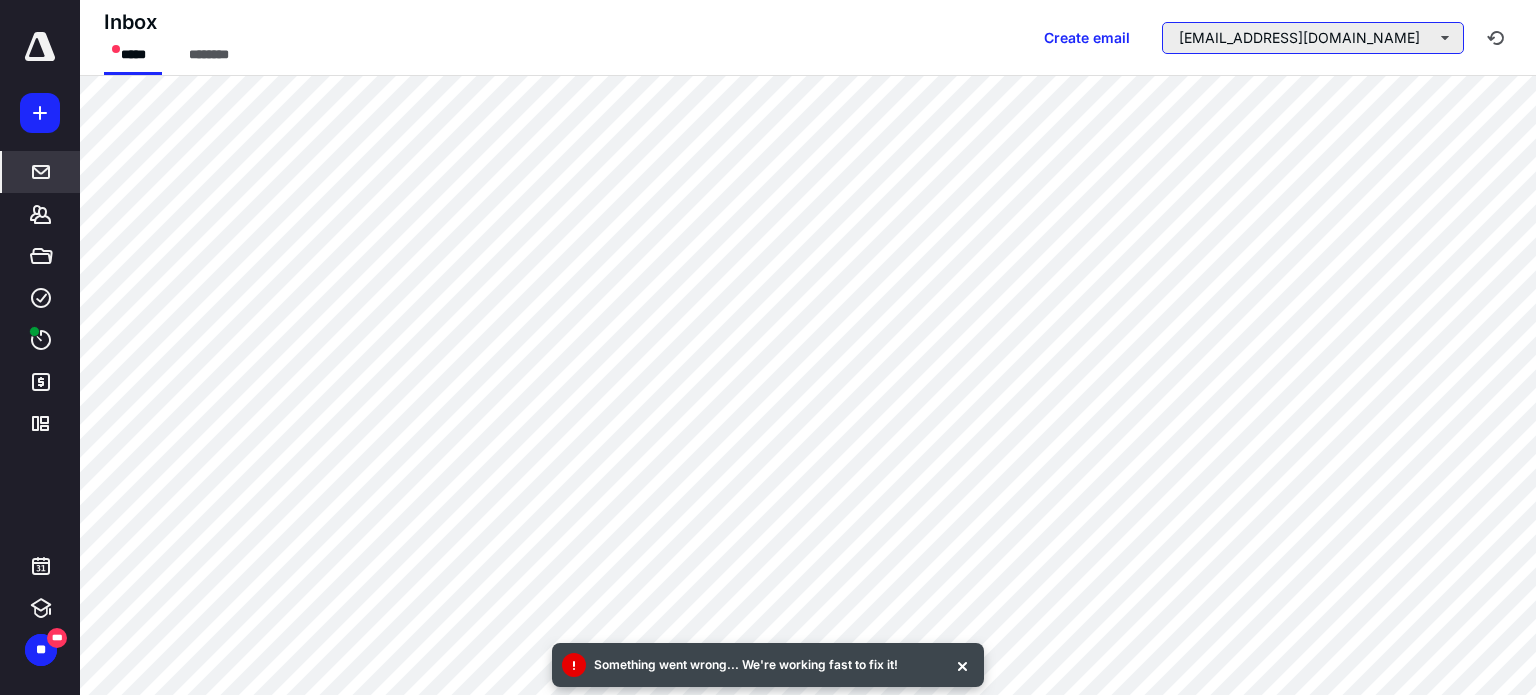 click on "[EMAIL_ADDRESS][DOMAIN_NAME]" at bounding box center (1313, 38) 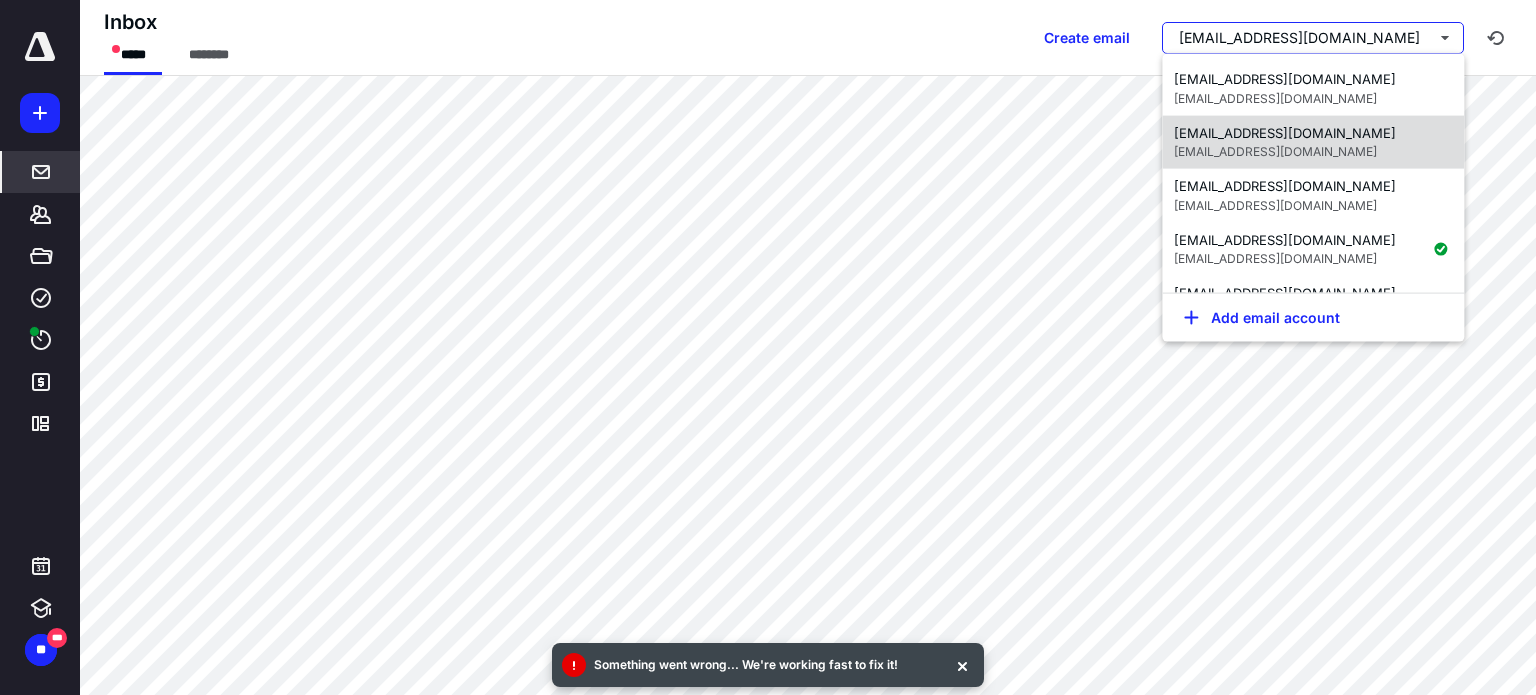 scroll, scrollTop: 200, scrollLeft: 0, axis: vertical 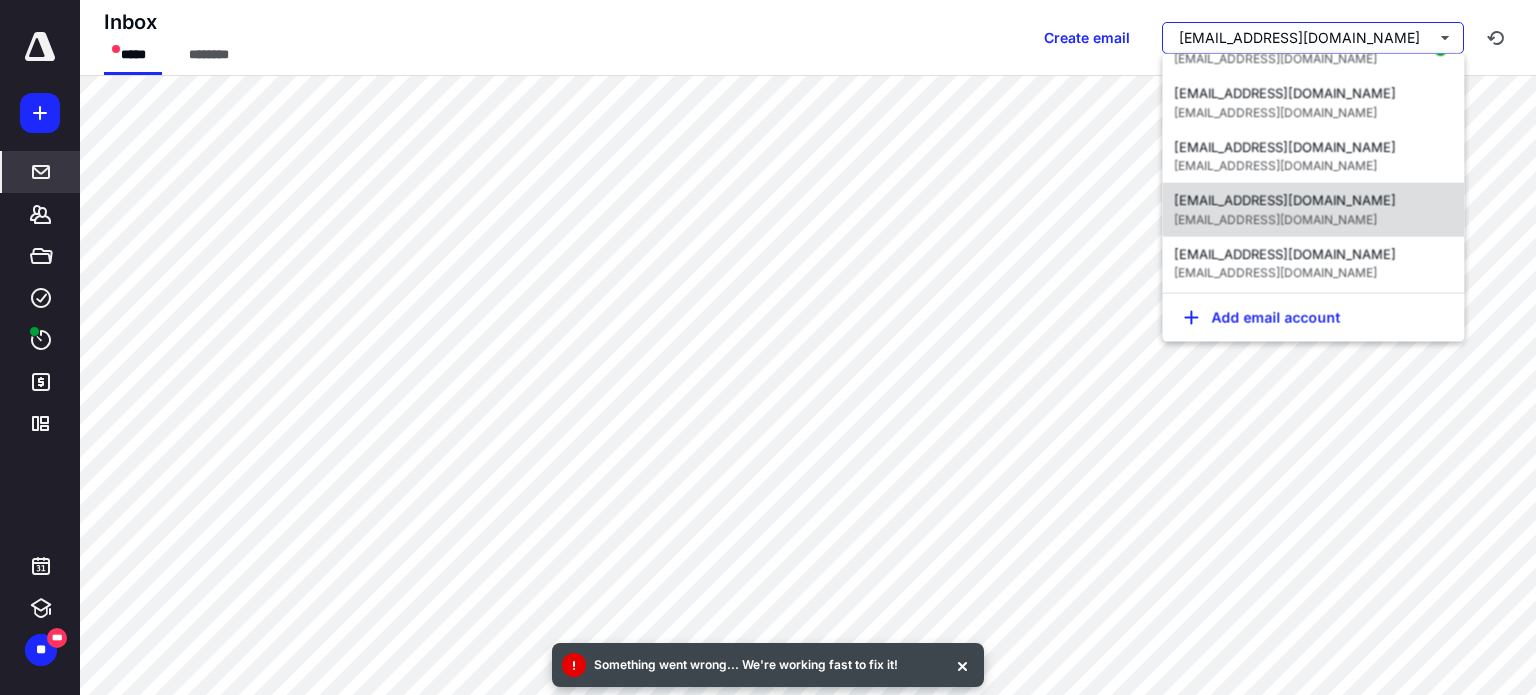 click on "[EMAIL_ADDRESS][DOMAIN_NAME]" at bounding box center [1275, 218] 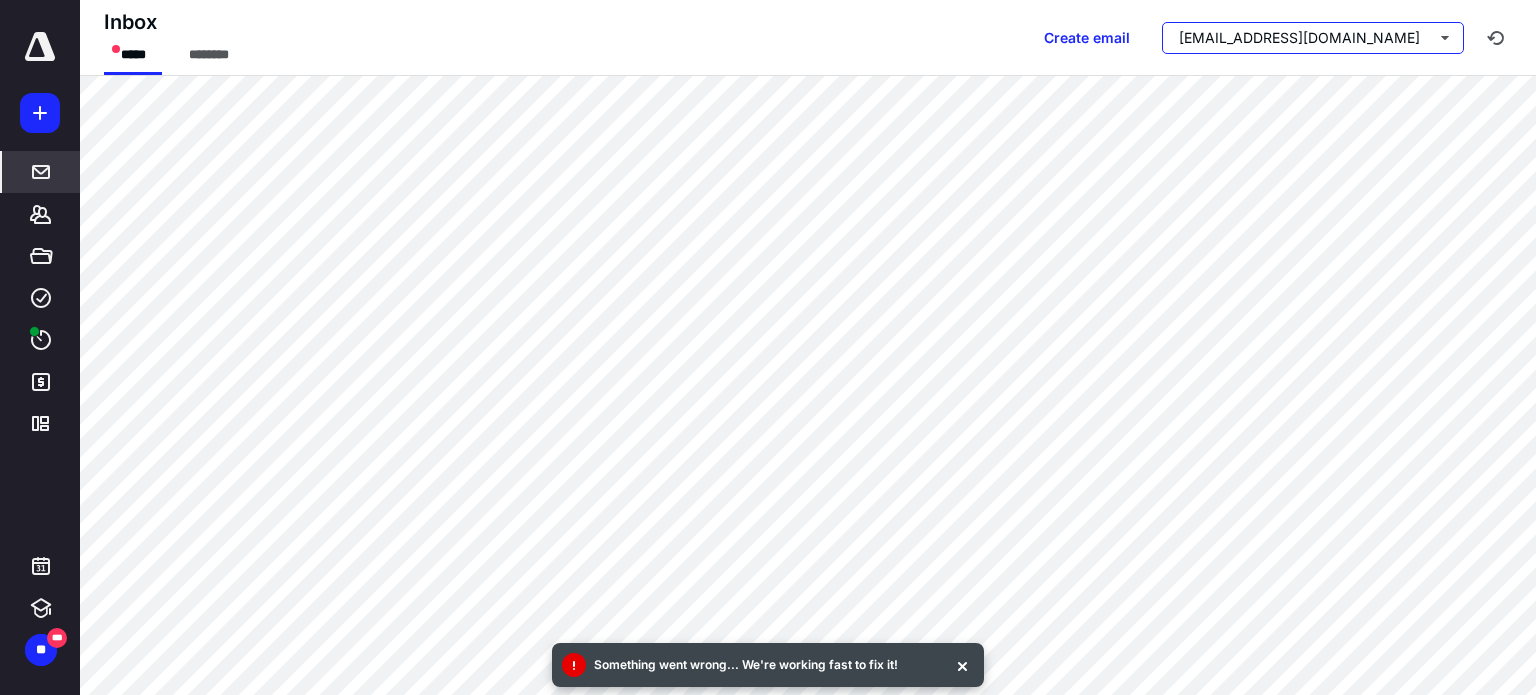 scroll, scrollTop: 0, scrollLeft: 0, axis: both 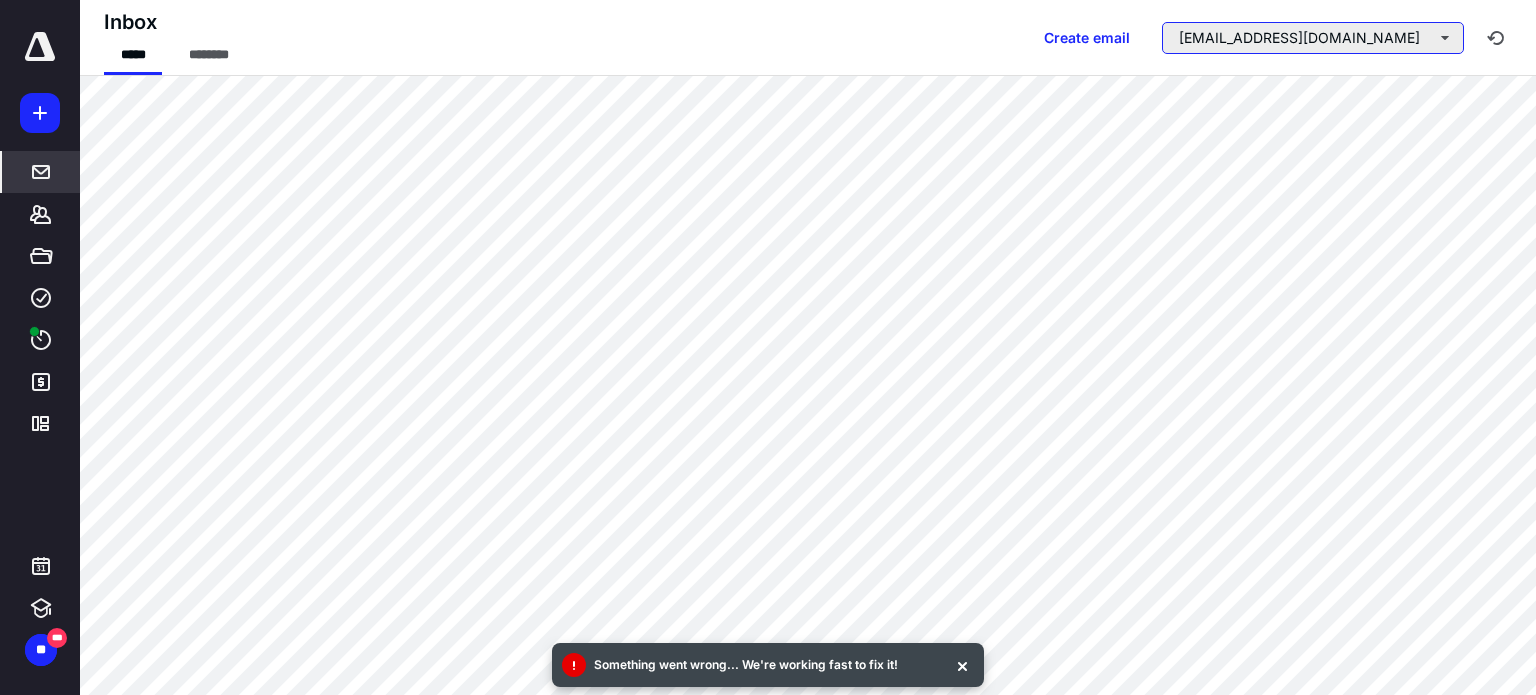click on "[EMAIL_ADDRESS][DOMAIN_NAME]" at bounding box center [1313, 38] 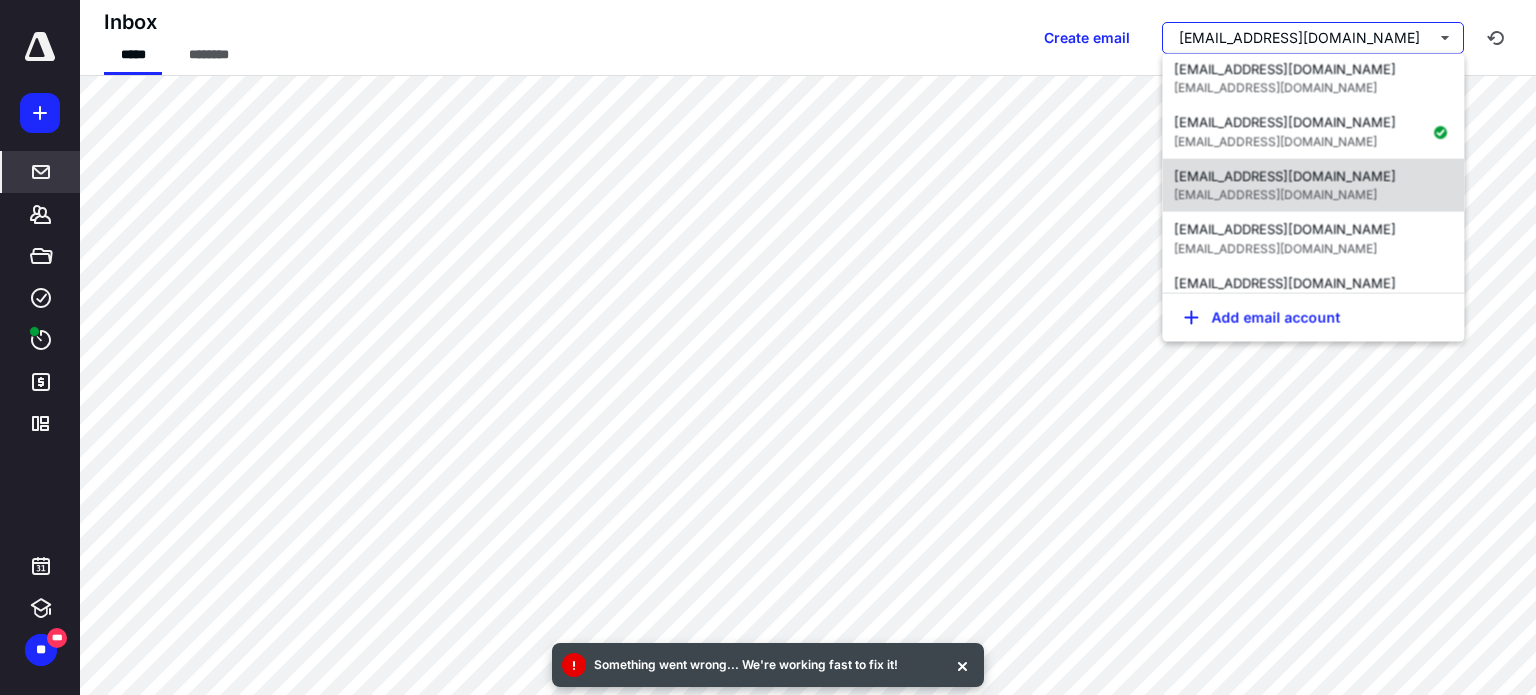 scroll, scrollTop: 300, scrollLeft: 0, axis: vertical 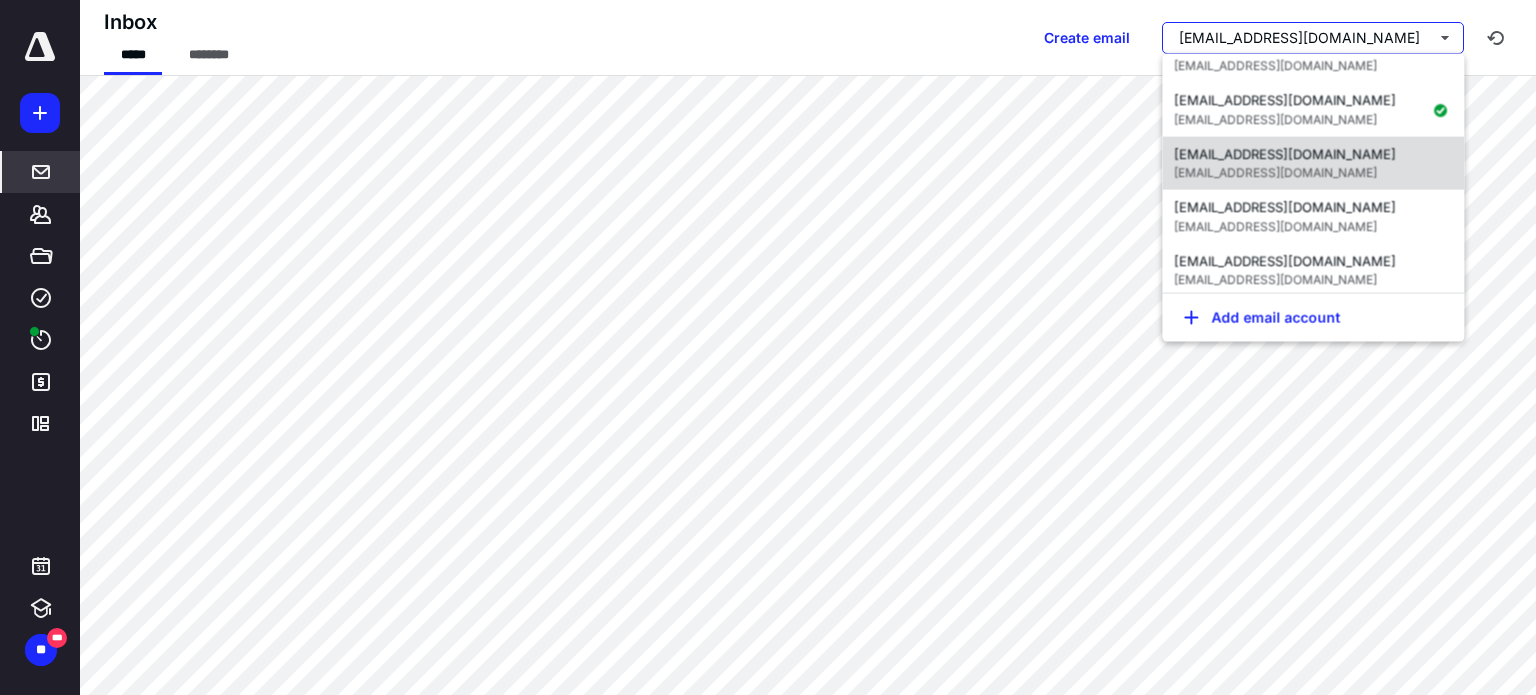 click on "[EMAIL_ADDRESS][DOMAIN_NAME]" at bounding box center (1285, 153) 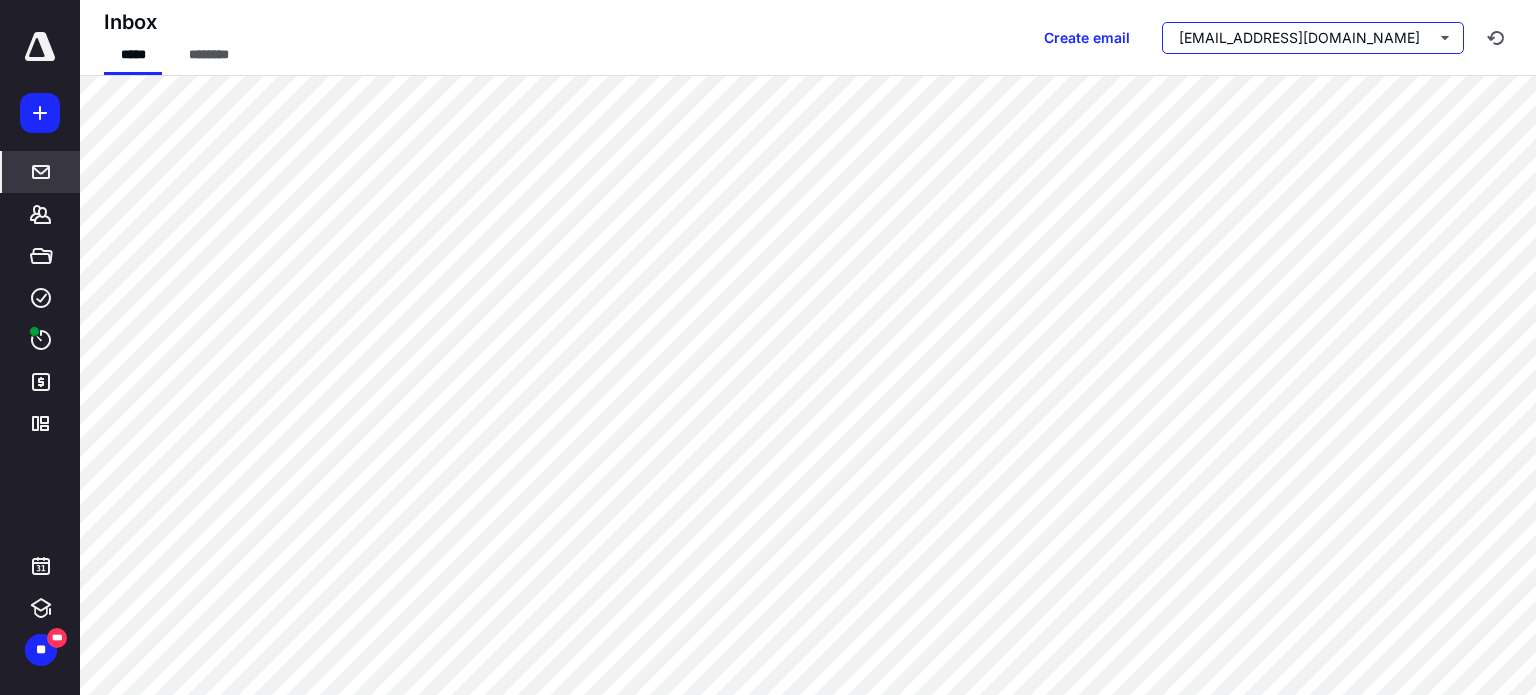 scroll, scrollTop: 0, scrollLeft: 0, axis: both 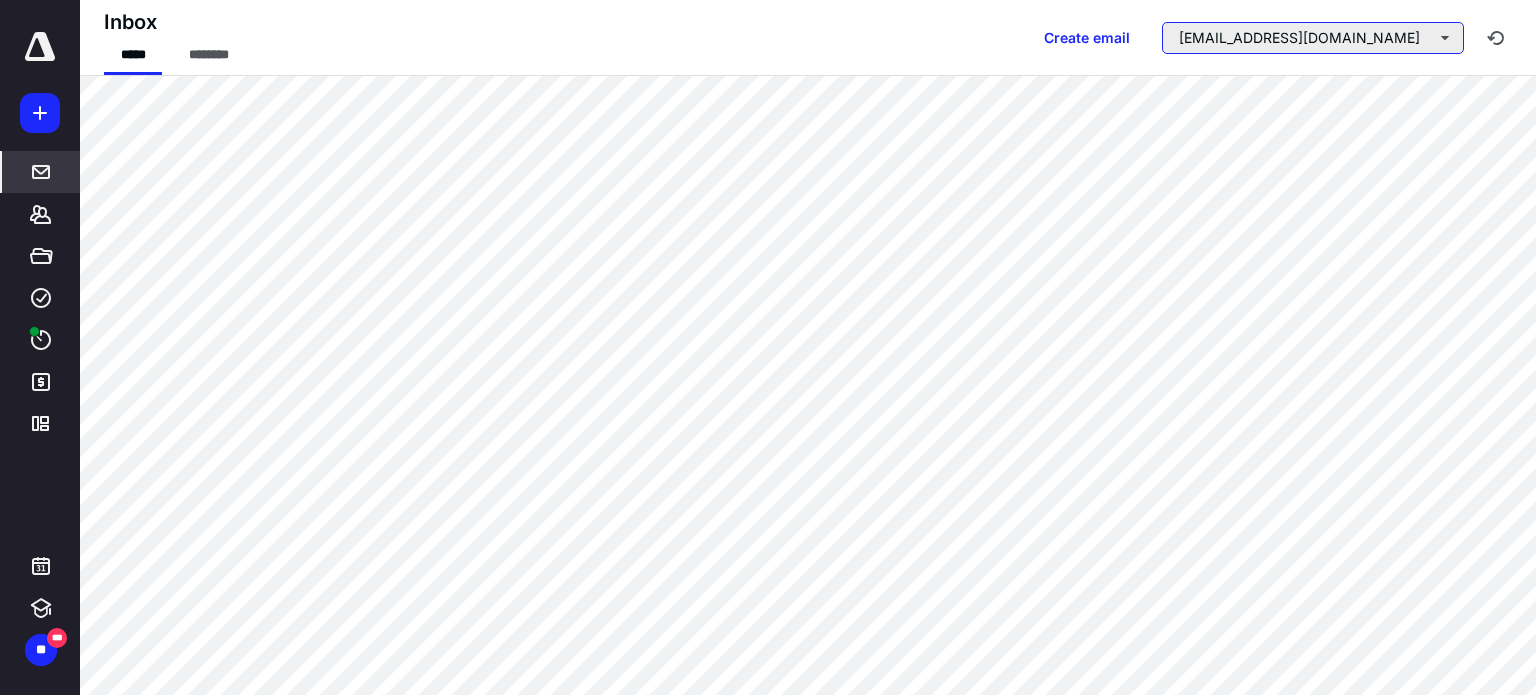 click on "[EMAIL_ADDRESS][DOMAIN_NAME]" at bounding box center [1313, 38] 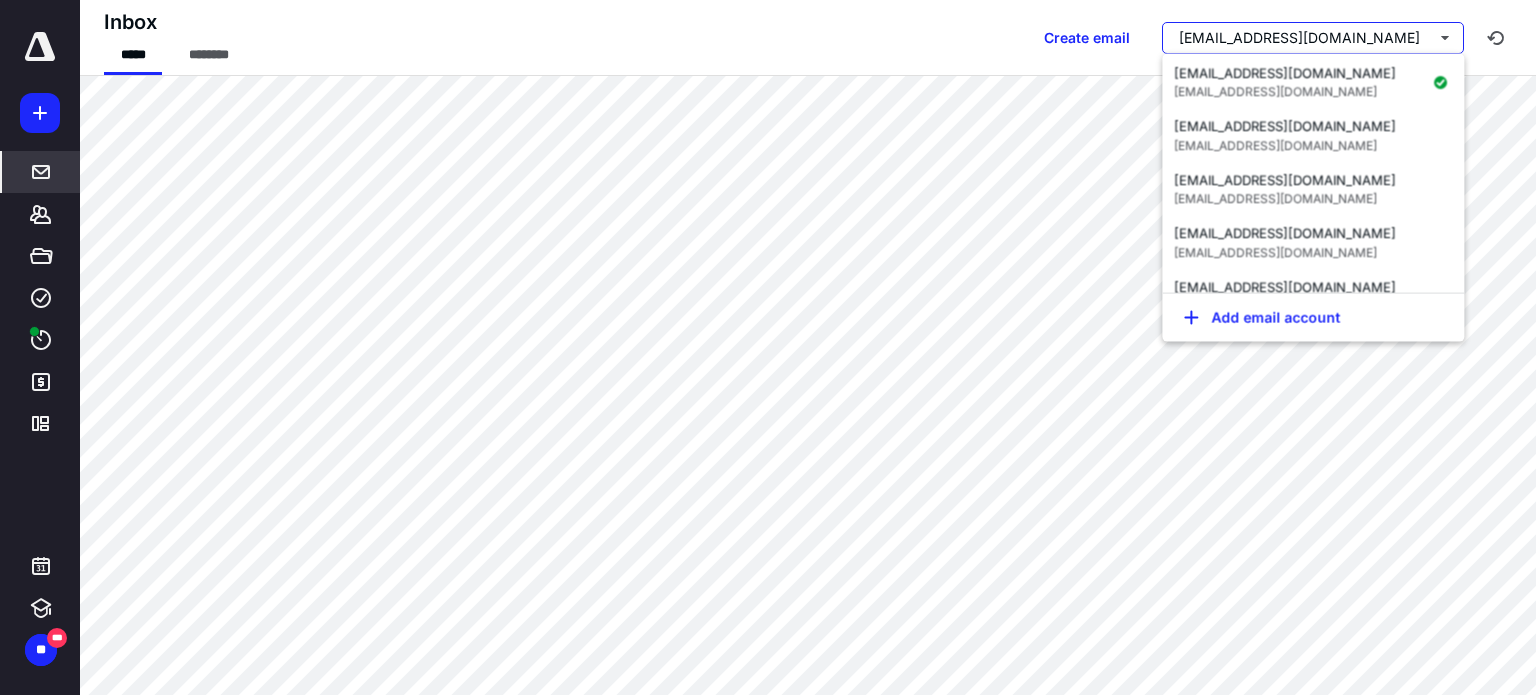 scroll, scrollTop: 400, scrollLeft: 0, axis: vertical 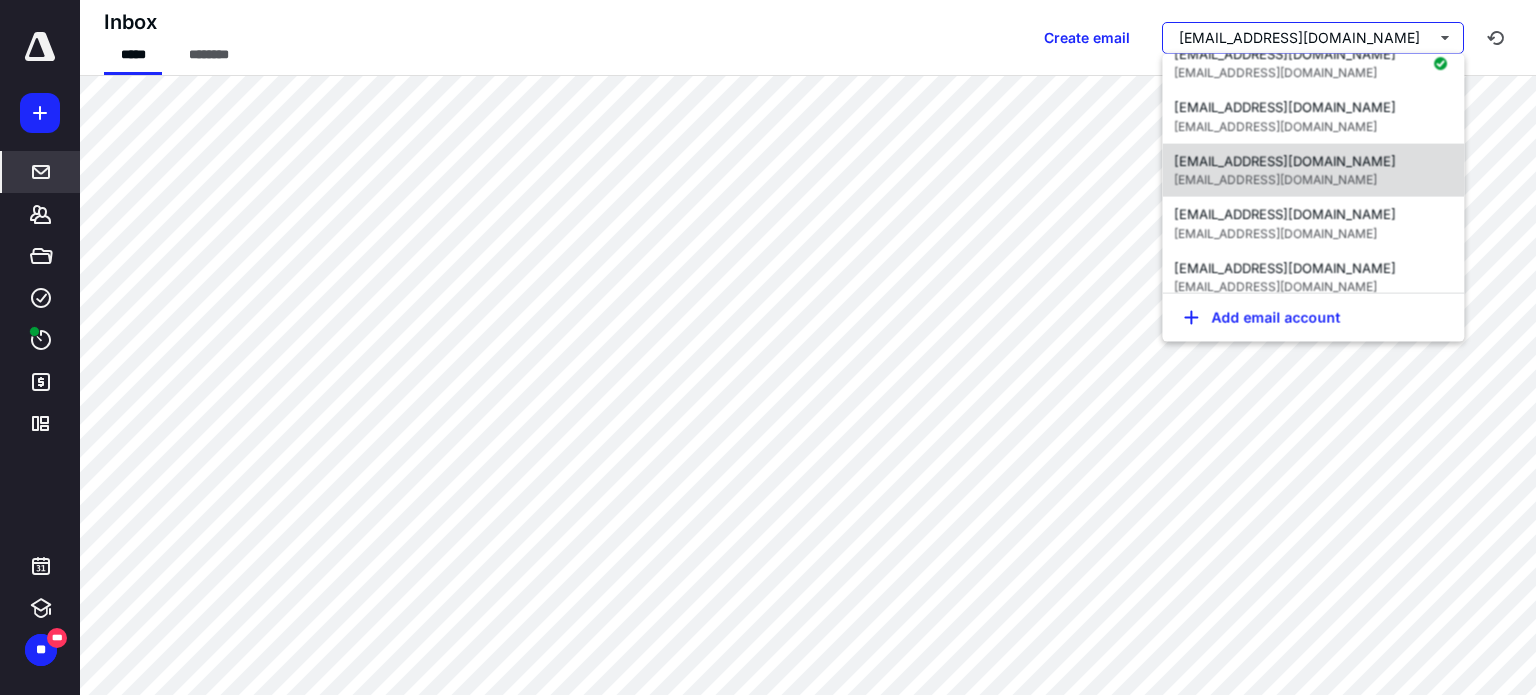 click on "[EMAIL_ADDRESS][DOMAIN_NAME]" at bounding box center (1285, 160) 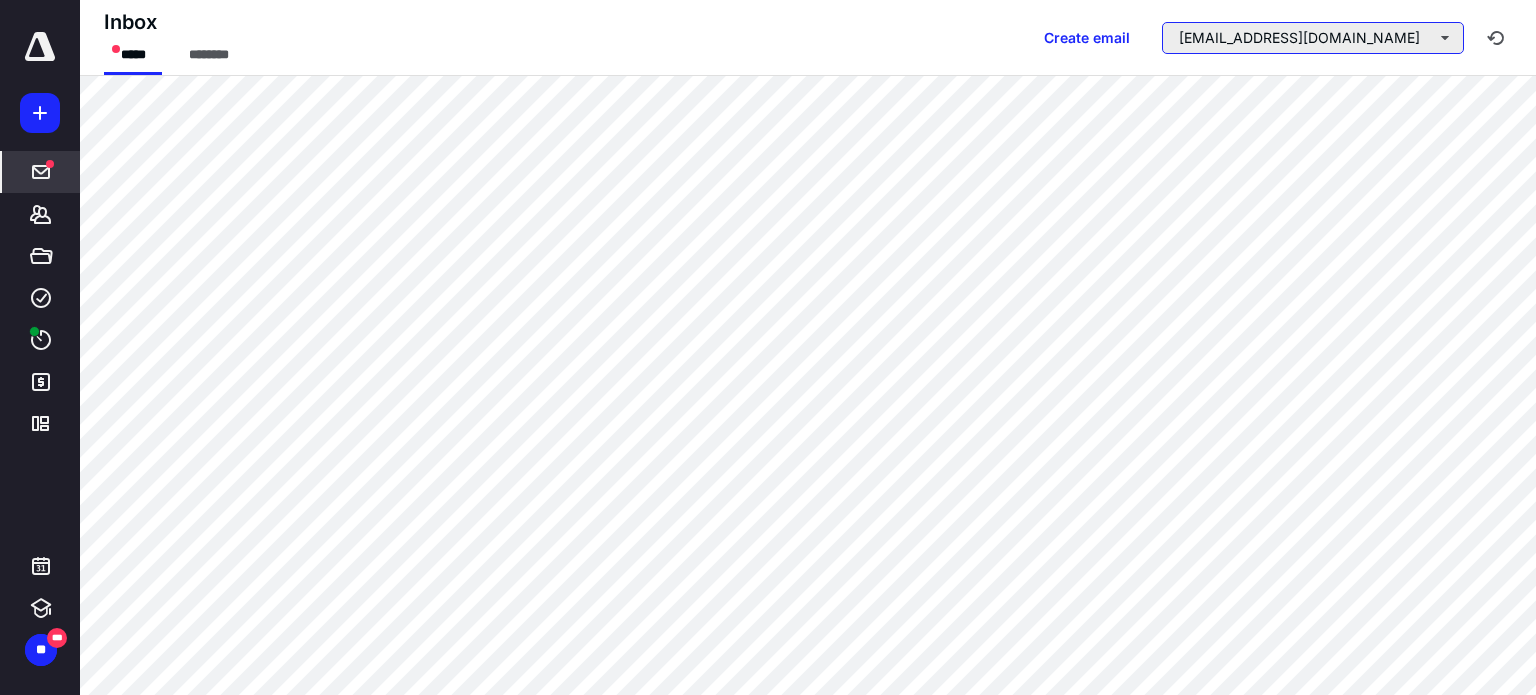 click on "[EMAIL_ADDRESS][DOMAIN_NAME]" at bounding box center (1313, 38) 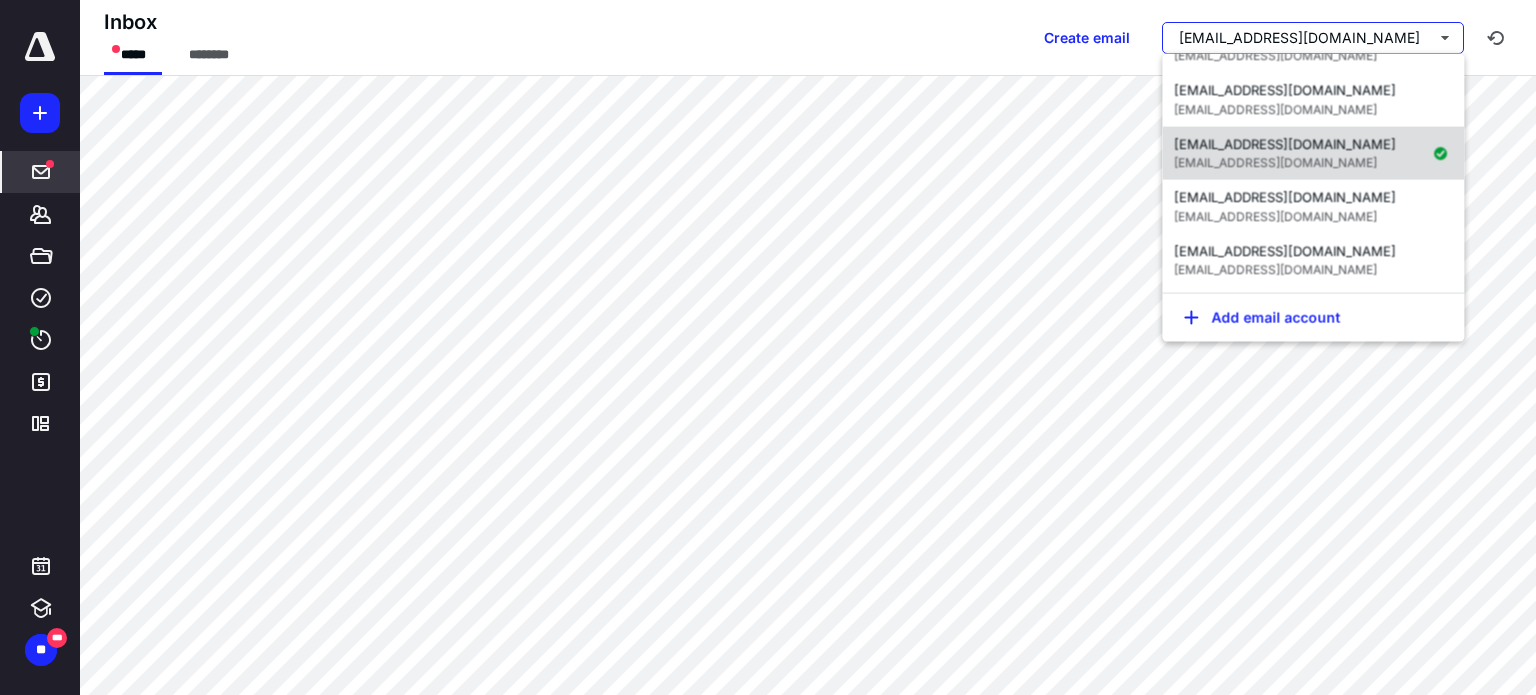 scroll, scrollTop: 400, scrollLeft: 0, axis: vertical 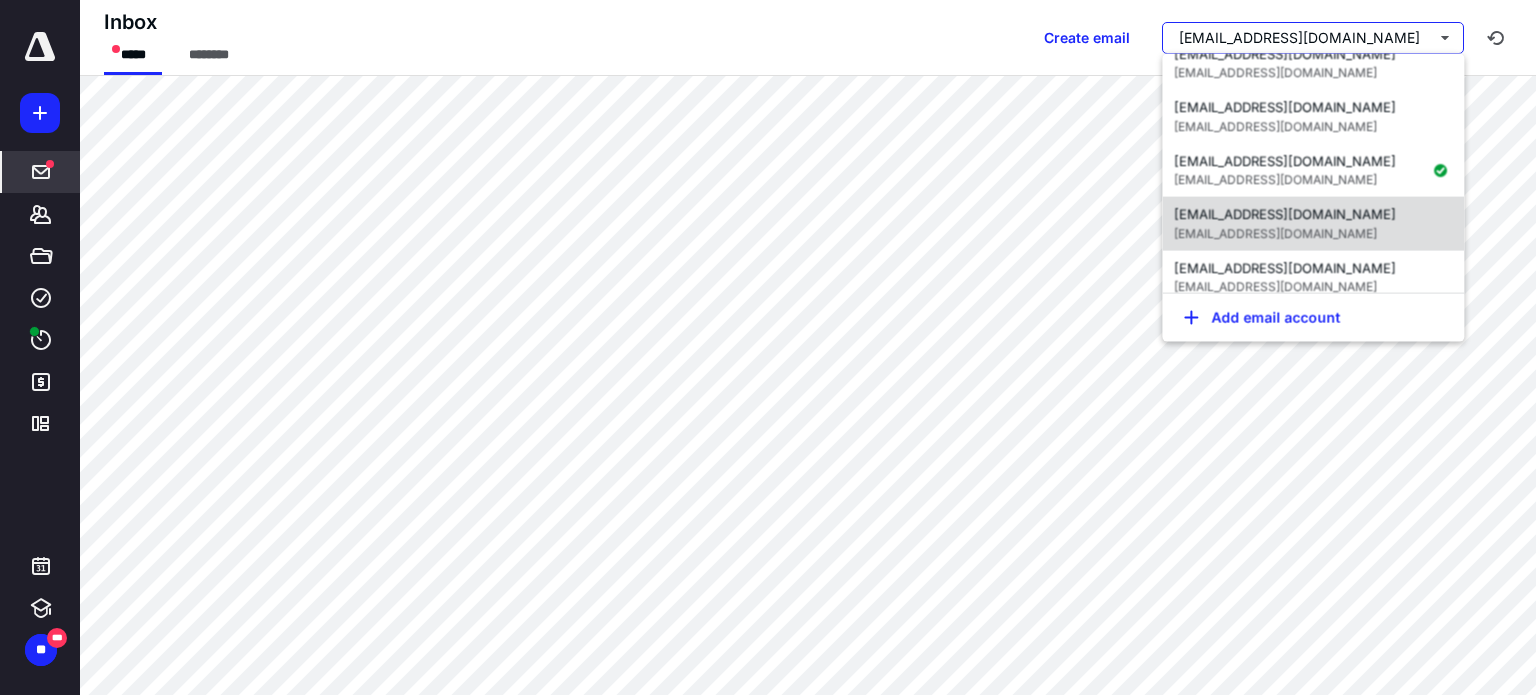 click on "[EMAIL_ADDRESS][DOMAIN_NAME]" at bounding box center (1275, 232) 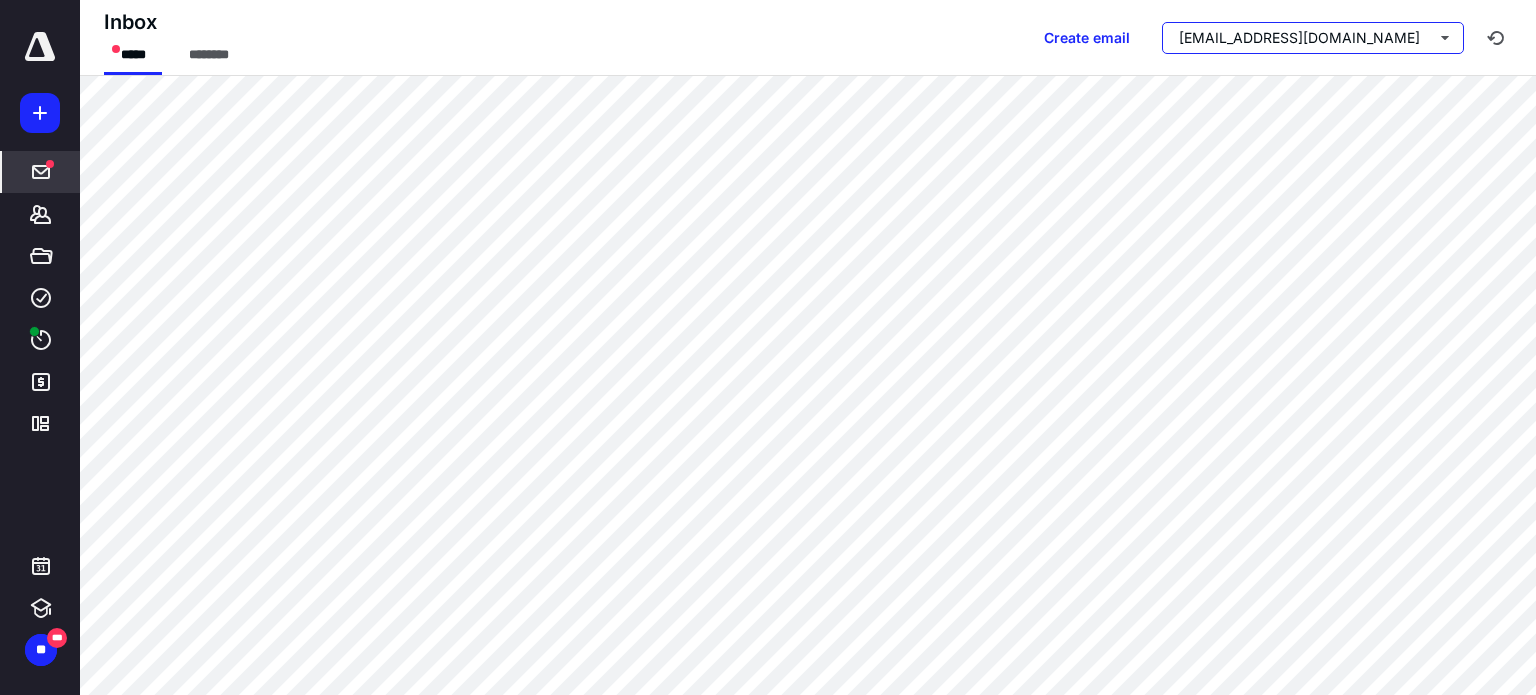 scroll, scrollTop: 0, scrollLeft: 0, axis: both 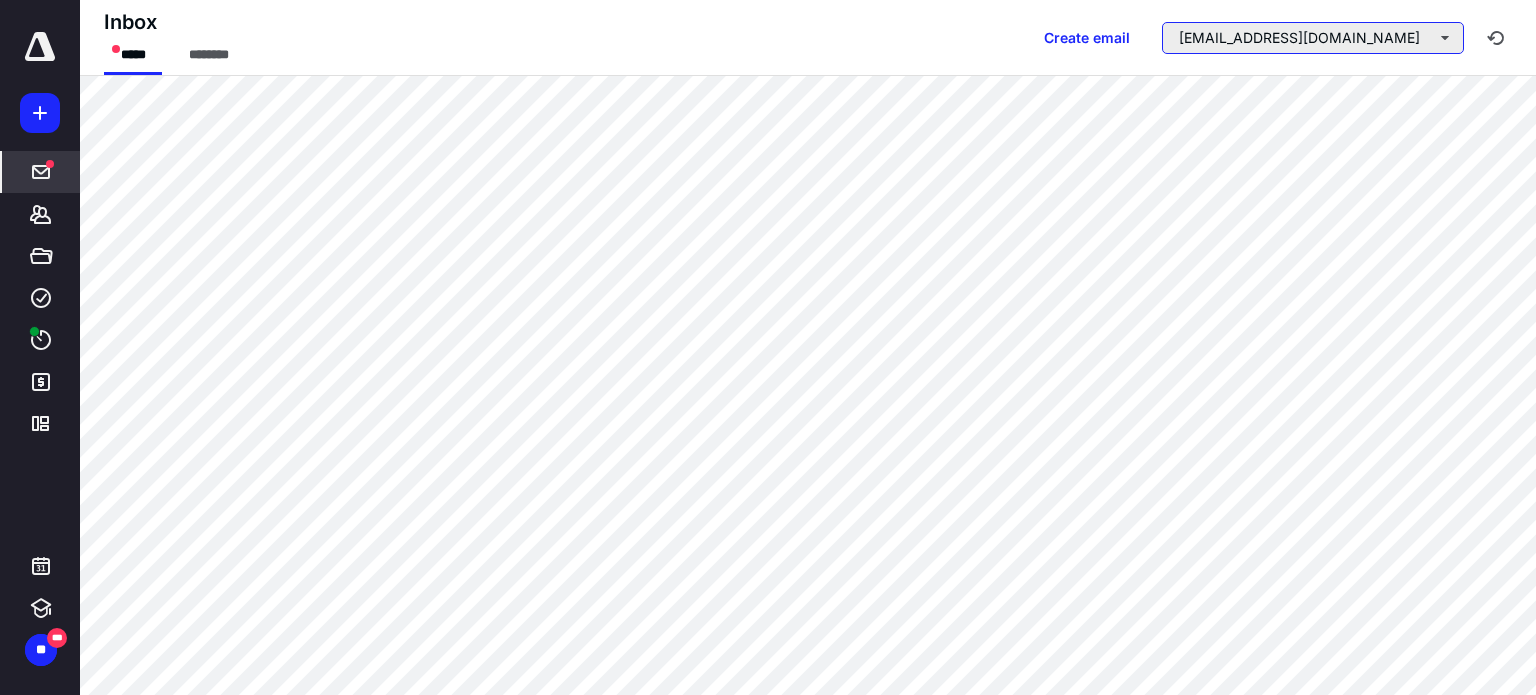 click on "[EMAIL_ADDRESS][DOMAIN_NAME]" at bounding box center (1313, 38) 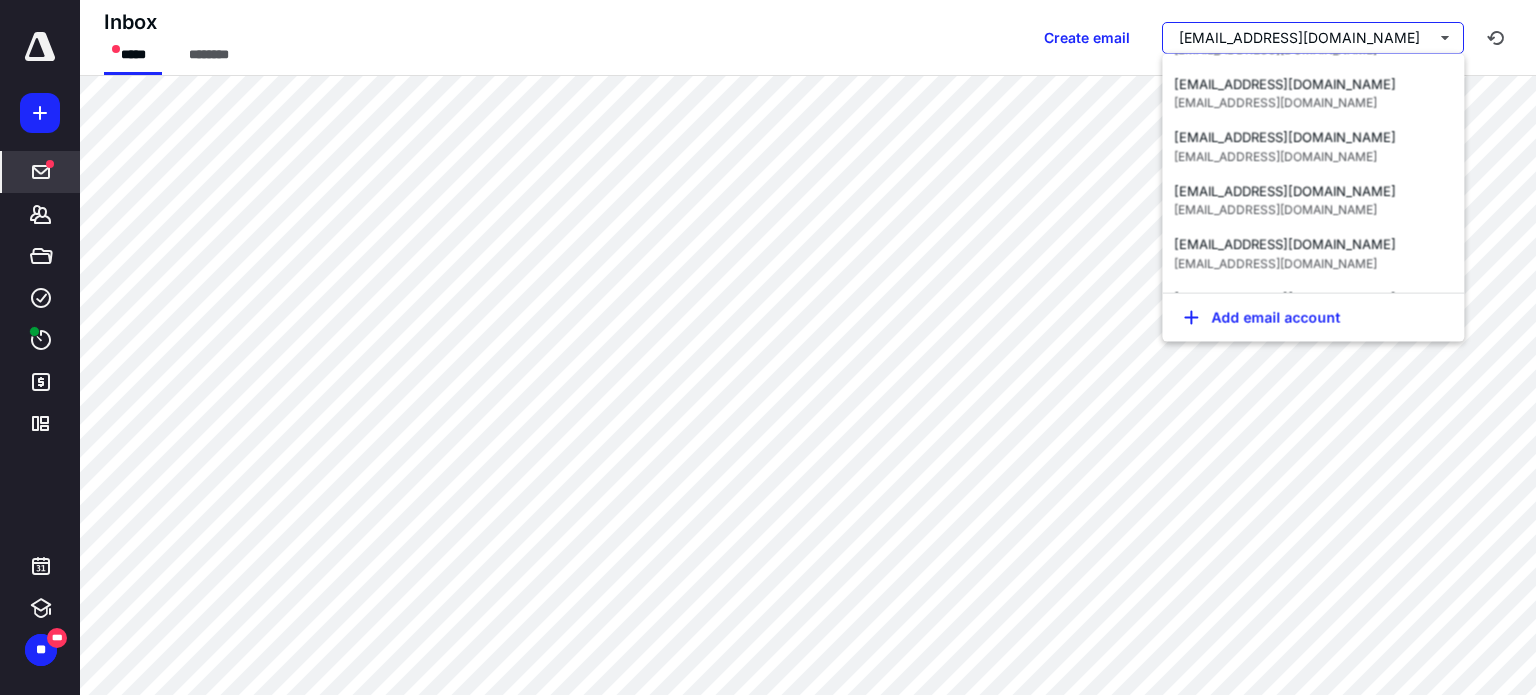 scroll, scrollTop: 700, scrollLeft: 0, axis: vertical 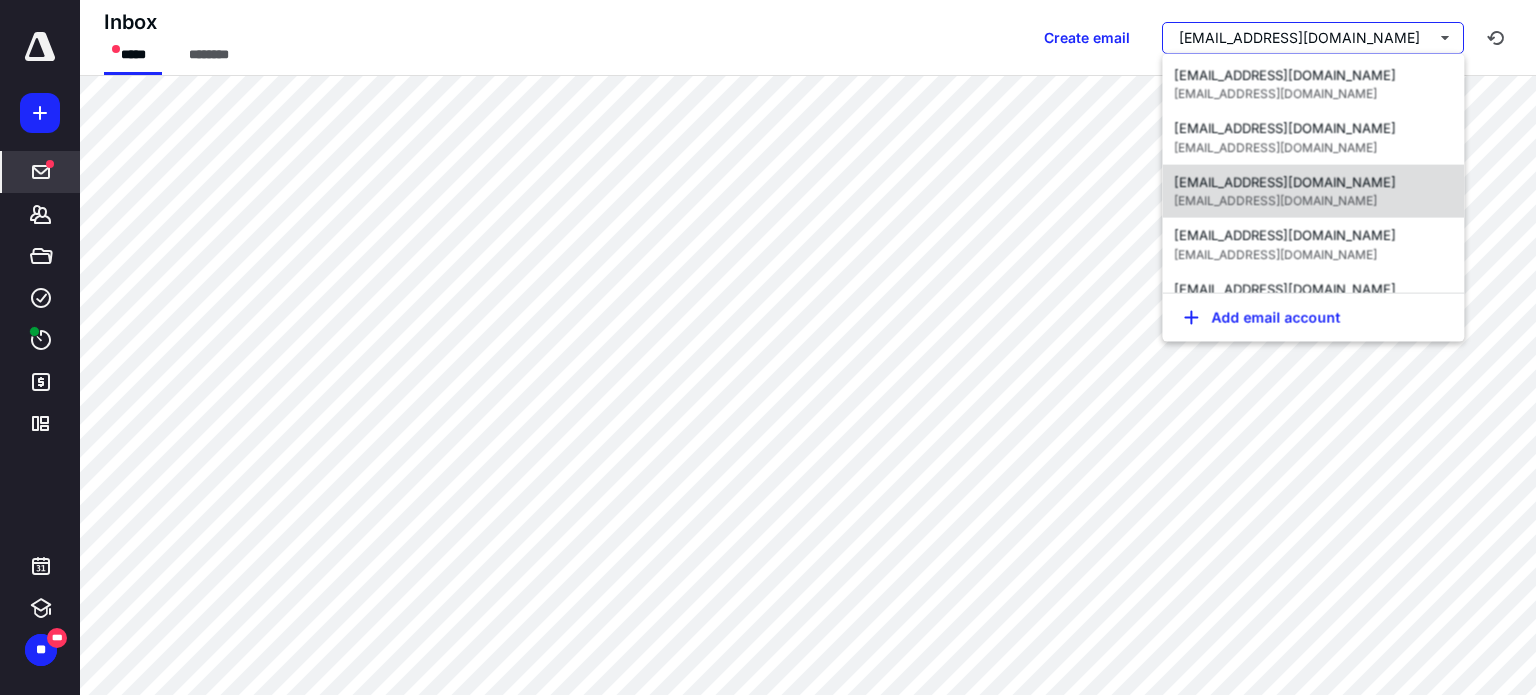 click on "[EMAIL_ADDRESS][DOMAIN_NAME]" at bounding box center [1285, 181] 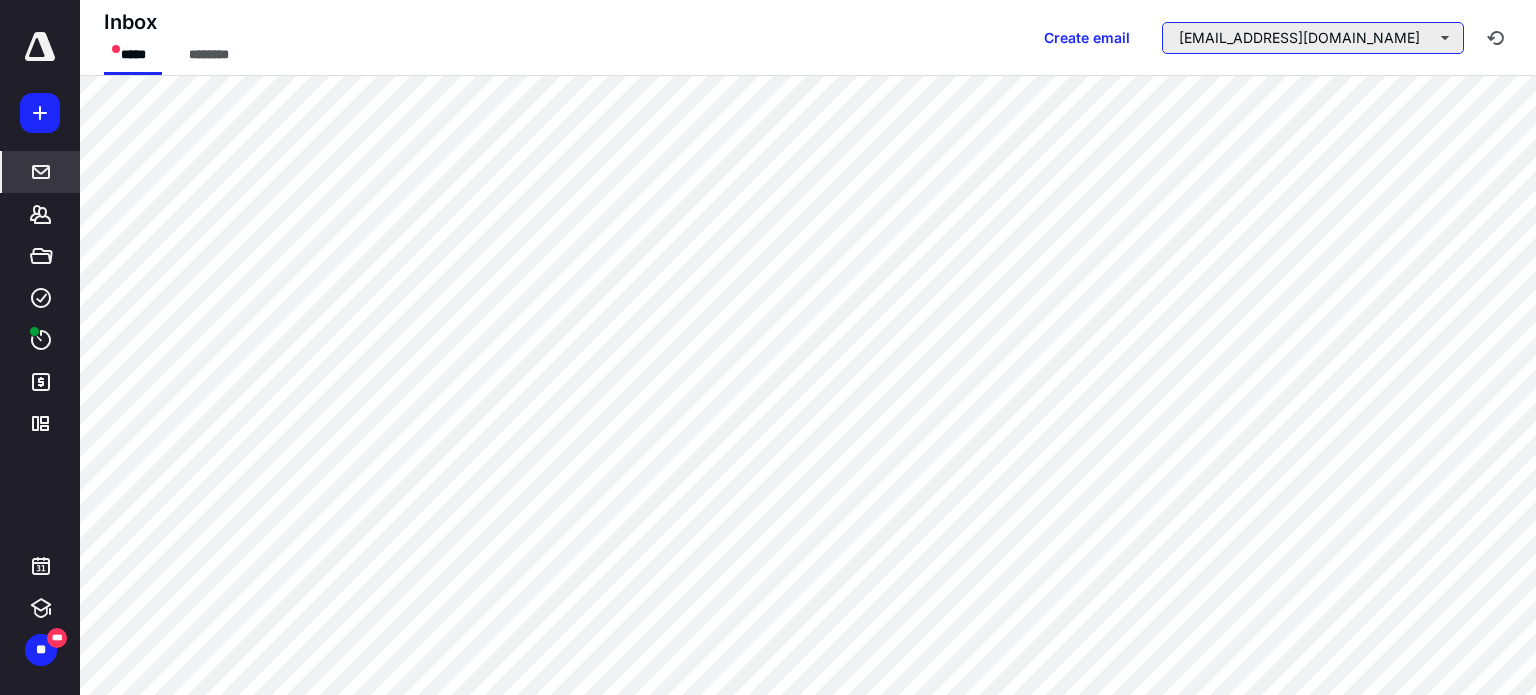 drag, startPoint x: 1245, startPoint y: 32, endPoint x: 1250, endPoint y: 52, distance: 20.615528 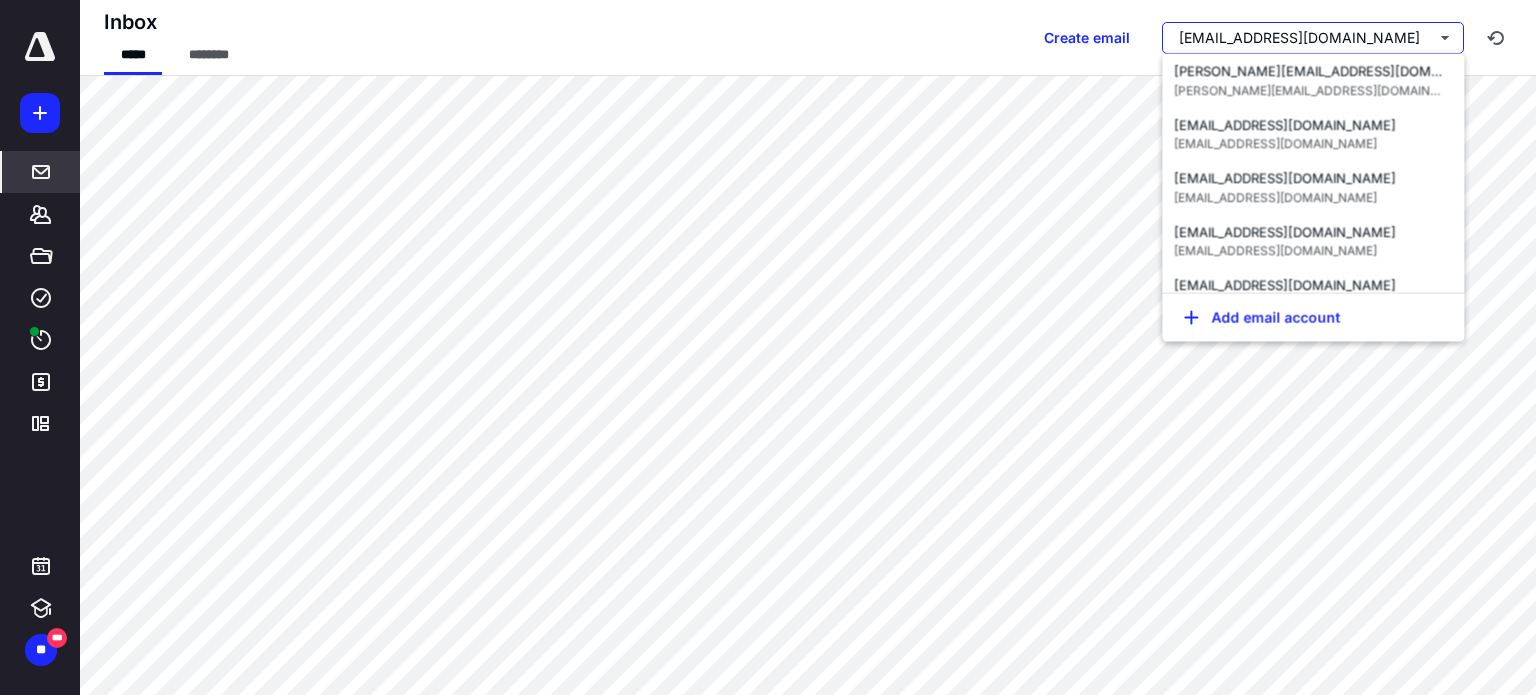 scroll, scrollTop: 1000, scrollLeft: 0, axis: vertical 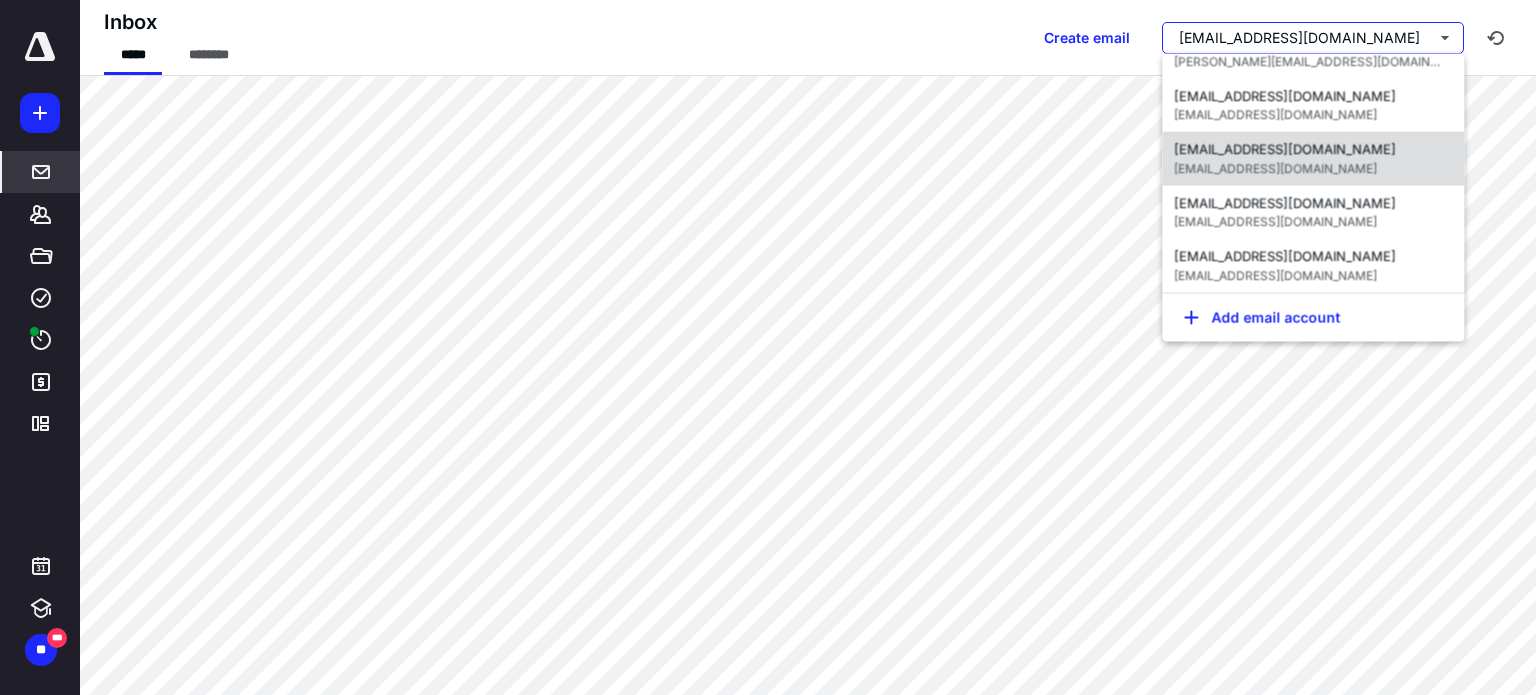 click on "[EMAIL_ADDRESS][DOMAIN_NAME]" at bounding box center [1285, 149] 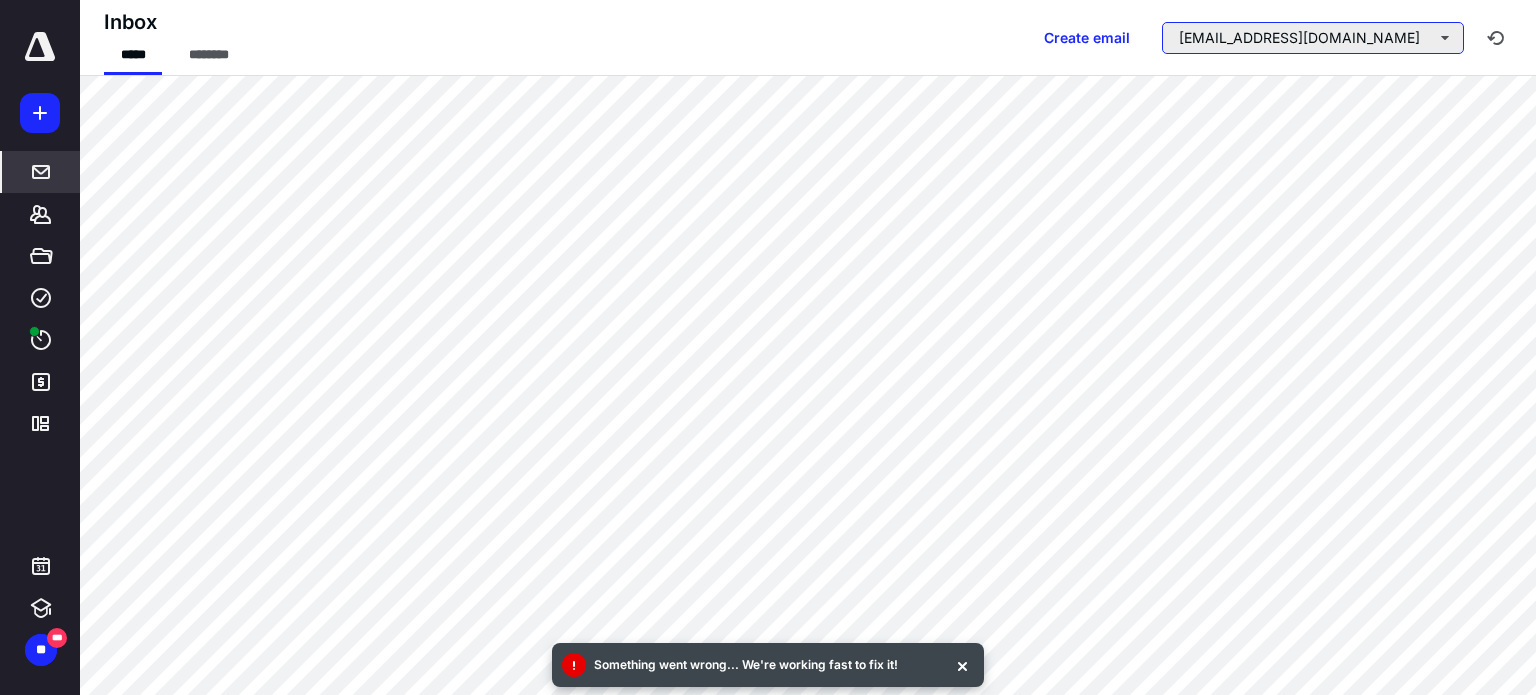 click on "[EMAIL_ADDRESS][DOMAIN_NAME]" at bounding box center [1313, 38] 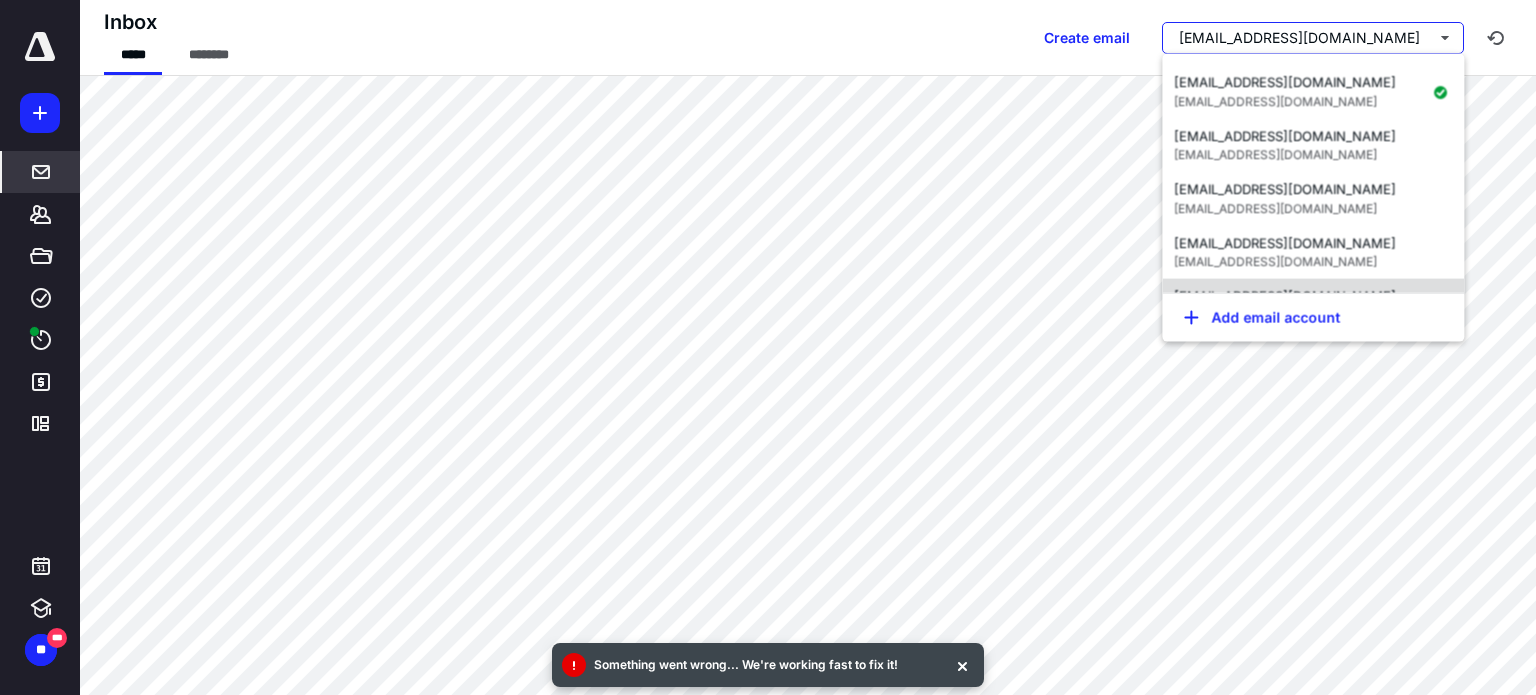 scroll, scrollTop: 1168, scrollLeft: 0, axis: vertical 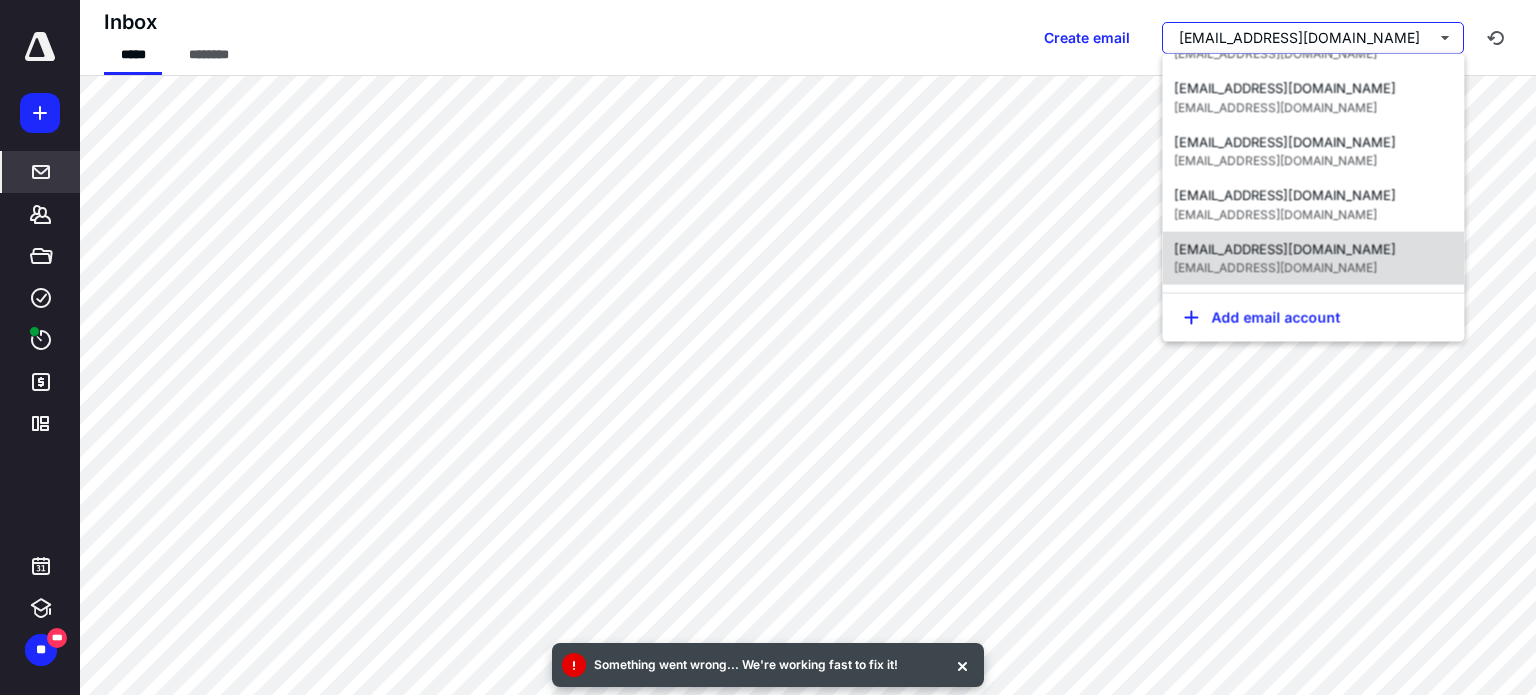 click on "[EMAIL_ADDRESS][DOMAIN_NAME]" at bounding box center [1285, 248] 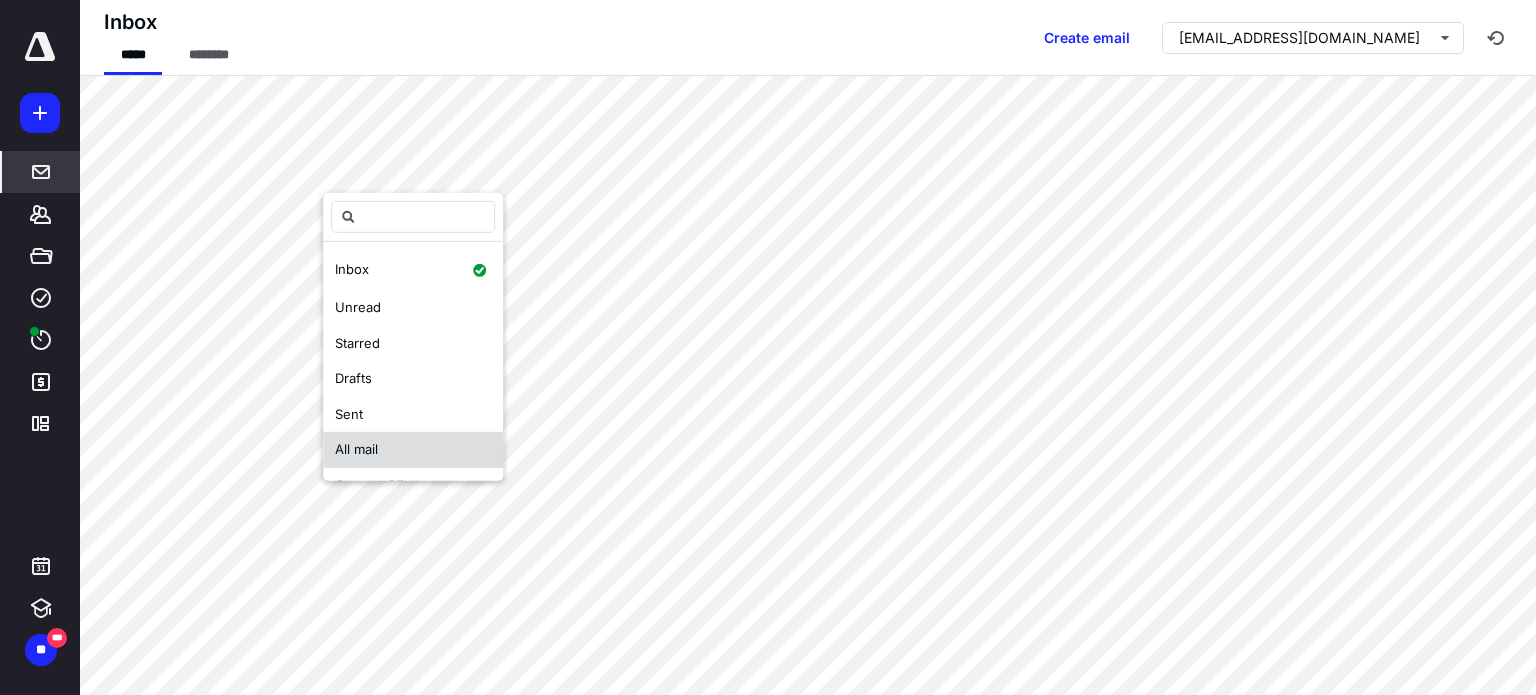 click on "All mail" at bounding box center (413, 450) 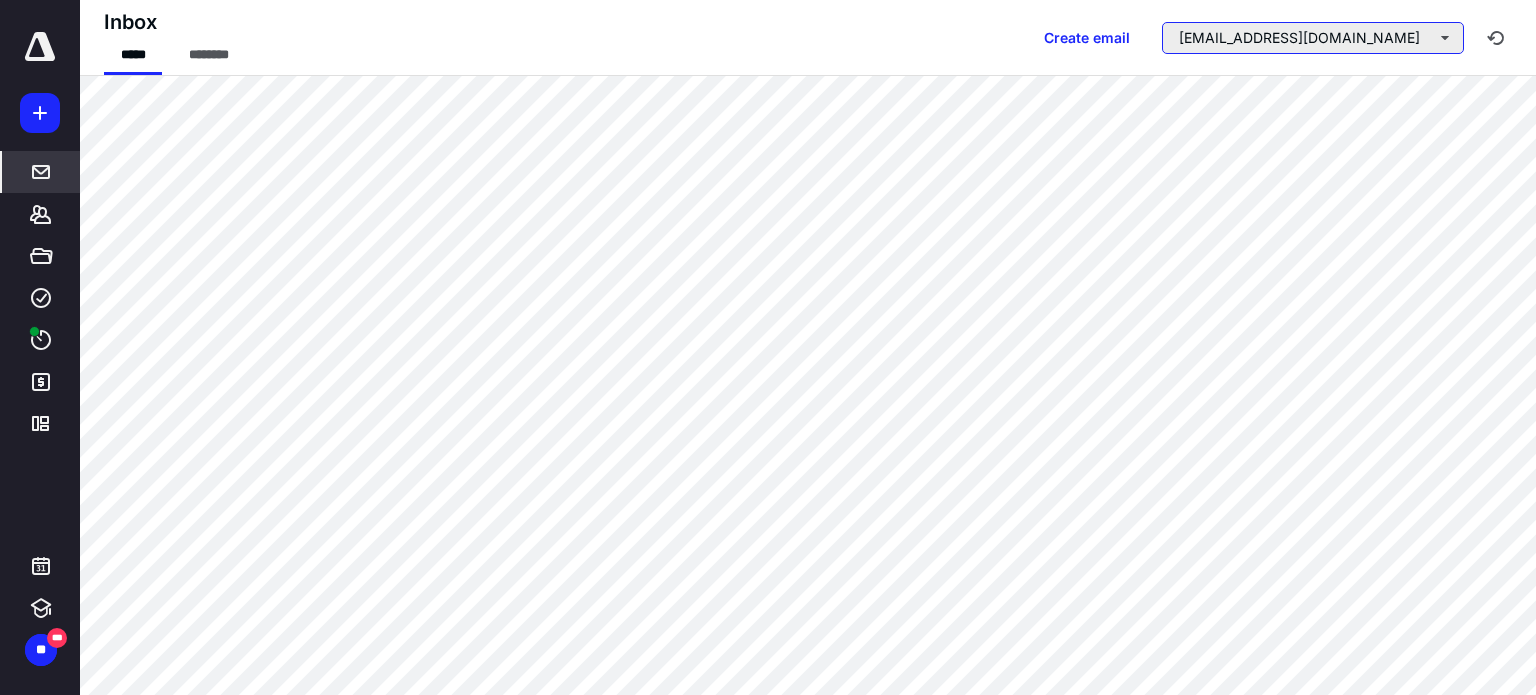 click on "[EMAIL_ADDRESS][DOMAIN_NAME]" at bounding box center (1313, 38) 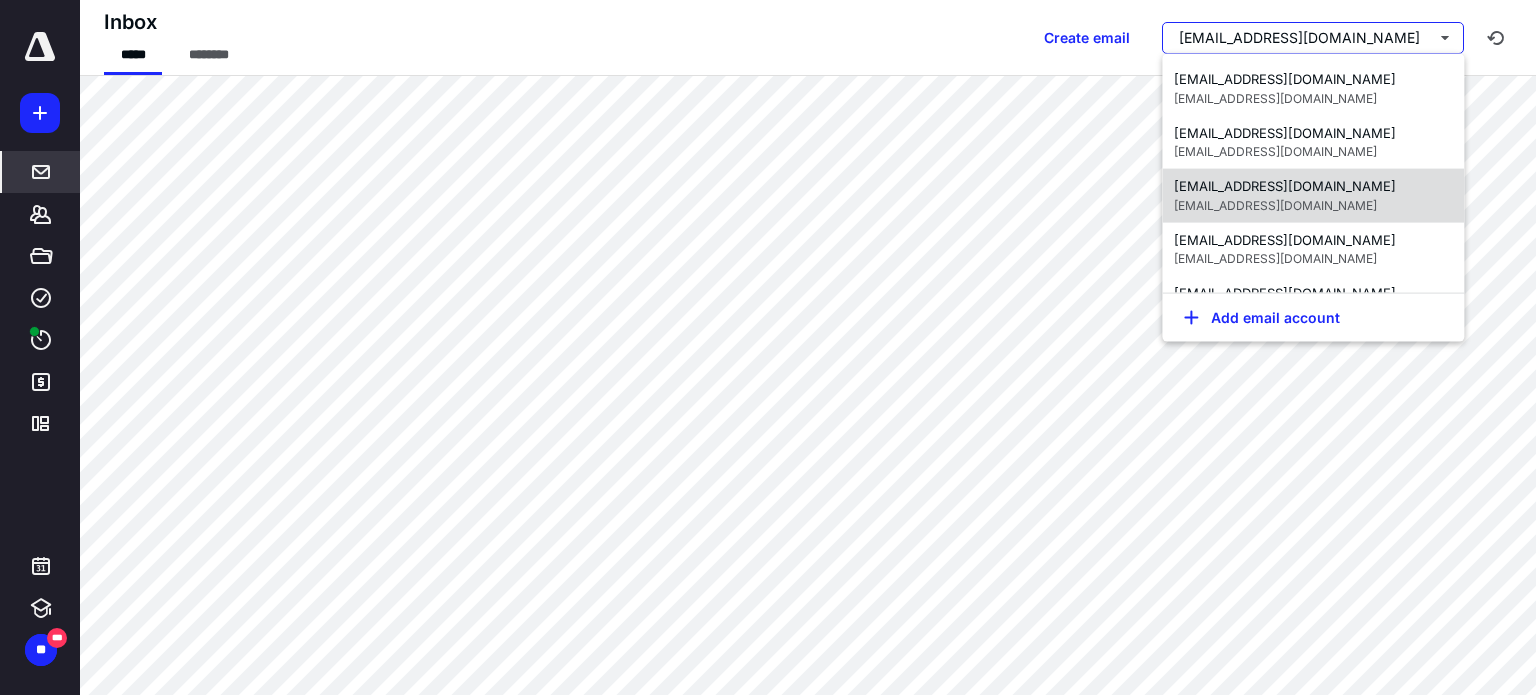click on "[EMAIL_ADDRESS][DOMAIN_NAME]" at bounding box center (1285, 186) 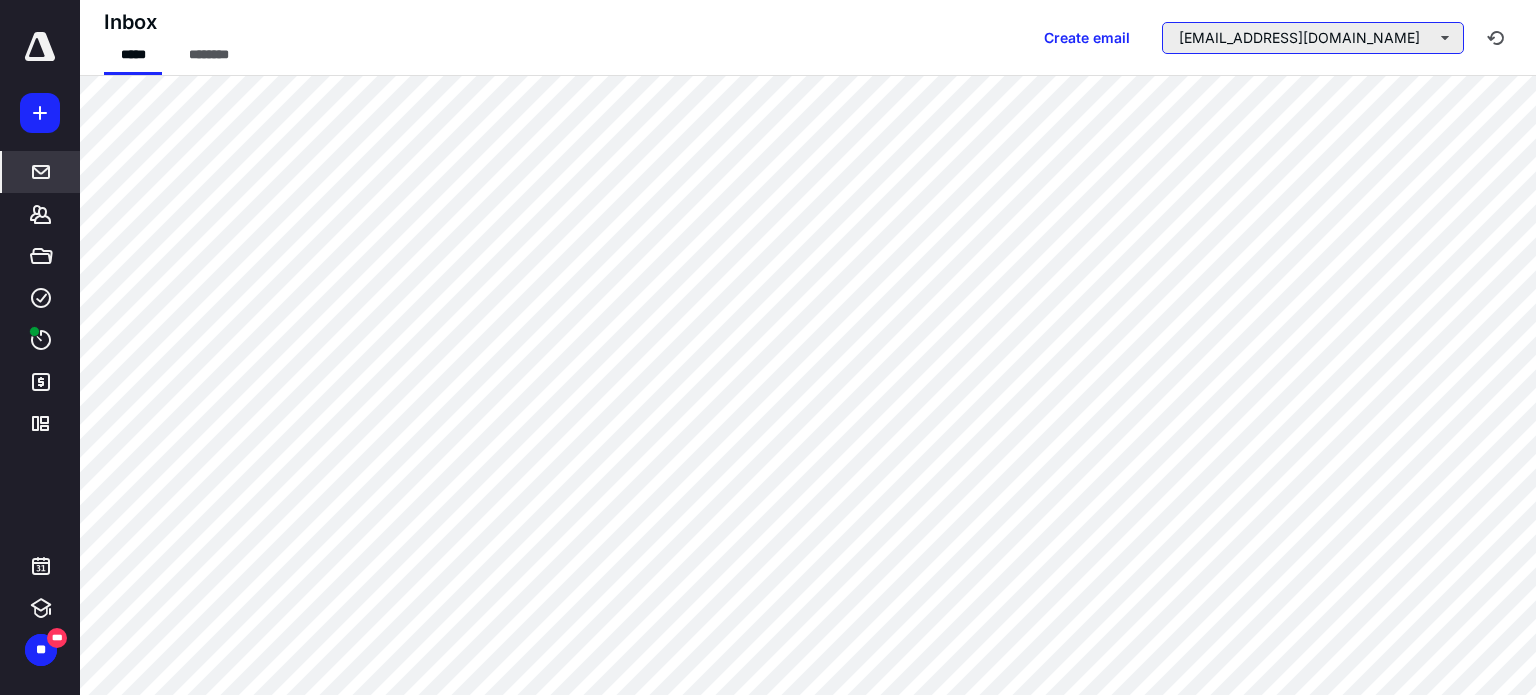 click on "[EMAIL_ADDRESS][DOMAIN_NAME]" at bounding box center [1313, 38] 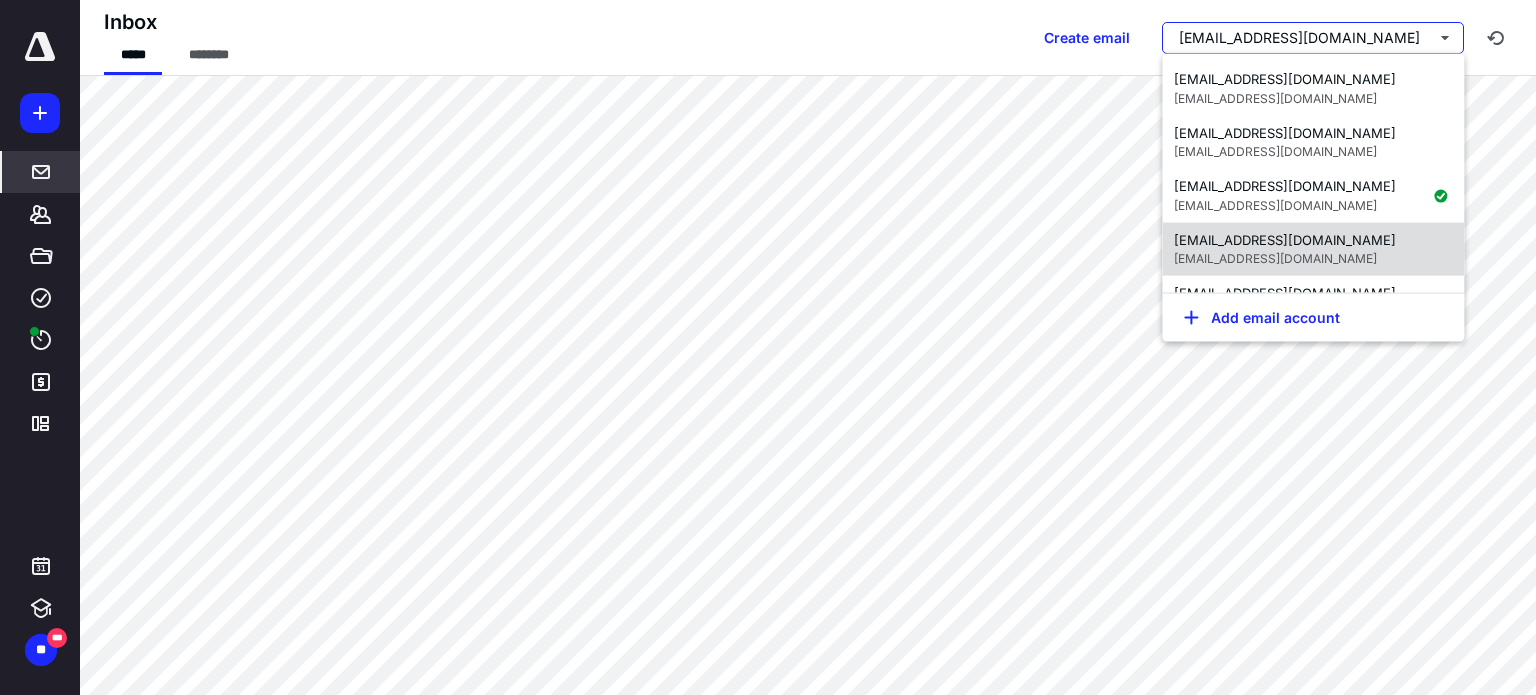 click on "[EMAIL_ADDRESS][DOMAIN_NAME]" at bounding box center (1285, 239) 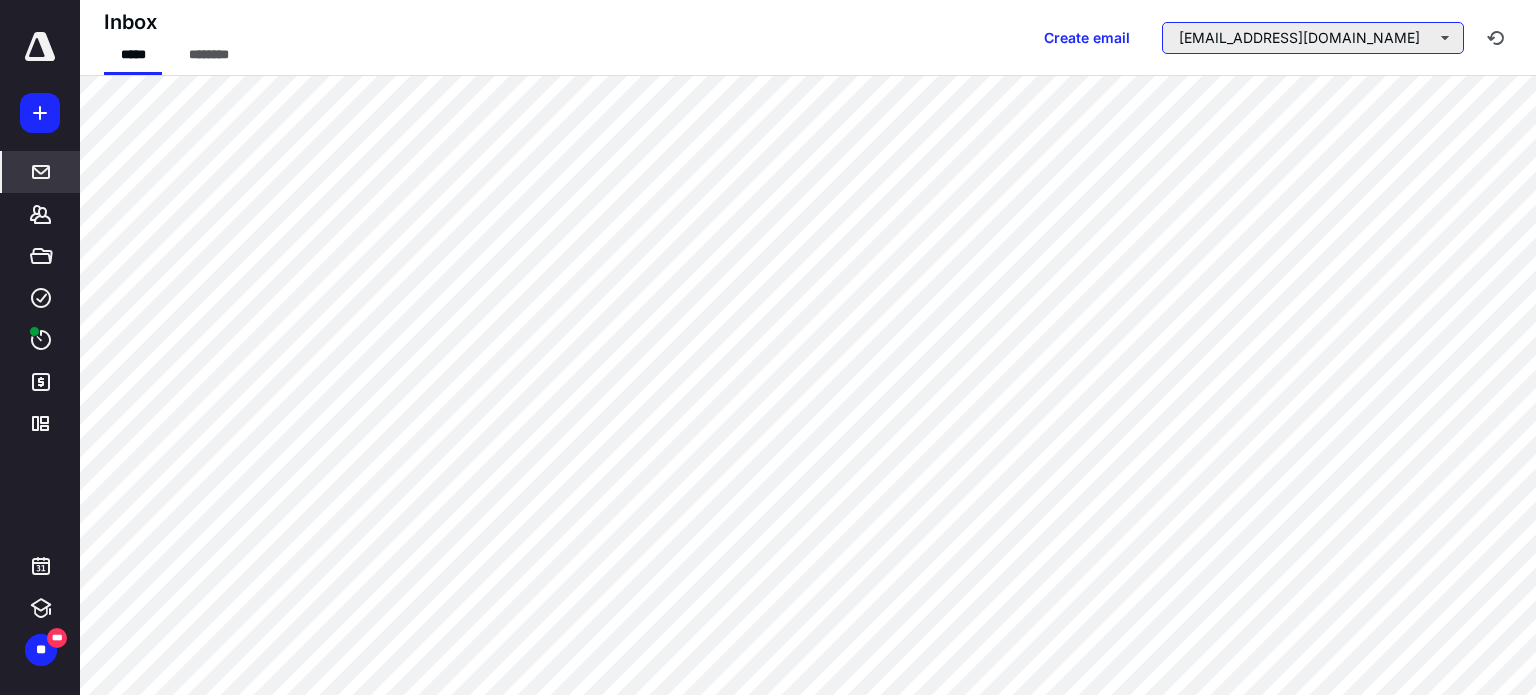 click on "[EMAIL_ADDRESS][DOMAIN_NAME]" at bounding box center [1313, 38] 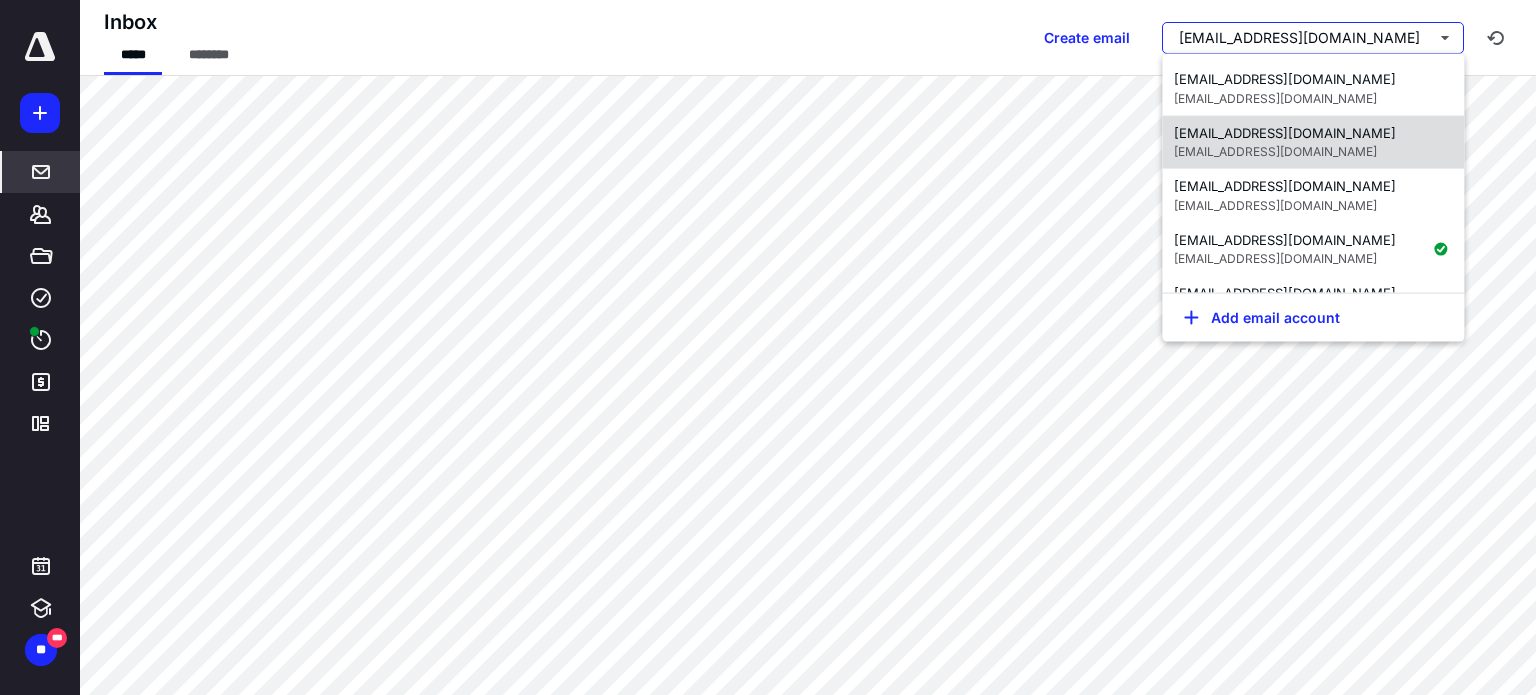scroll, scrollTop: 200, scrollLeft: 0, axis: vertical 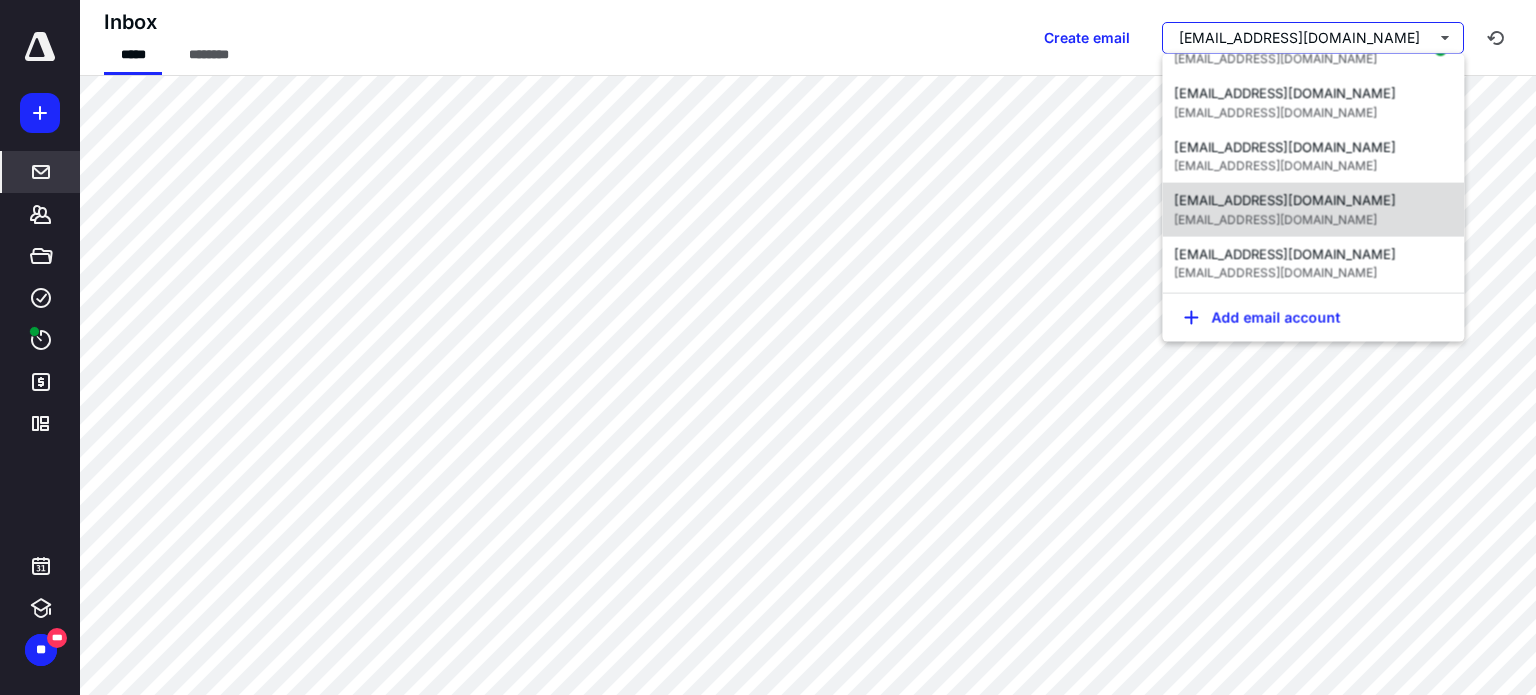 click on "[EMAIL_ADDRESS][DOMAIN_NAME]" at bounding box center (1285, 200) 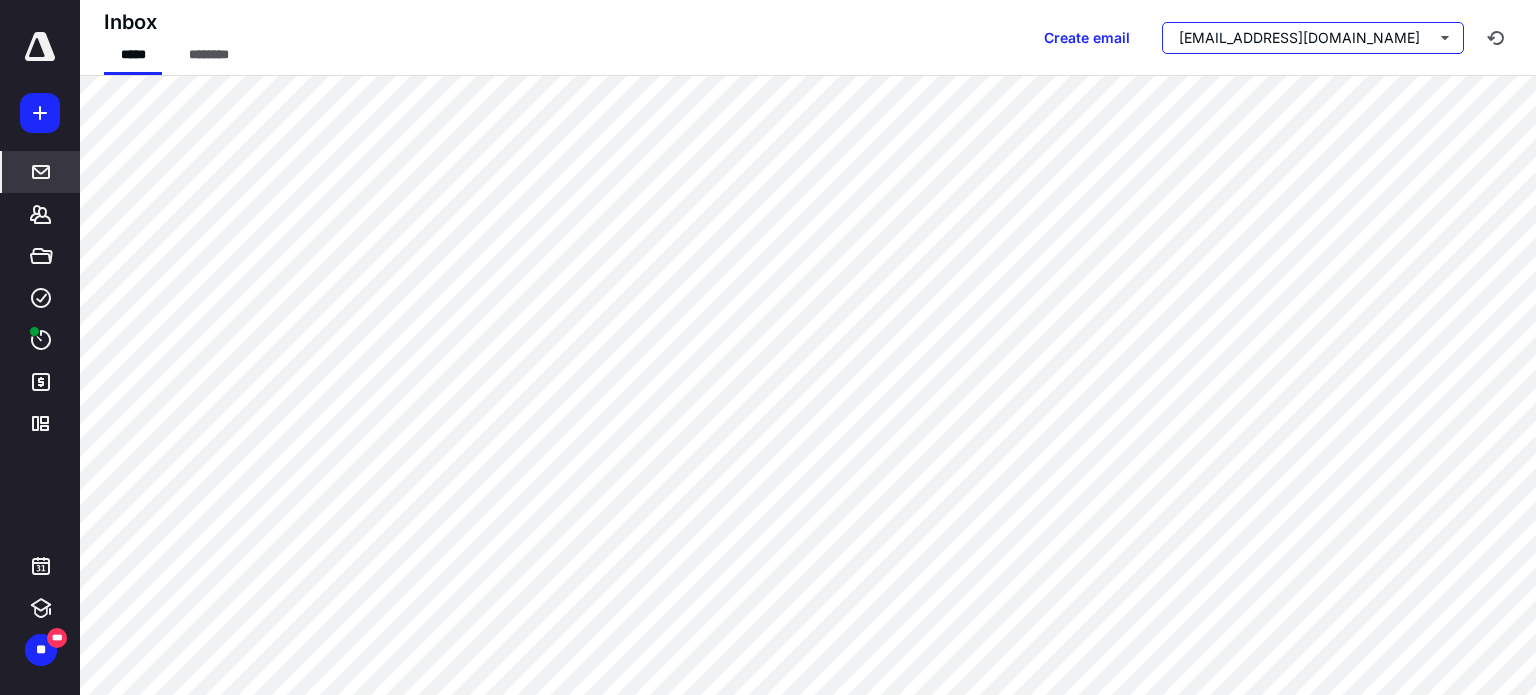 scroll, scrollTop: 0, scrollLeft: 0, axis: both 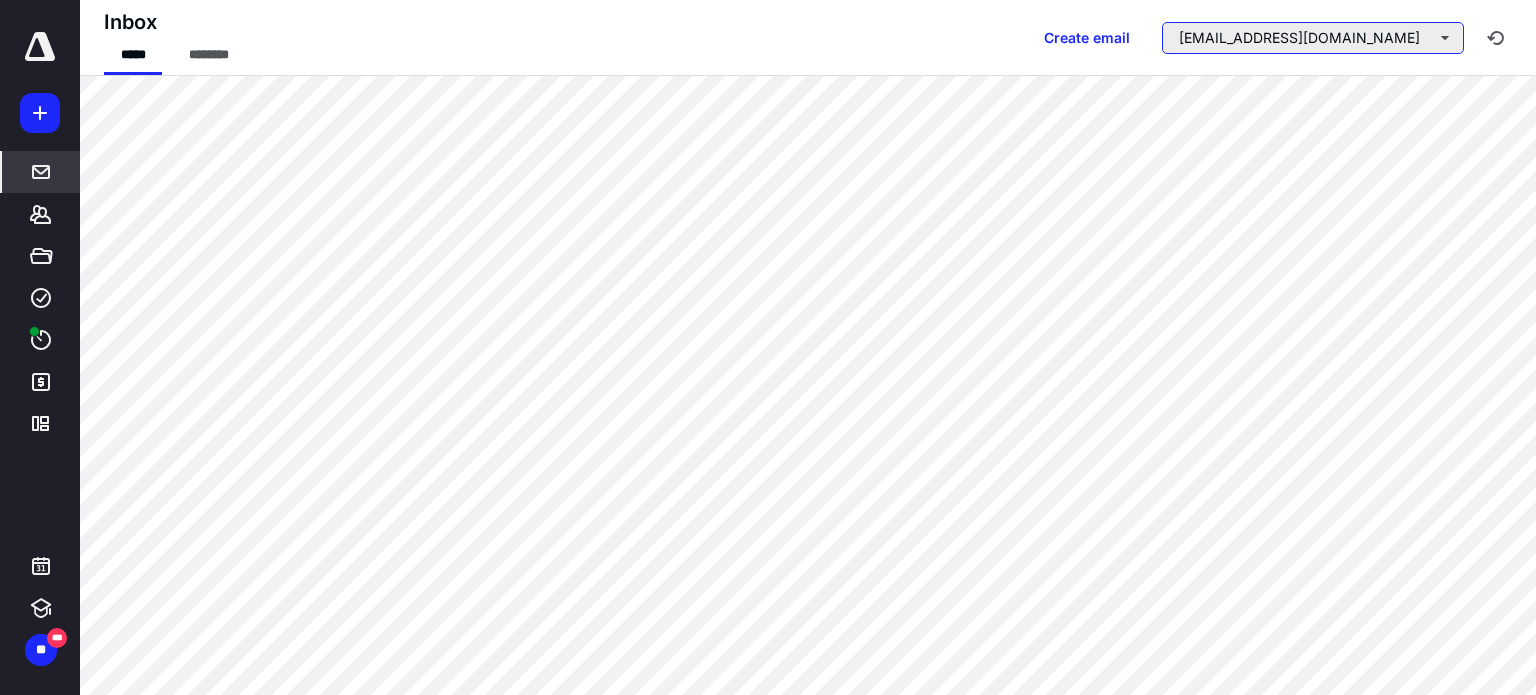 click on "[EMAIL_ADDRESS][DOMAIN_NAME]" at bounding box center [1313, 38] 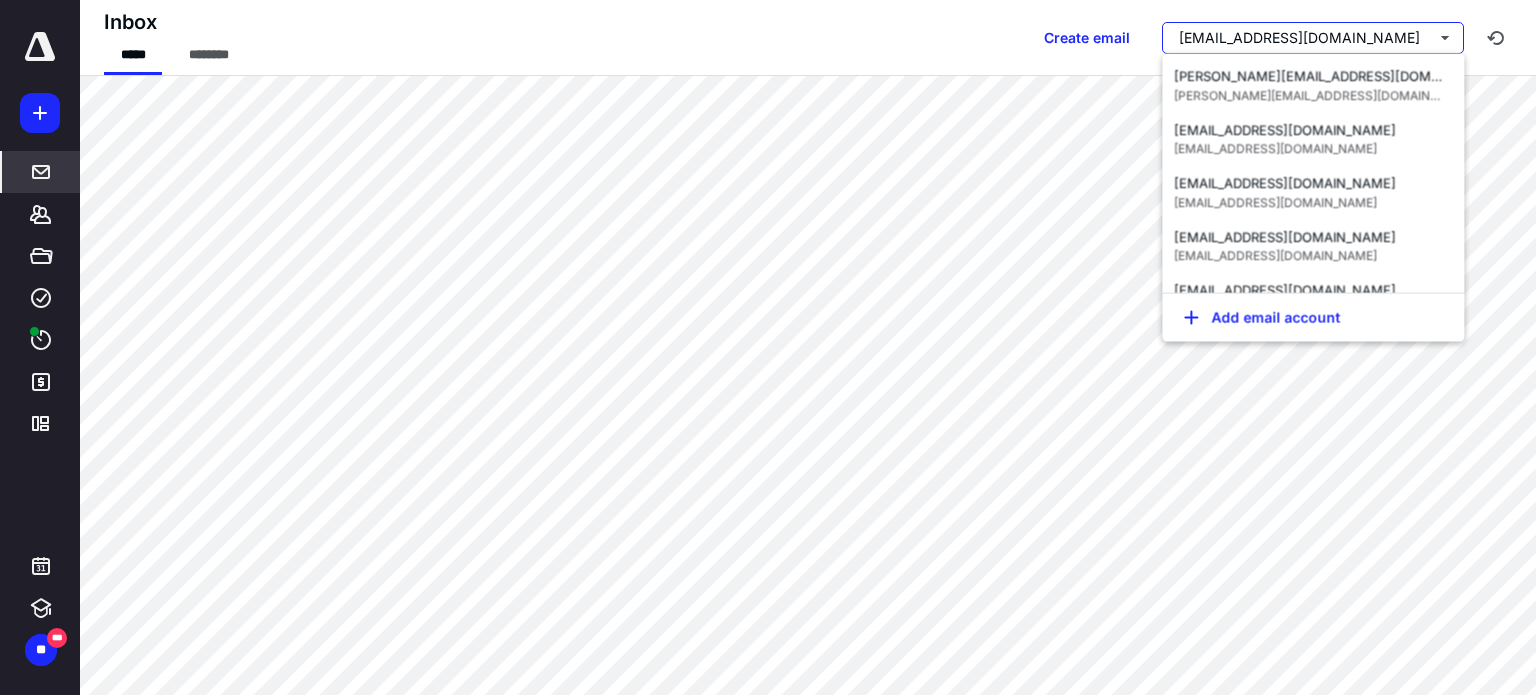 scroll, scrollTop: 1000, scrollLeft: 0, axis: vertical 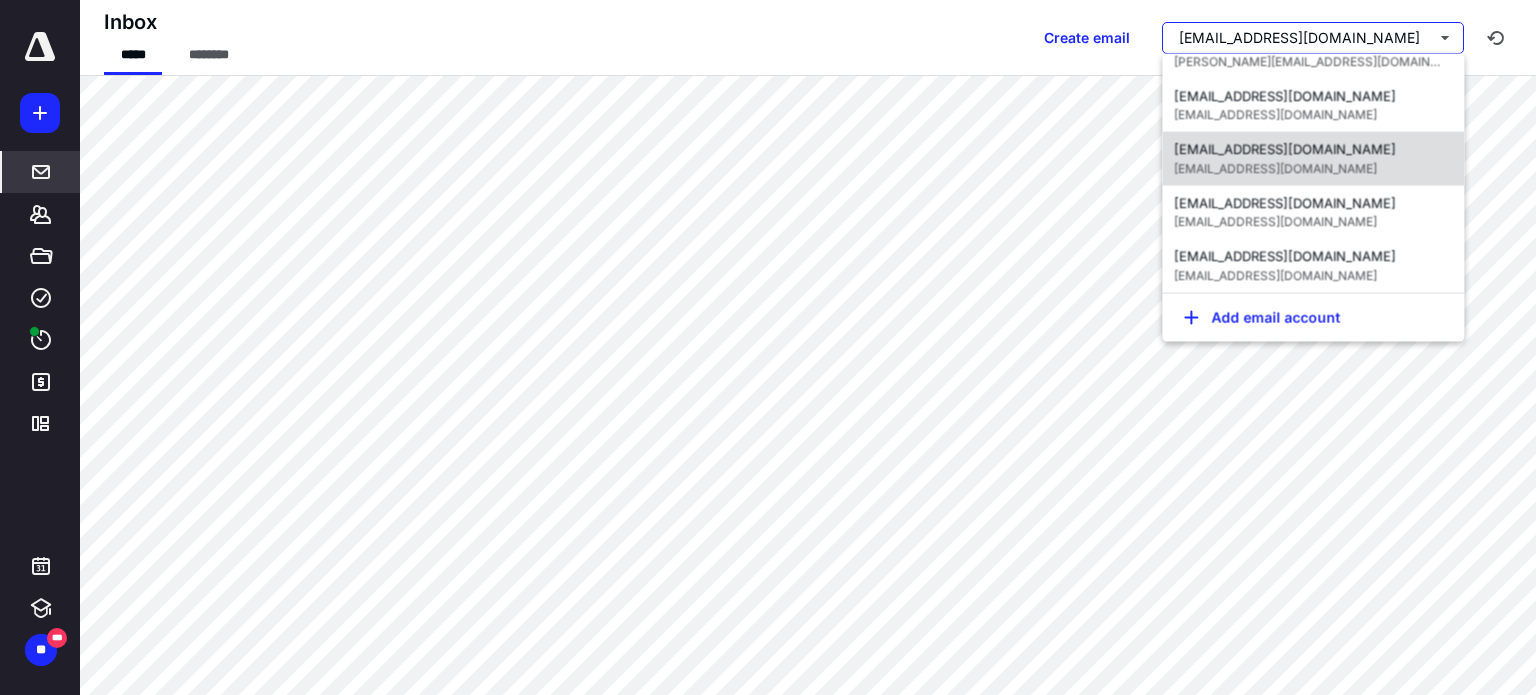 click on "[EMAIL_ADDRESS][DOMAIN_NAME]" at bounding box center (1275, 167) 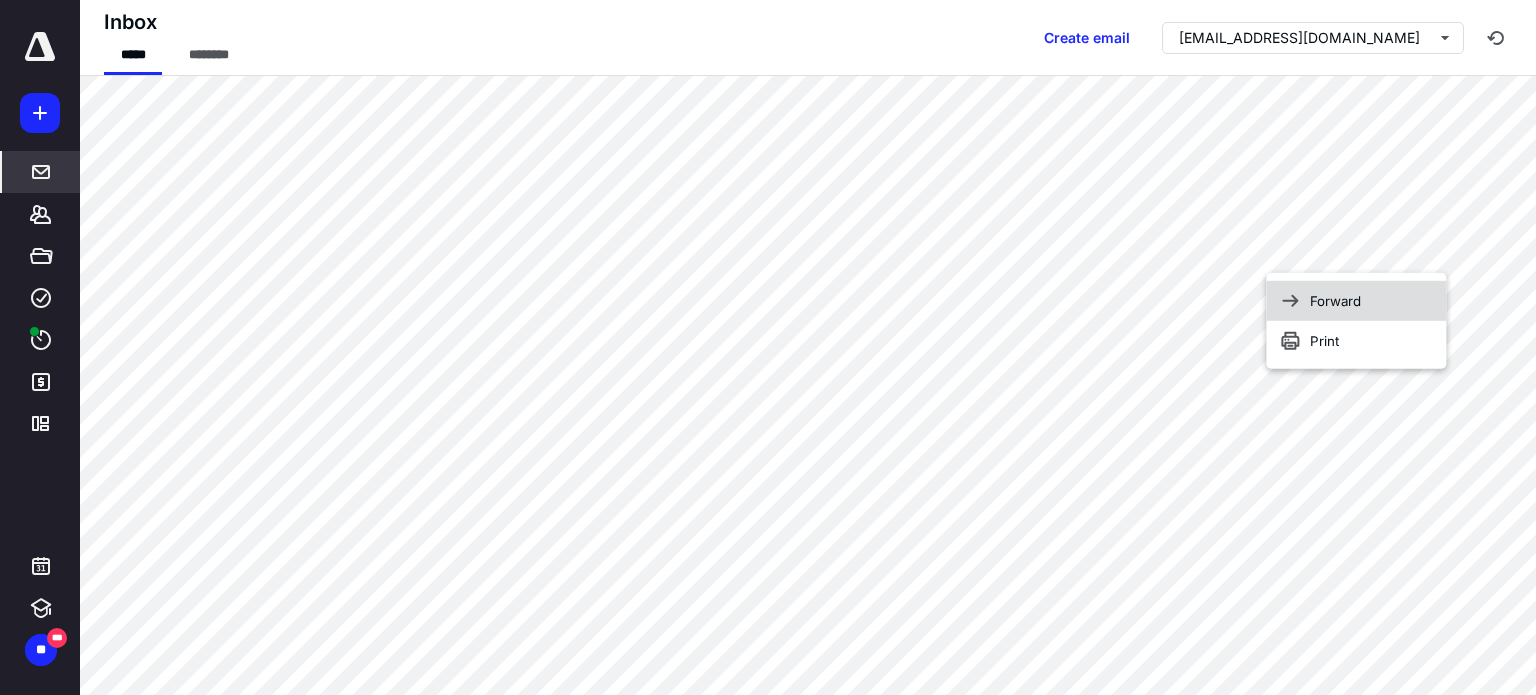click on "Forward" at bounding box center (1356, 301) 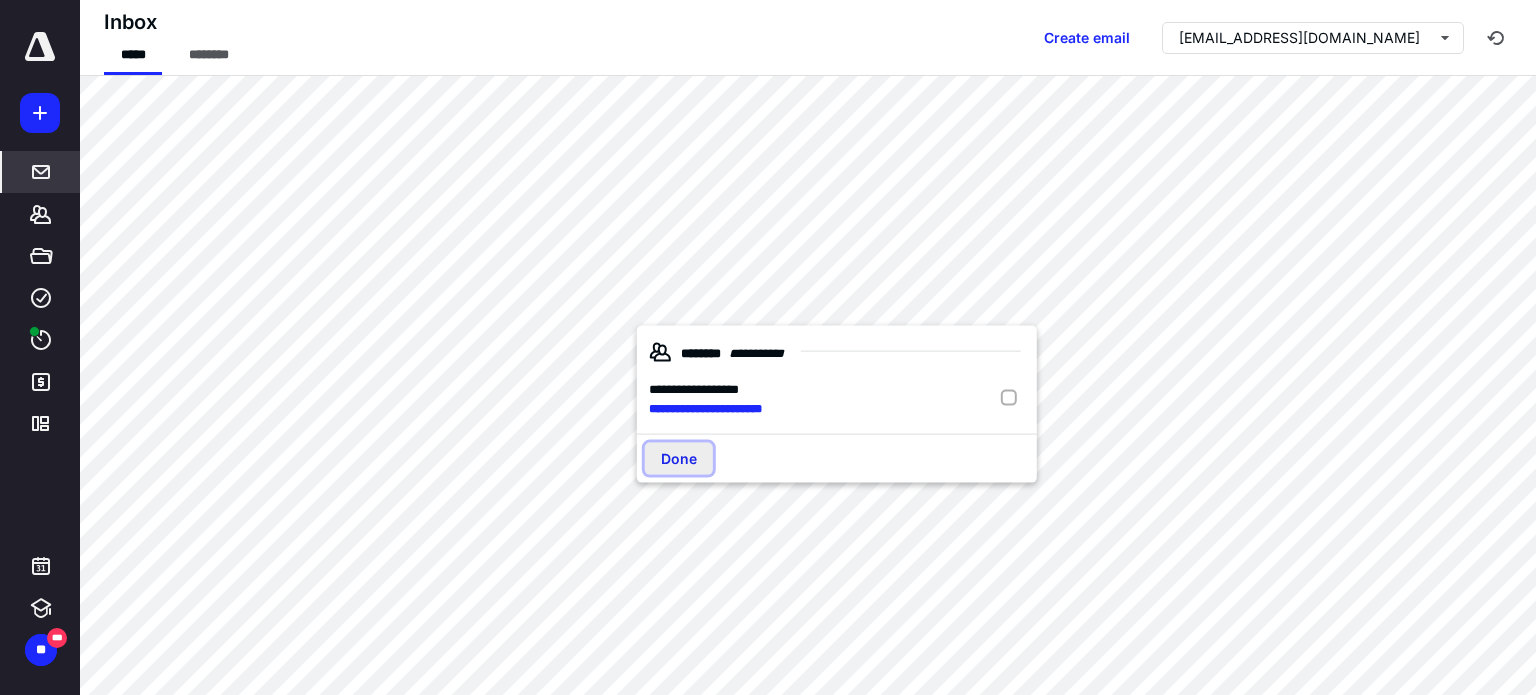 click on "Done" at bounding box center (679, 458) 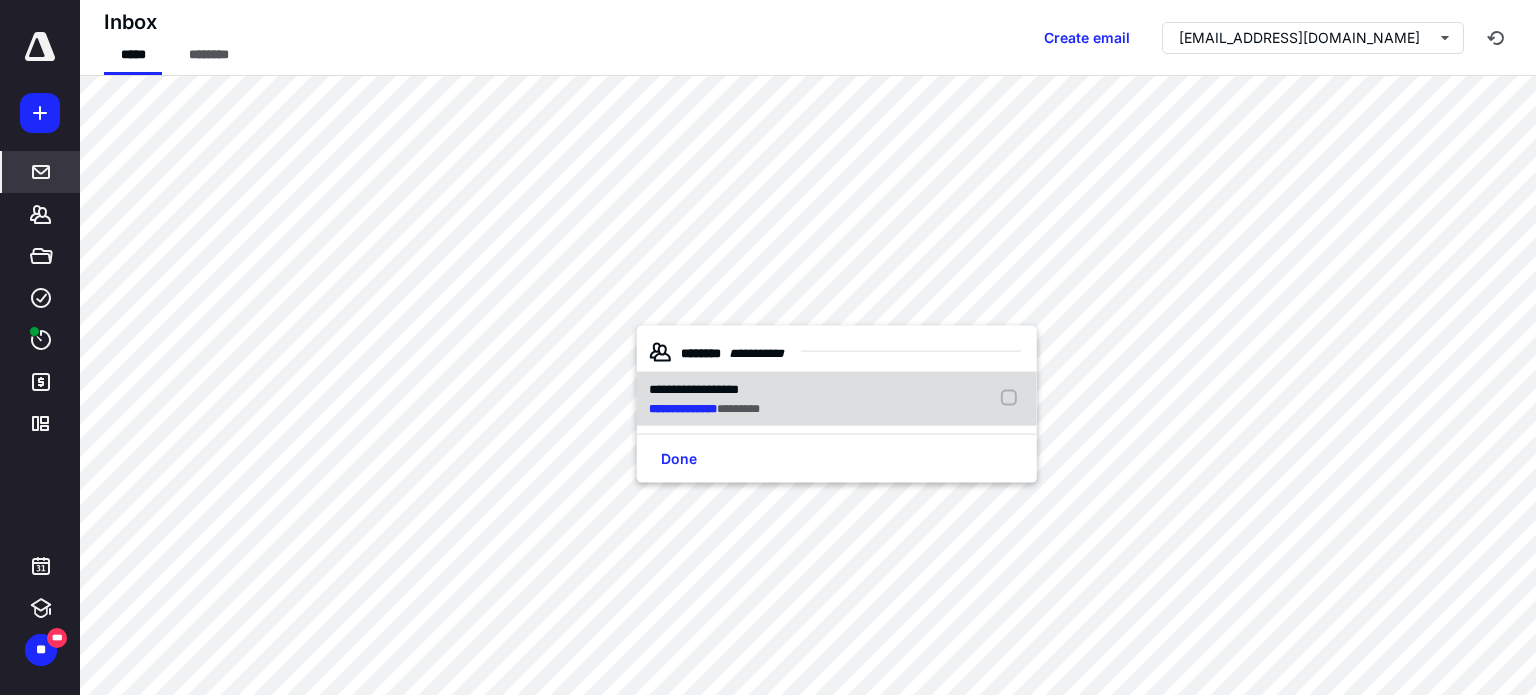 click on "*********" at bounding box center (738, 408) 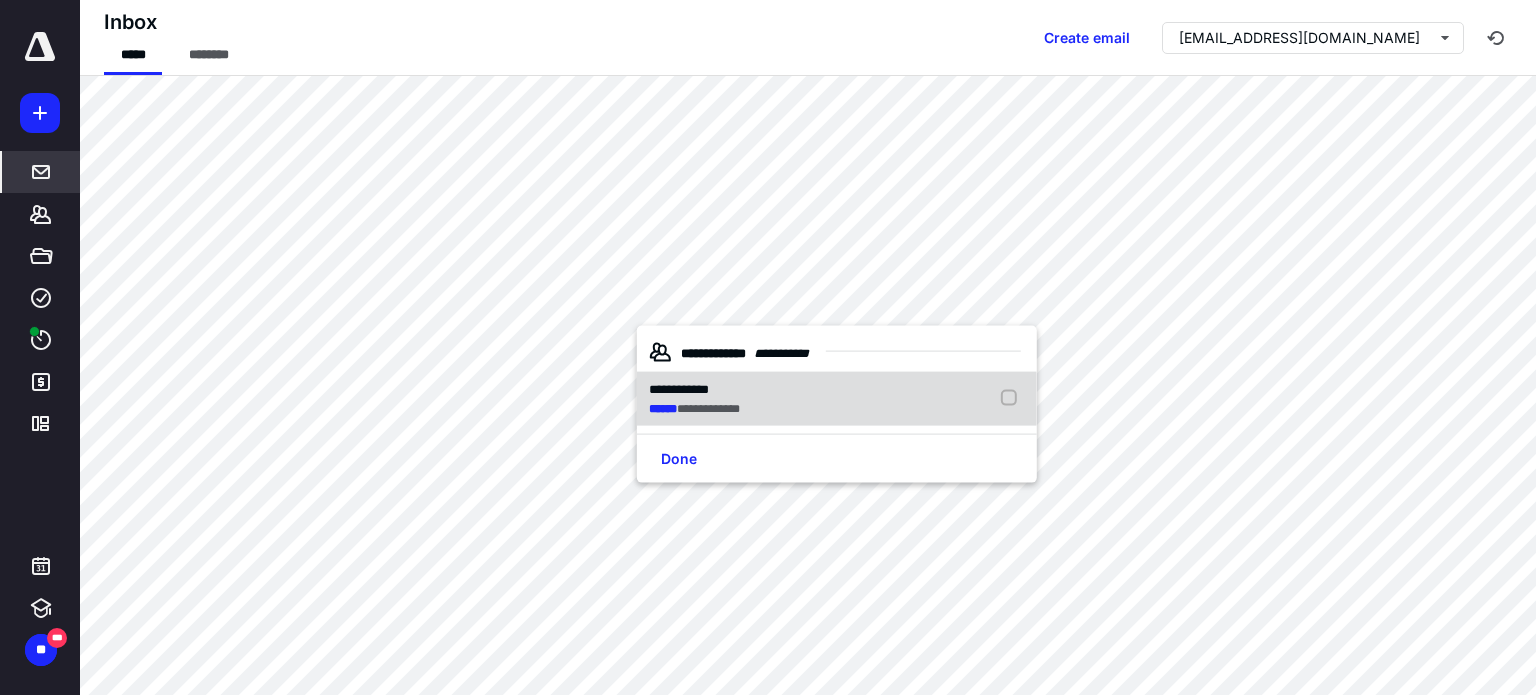 click on "**********" at bounding box center (708, 408) 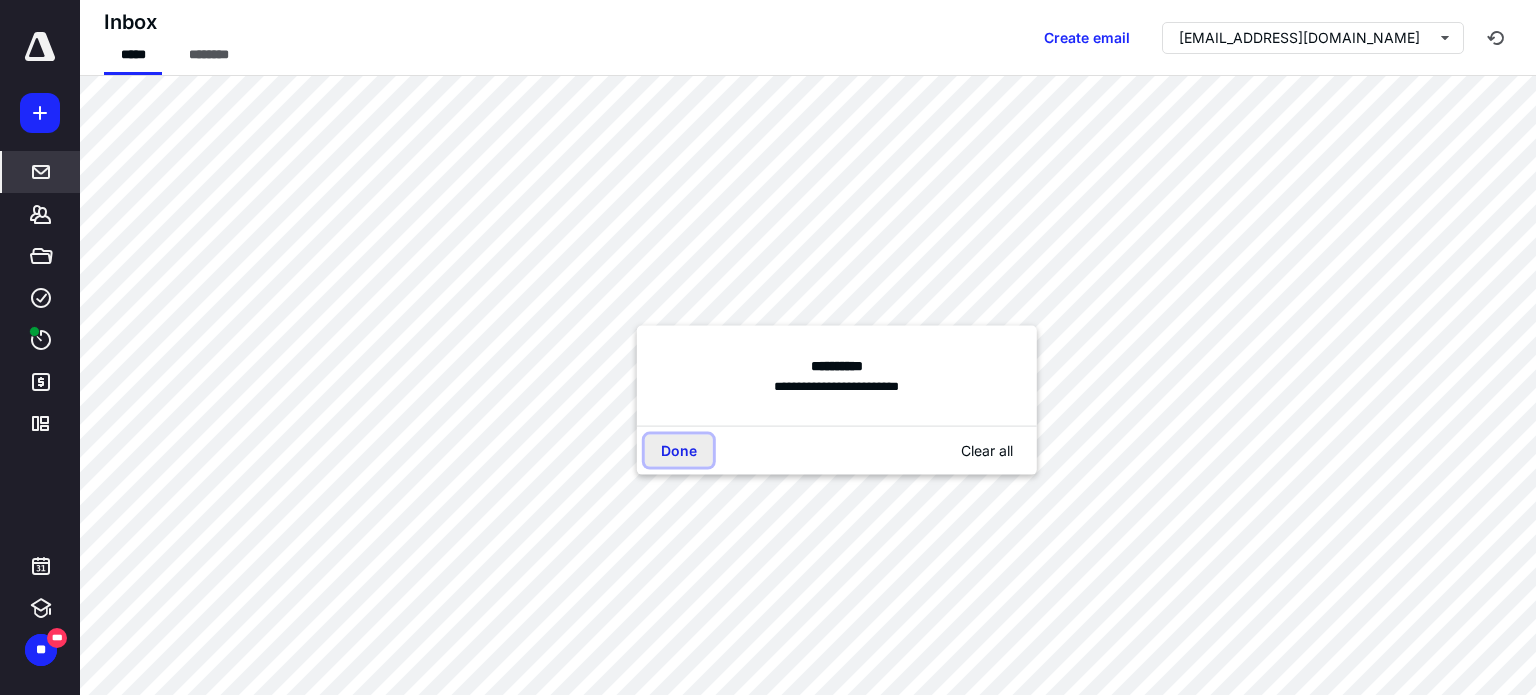 click on "Done" at bounding box center [679, 451] 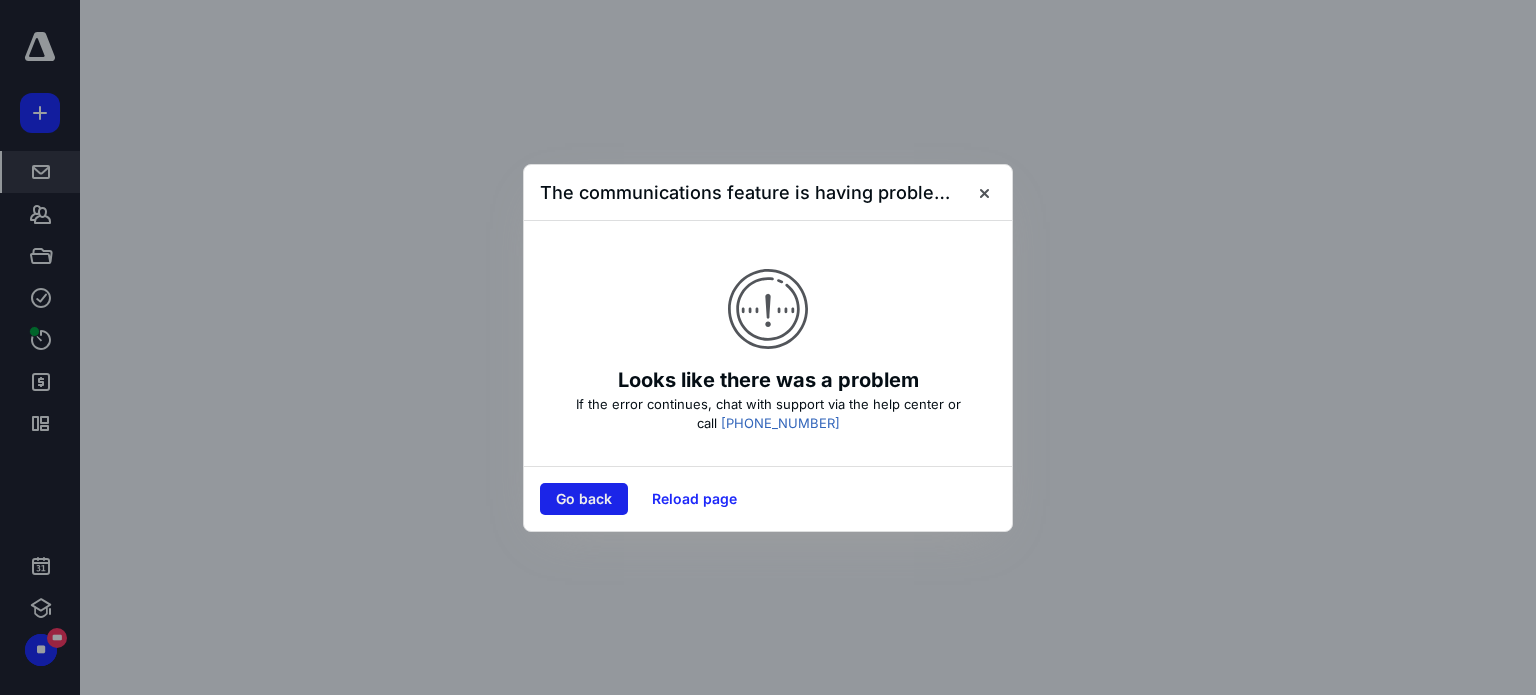 click on "Go back" at bounding box center [584, 499] 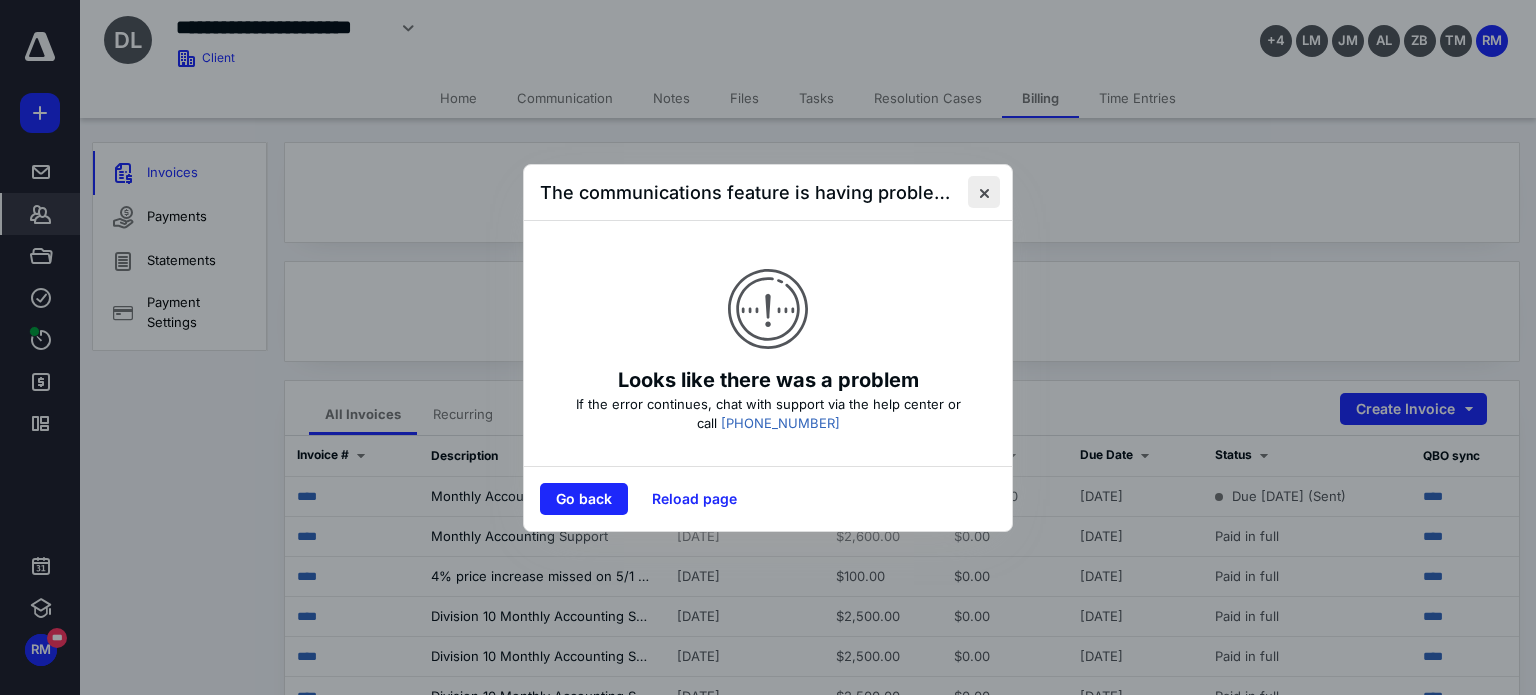click at bounding box center (984, 192) 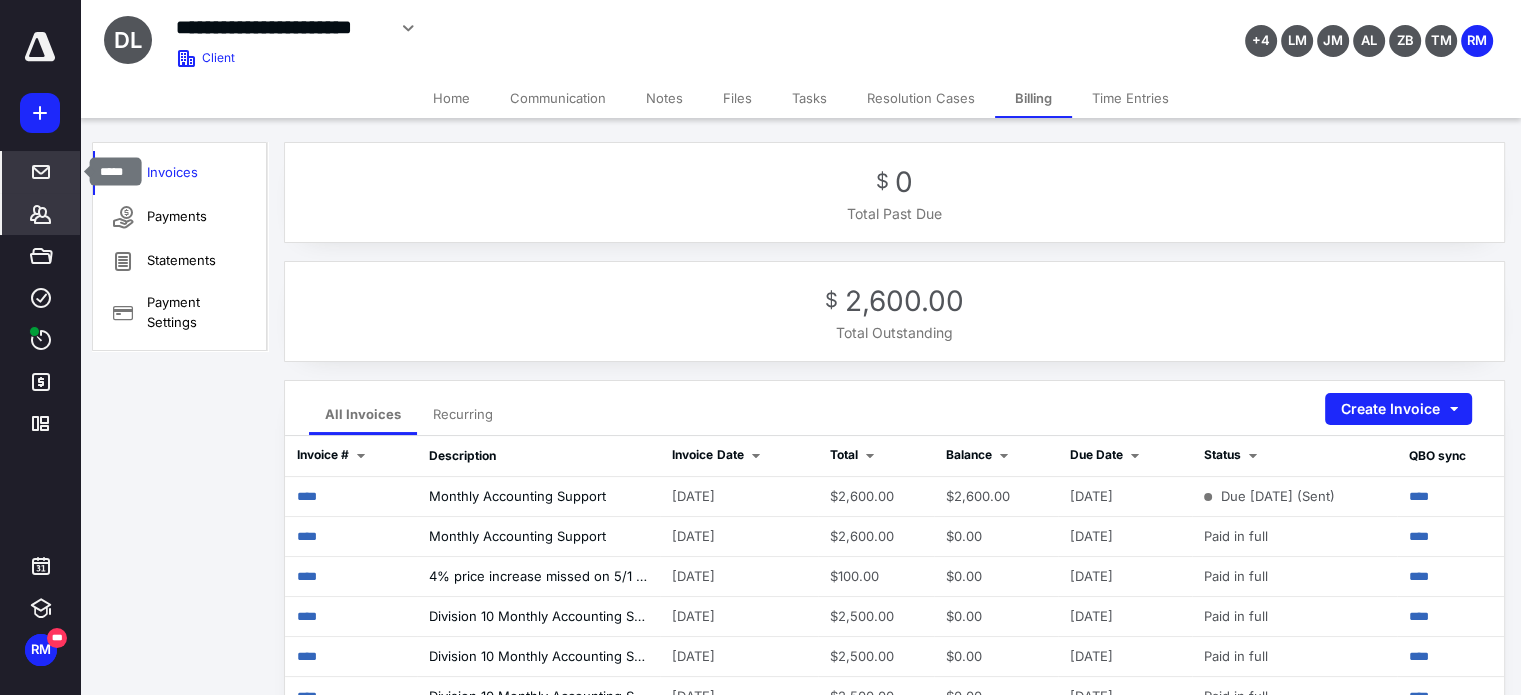 click 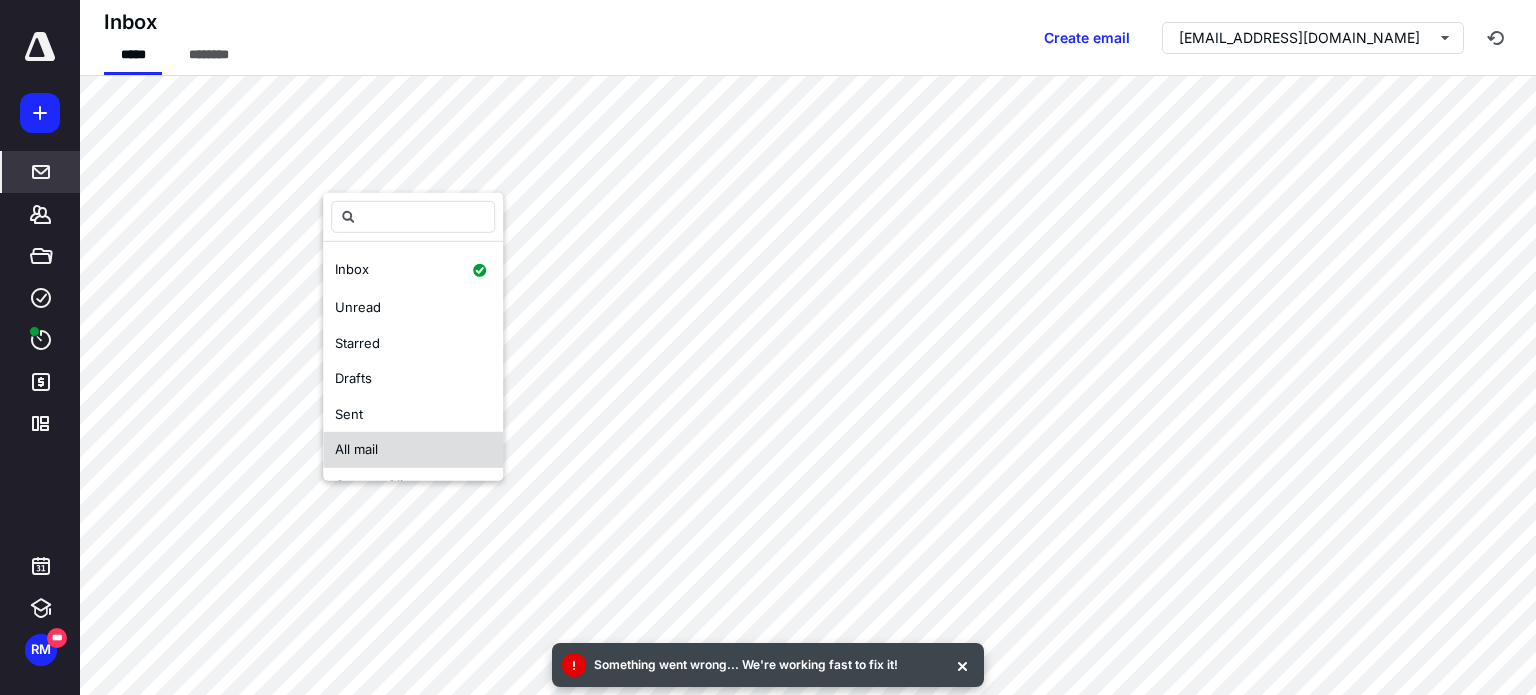 click on "All mail" at bounding box center (413, 450) 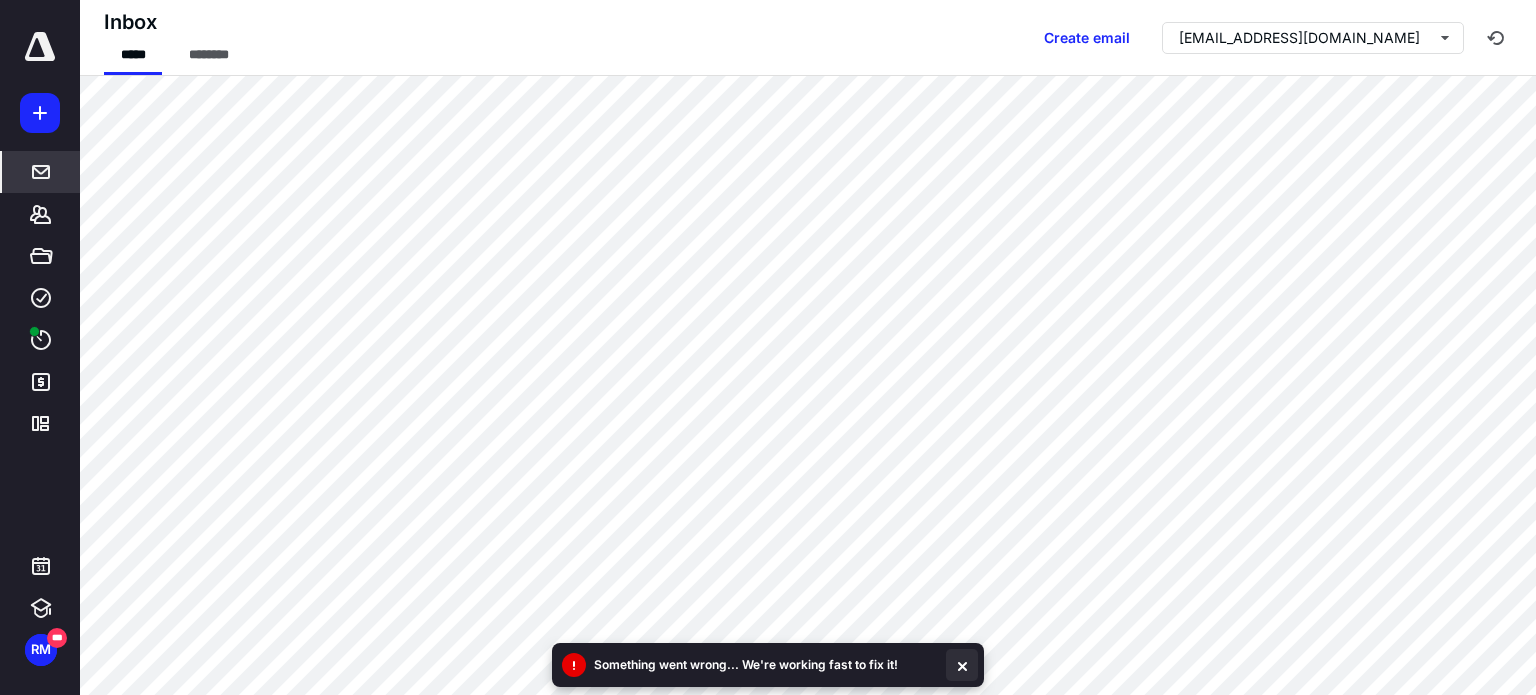 click at bounding box center [962, 665] 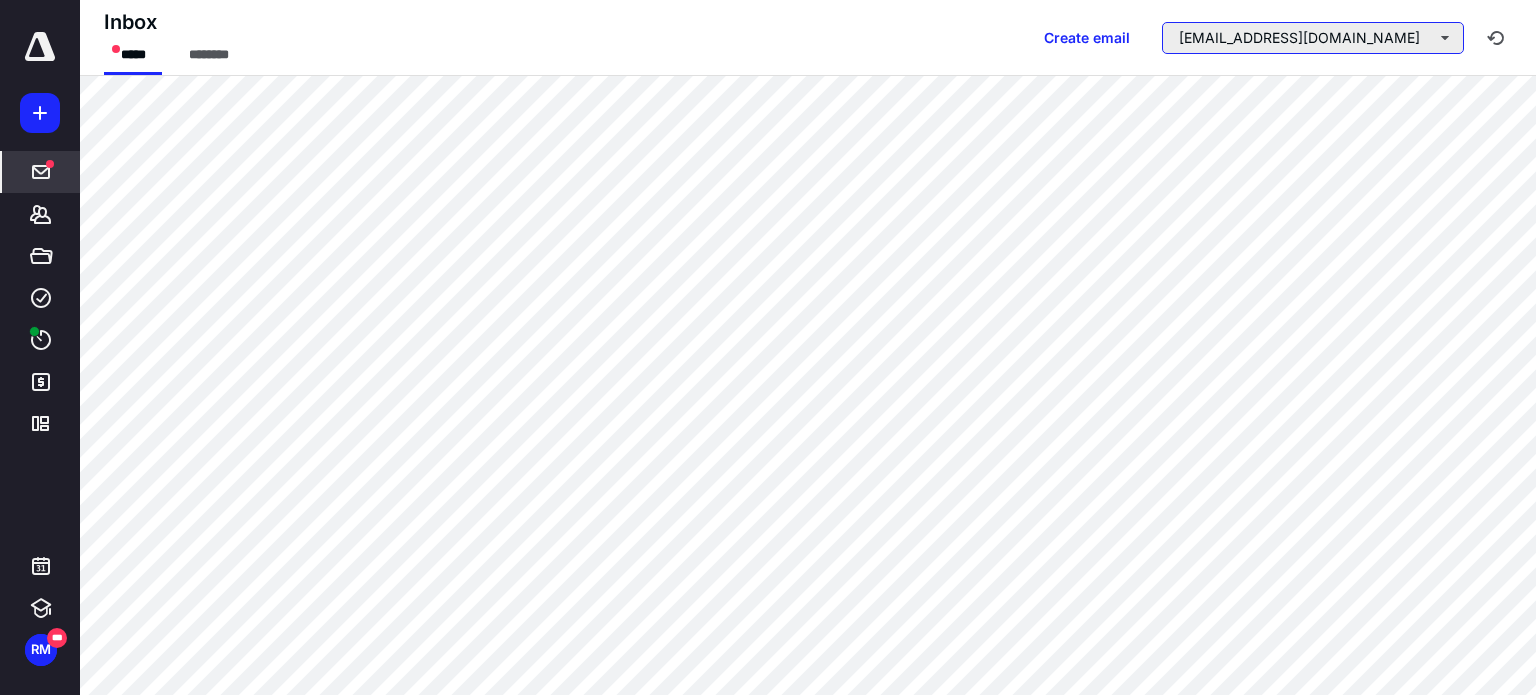 click on "[EMAIL_ADDRESS][DOMAIN_NAME]" at bounding box center [1313, 38] 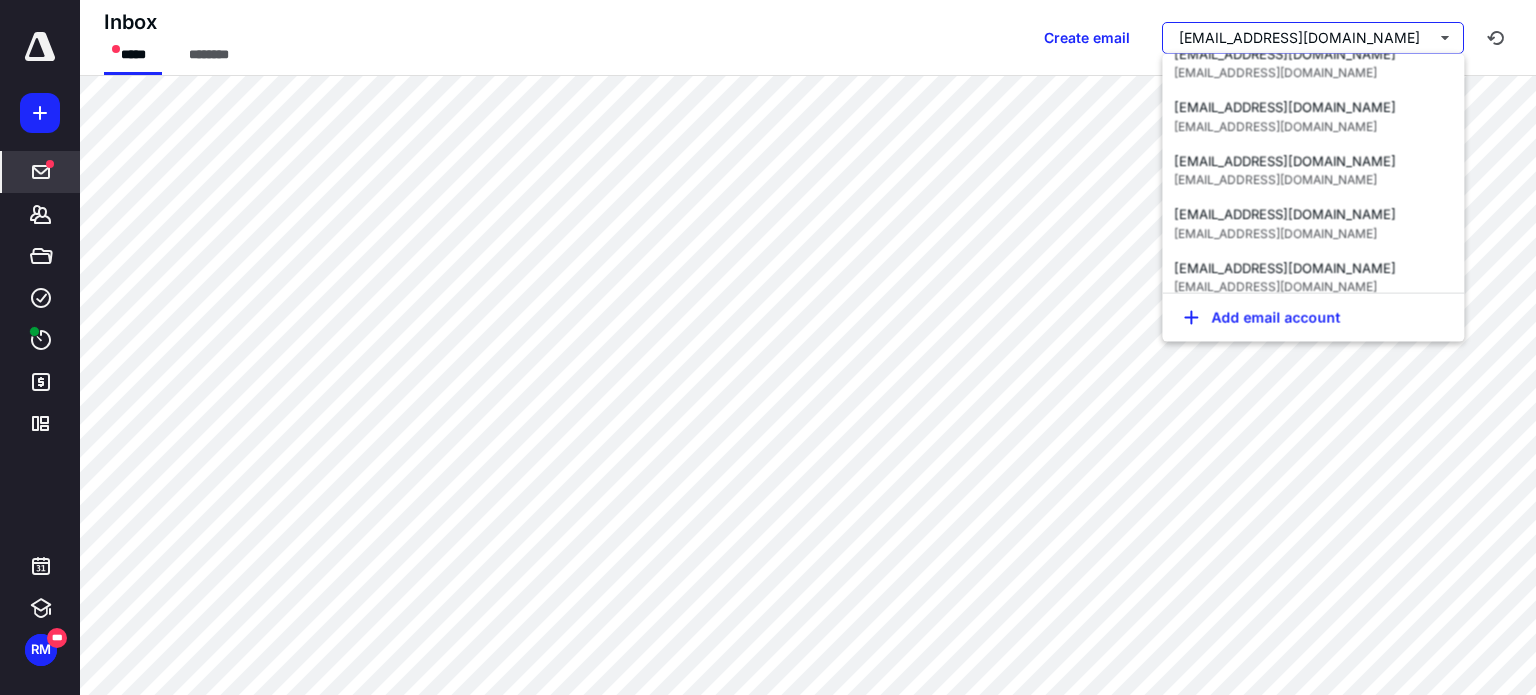 scroll, scrollTop: 400, scrollLeft: 0, axis: vertical 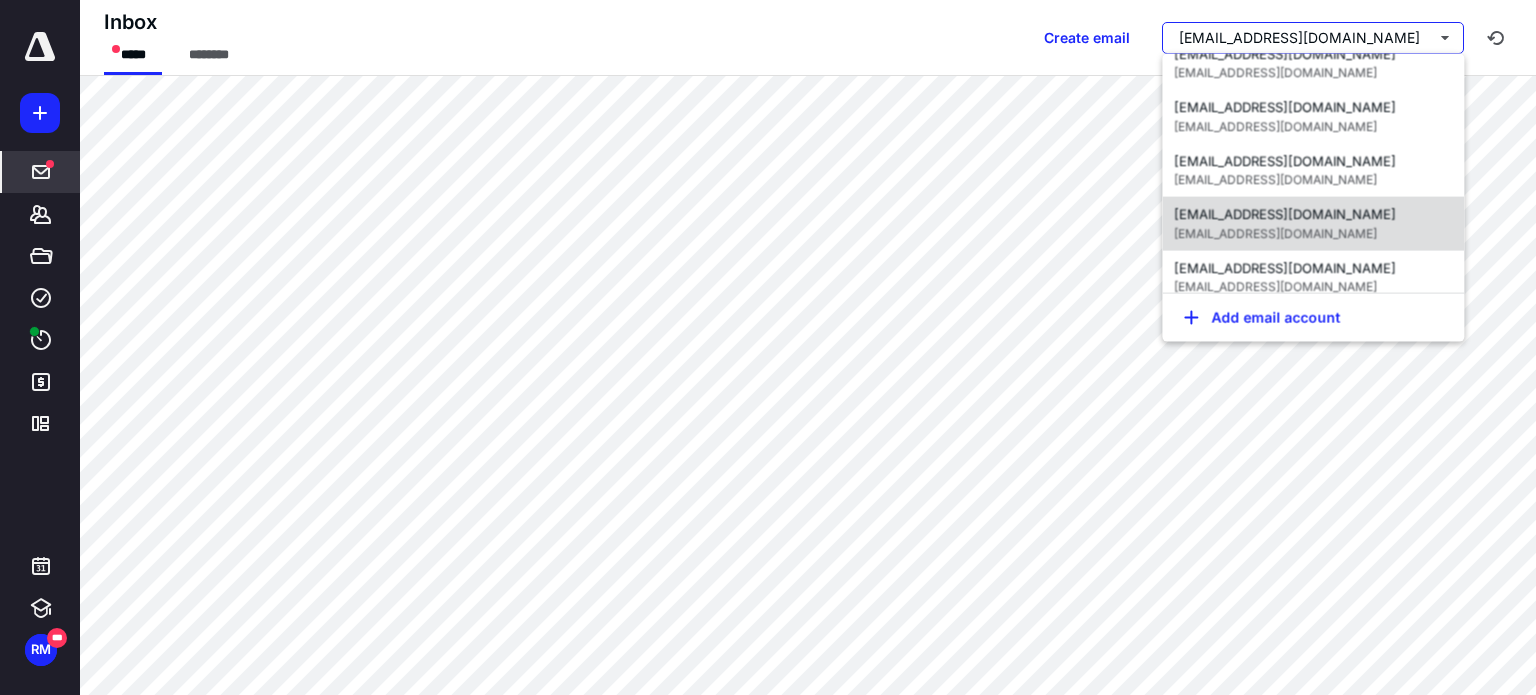 click on "[EMAIL_ADDRESS][DOMAIN_NAME]" at bounding box center [1285, 214] 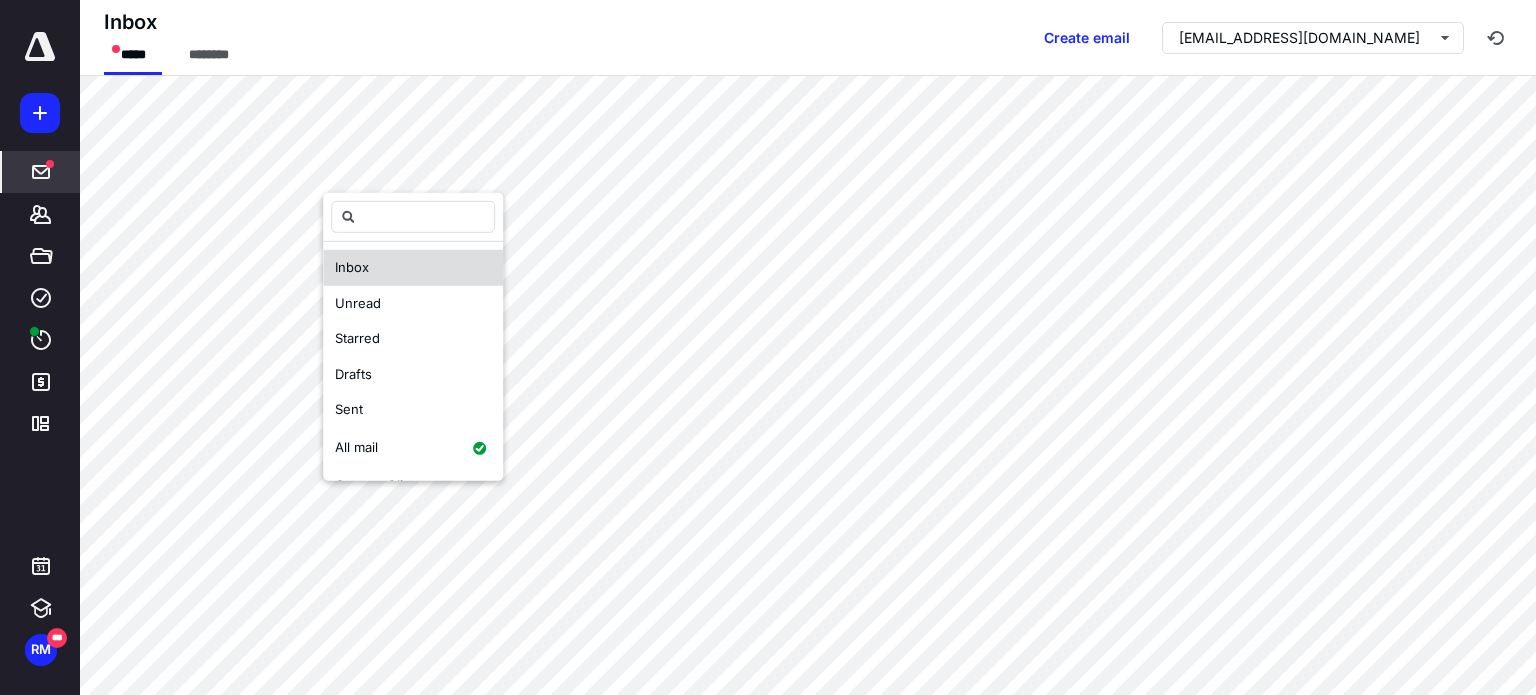 click on "Inbox" at bounding box center (413, 267) 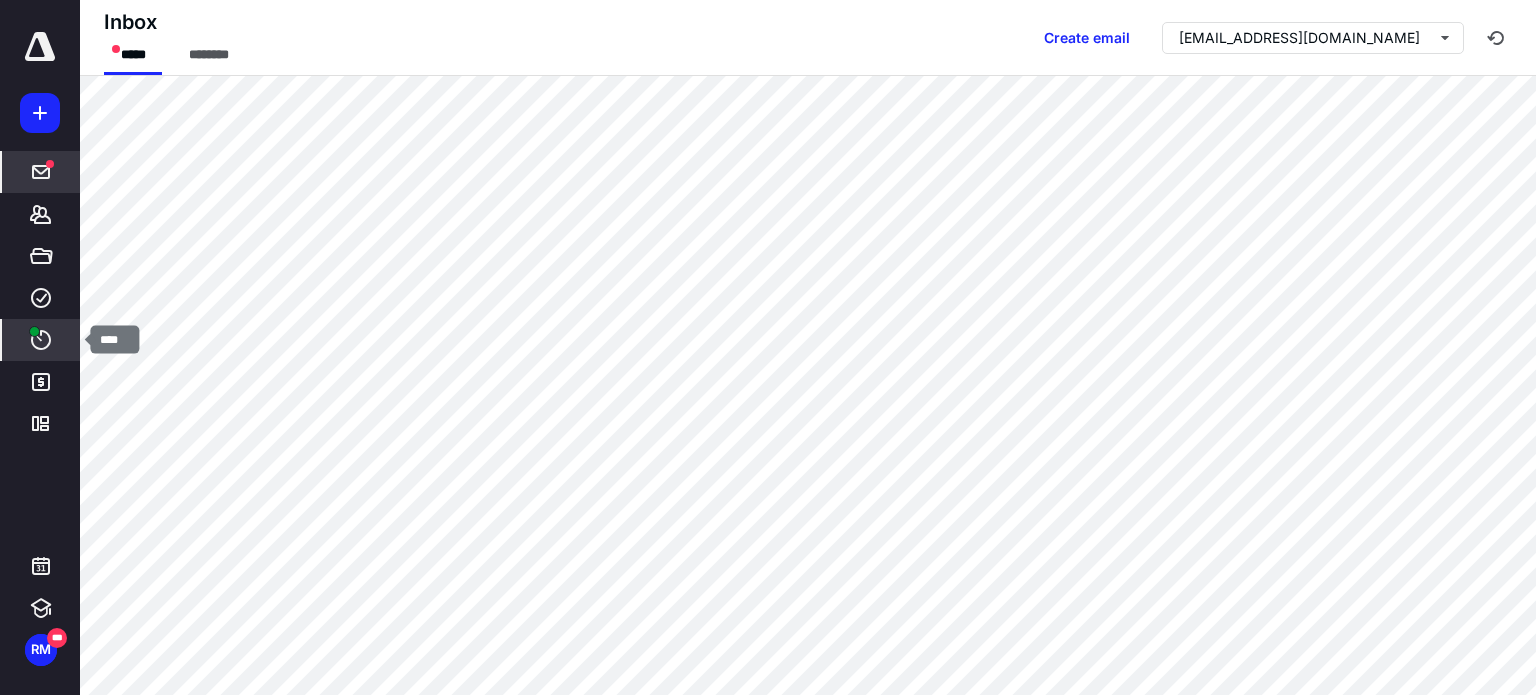 click 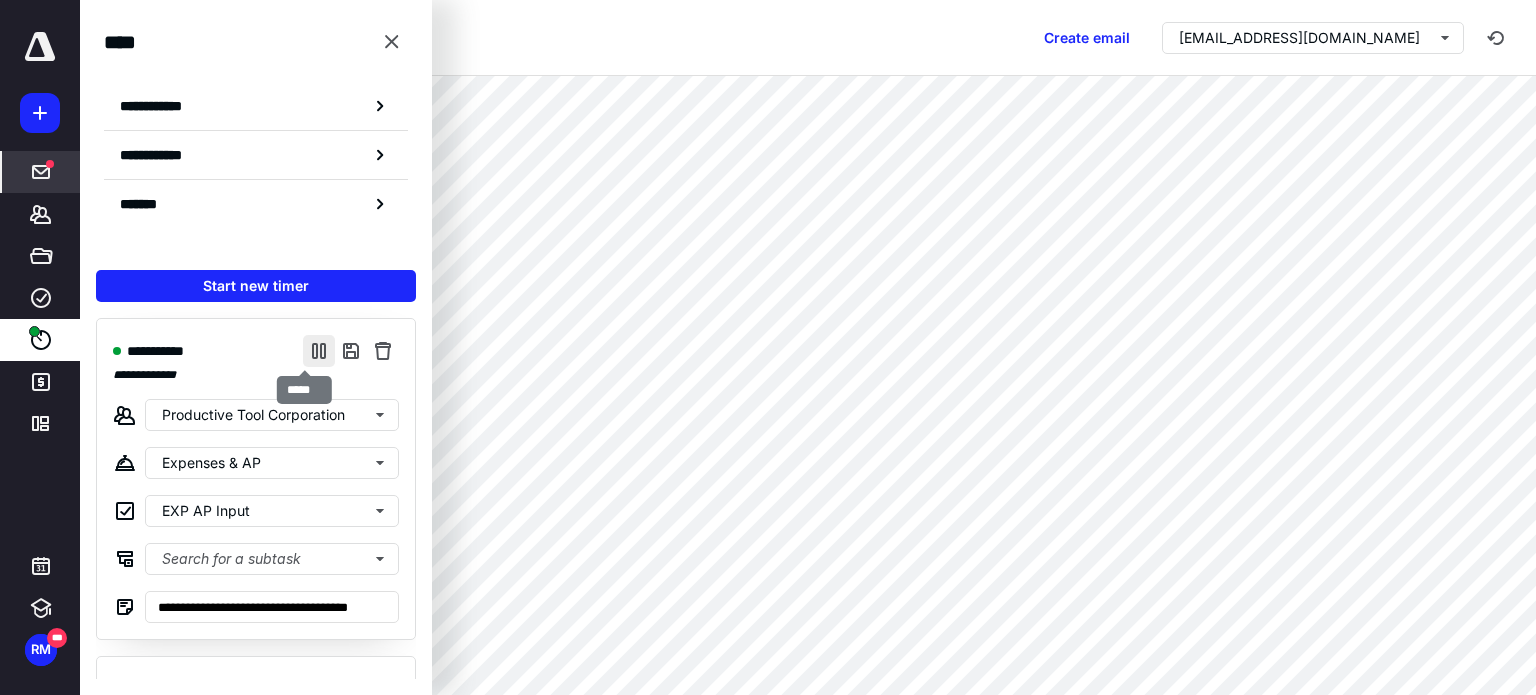 click at bounding box center (319, 351) 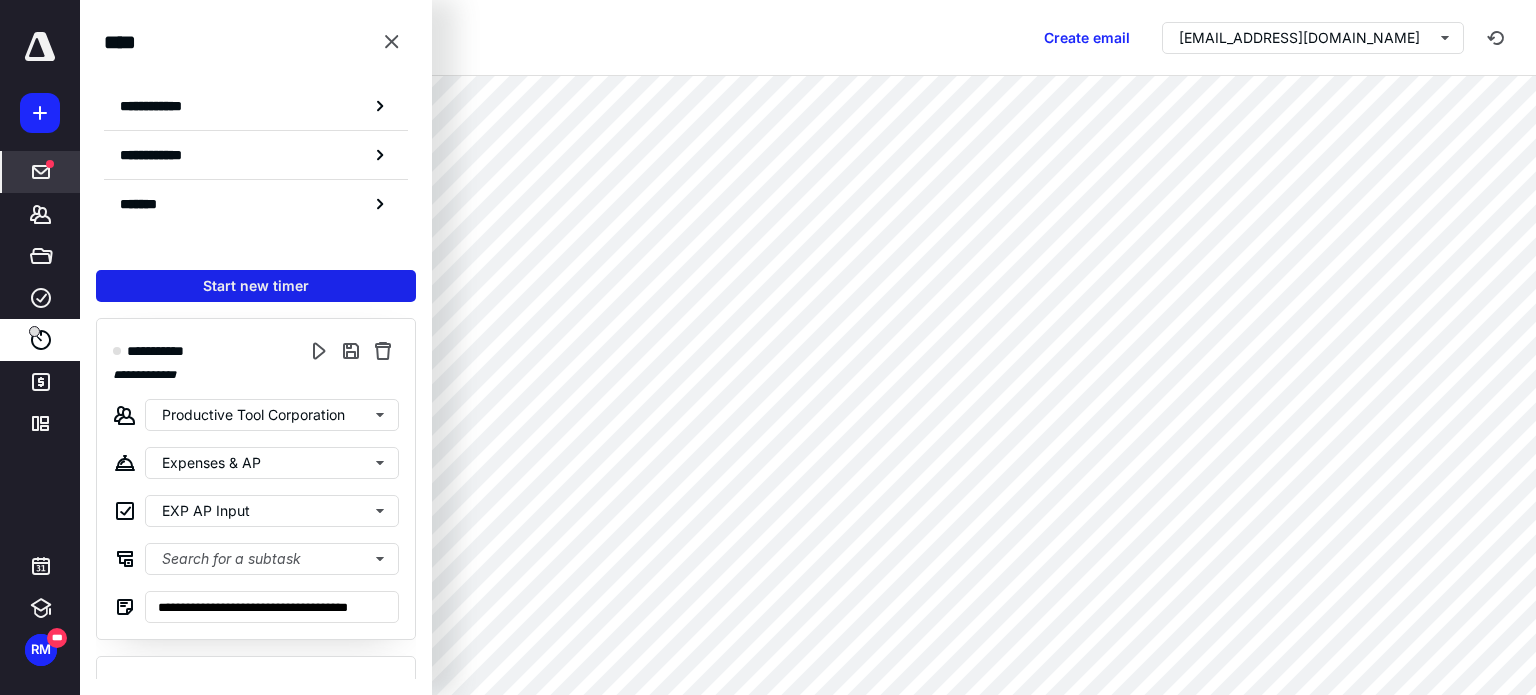 click on "Start new timer" at bounding box center (256, 286) 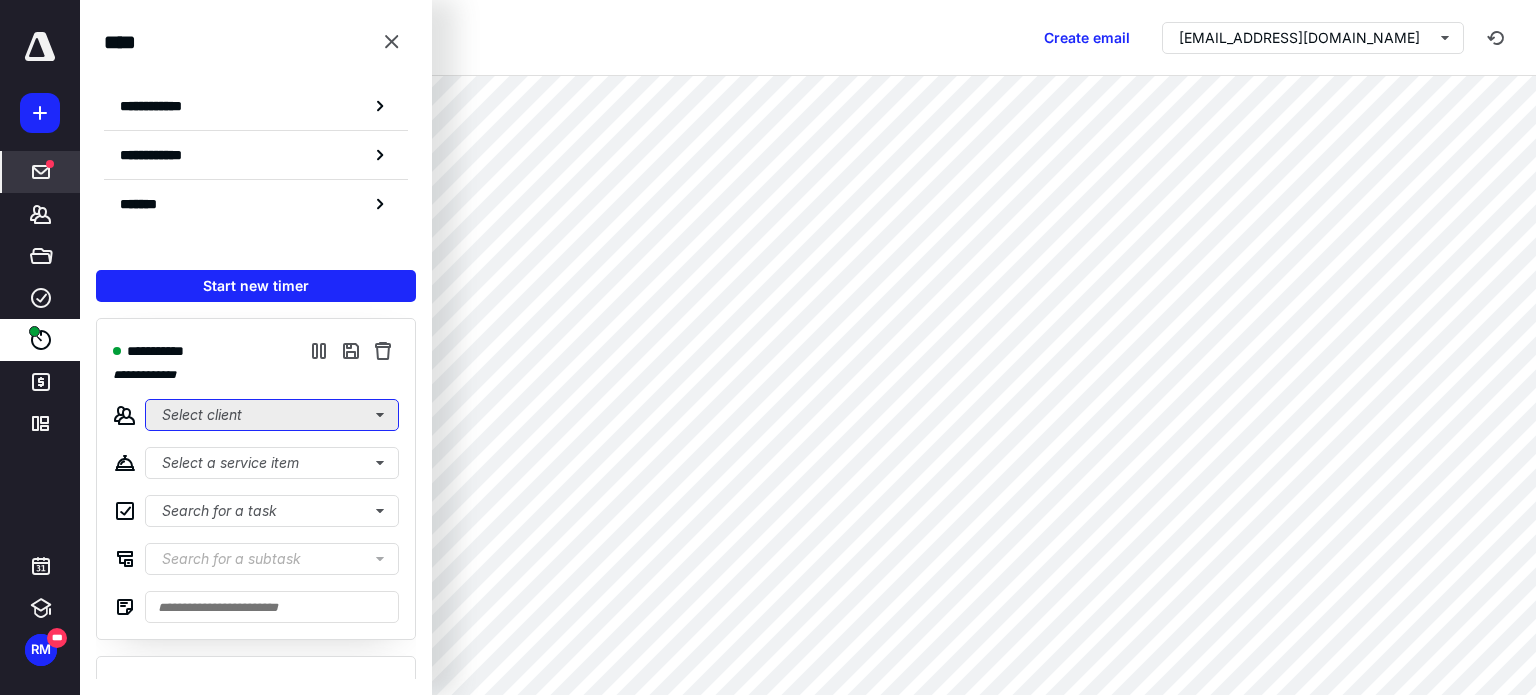 click on "Select client" at bounding box center [272, 415] 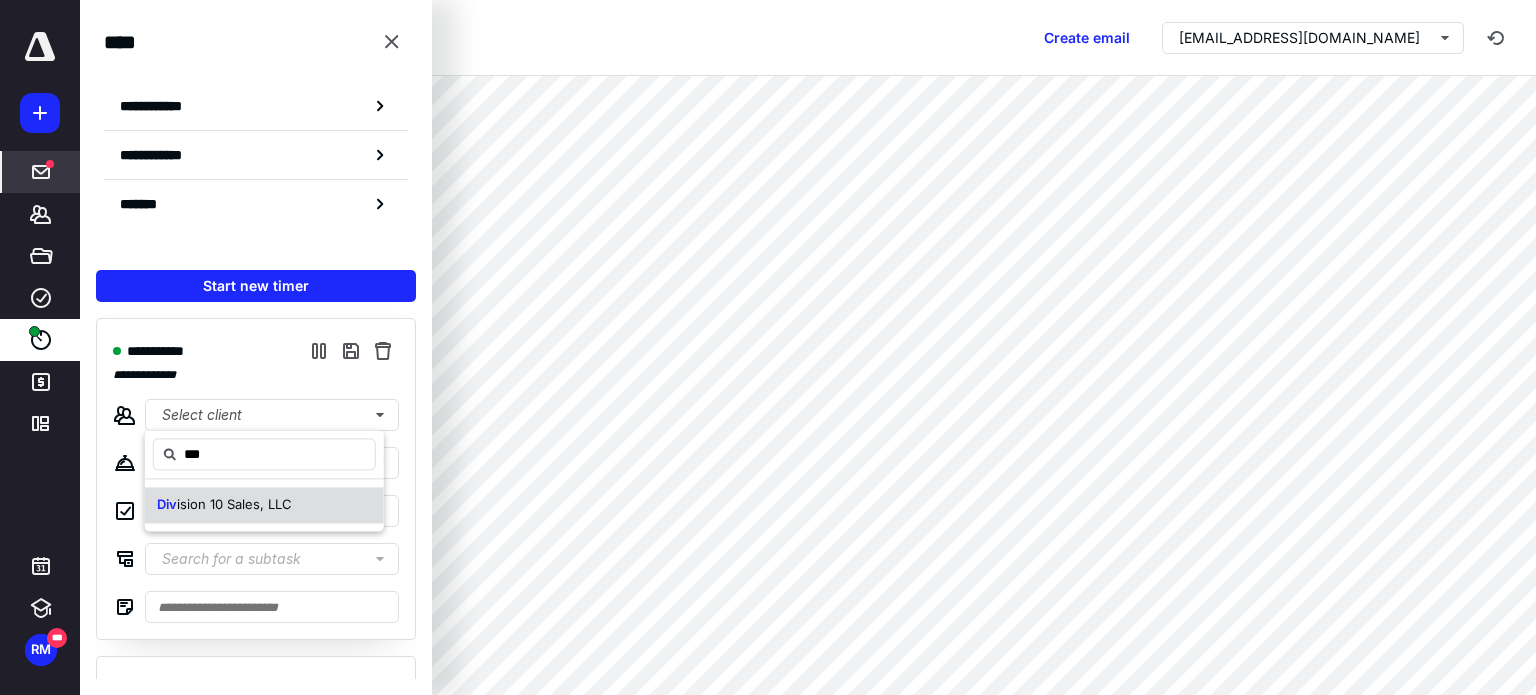 click on "ision 10 Sales, LLC" at bounding box center (234, 504) 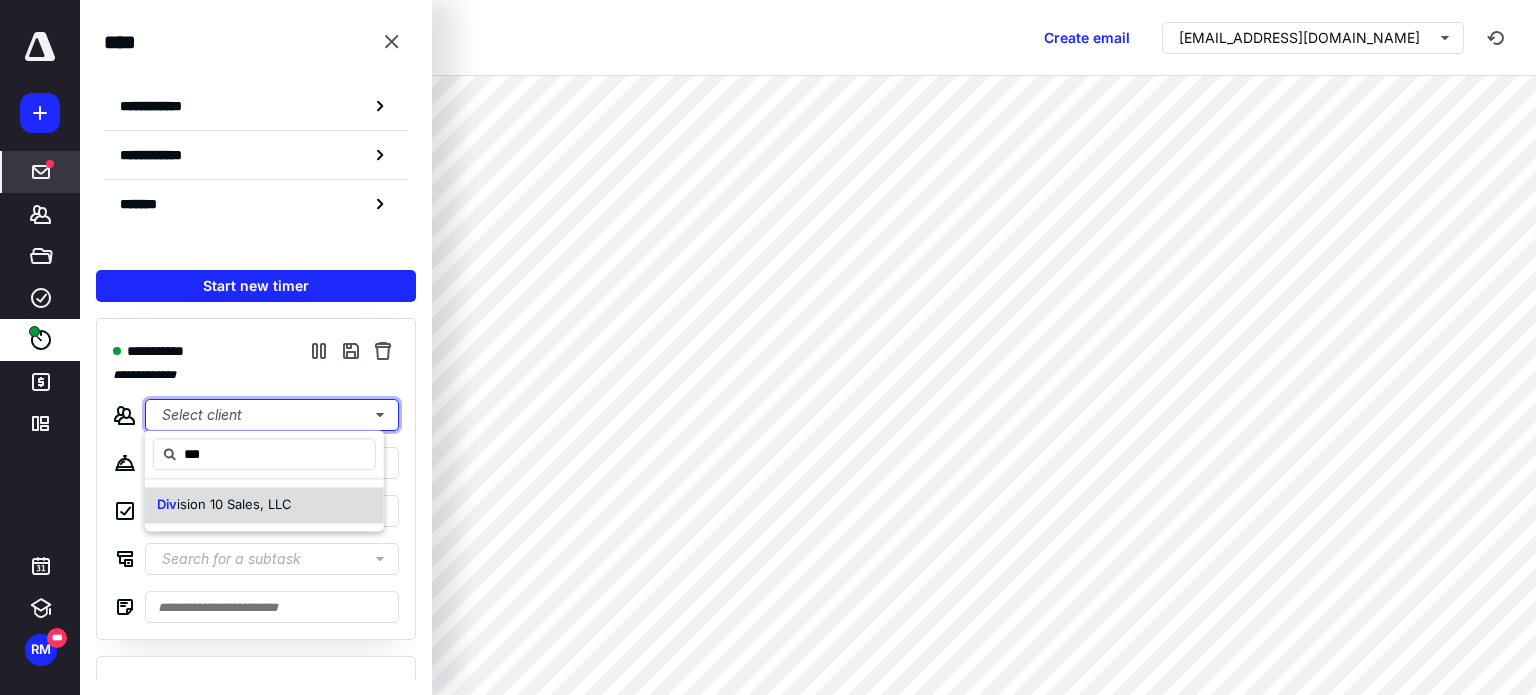 type 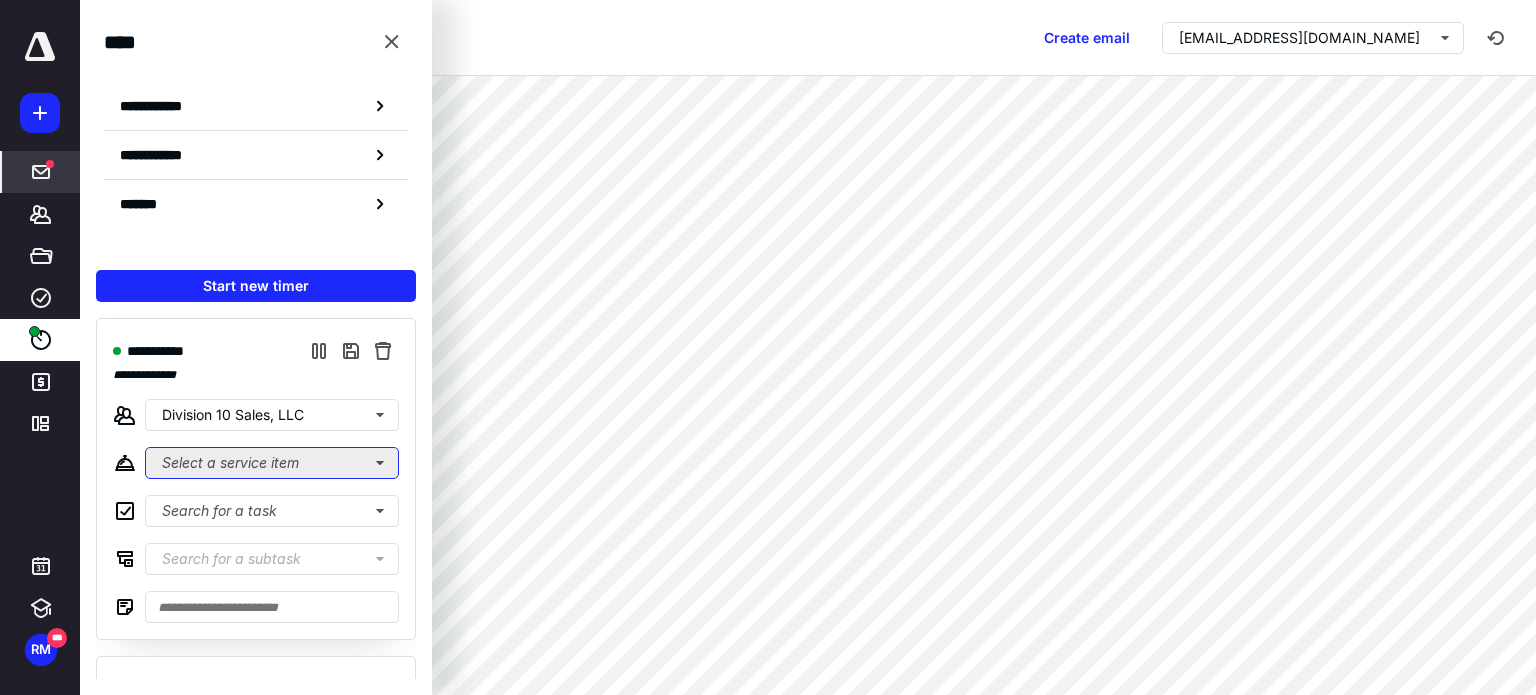 click on "Select a service item" at bounding box center [272, 463] 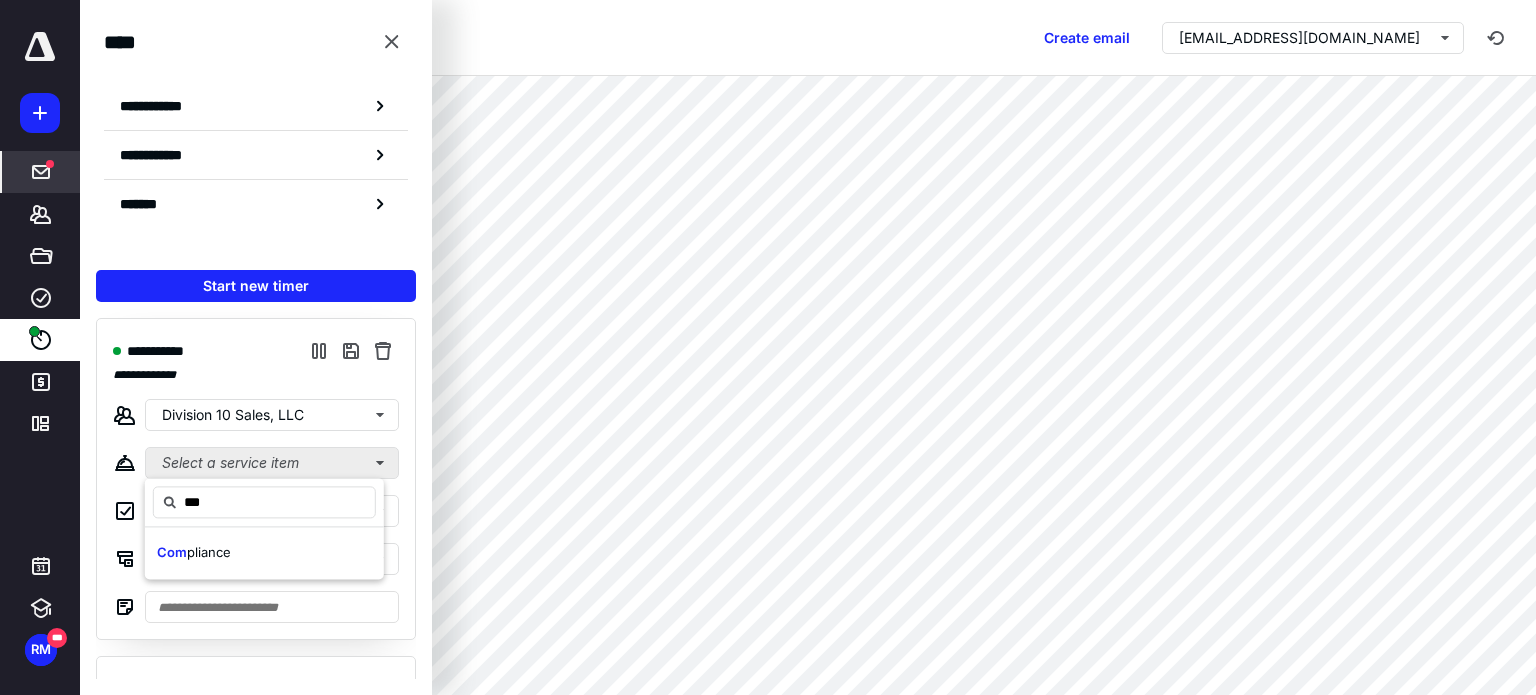 type on "****" 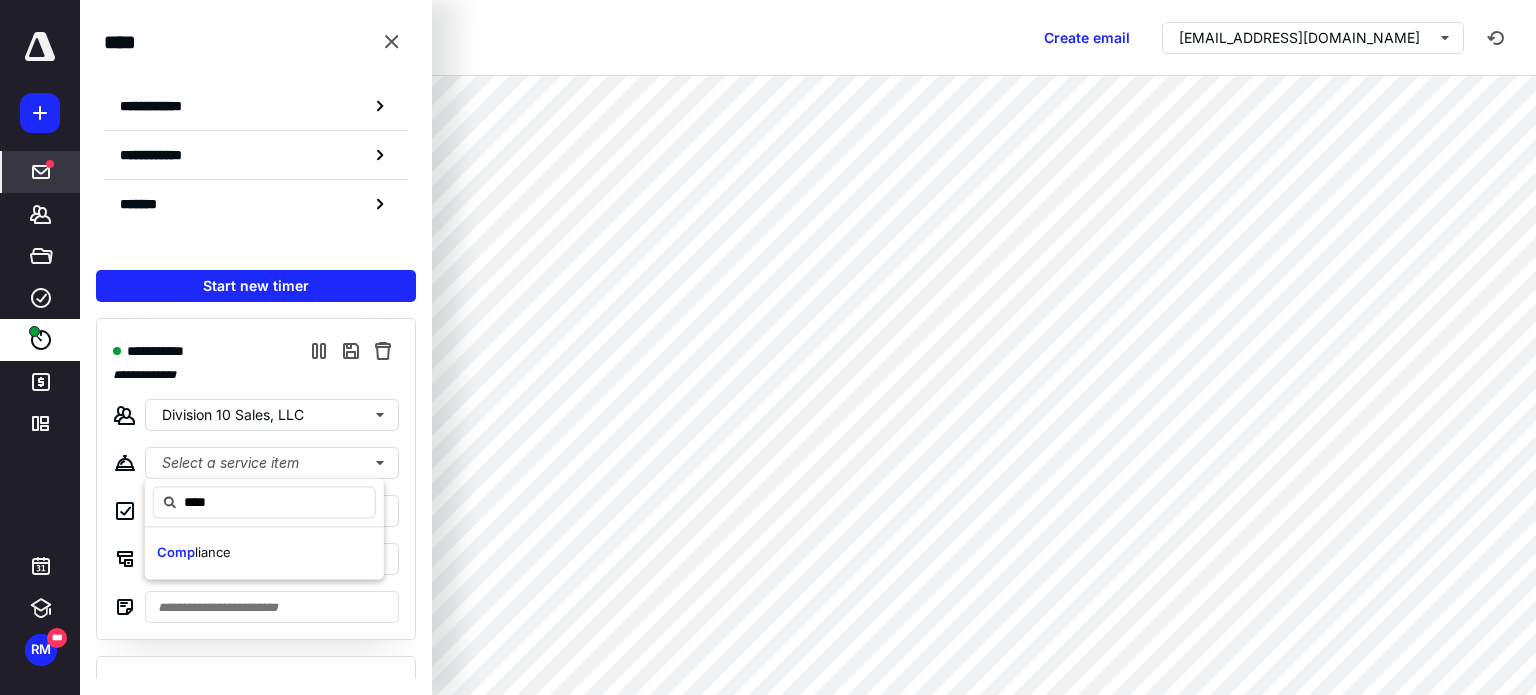 drag, startPoint x: 252, startPoint y: 511, endPoint x: 139, endPoint y: 498, distance: 113.74533 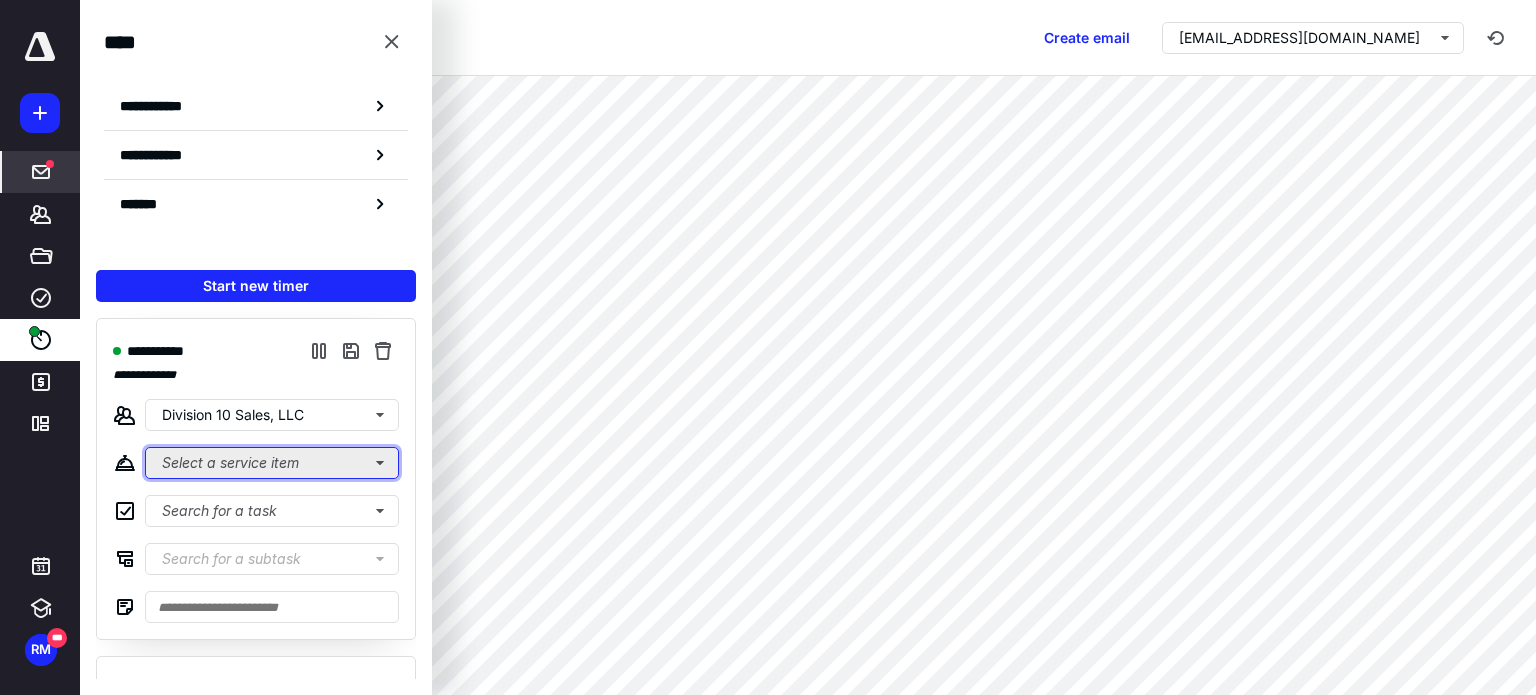 click on "Select a service item" at bounding box center [272, 463] 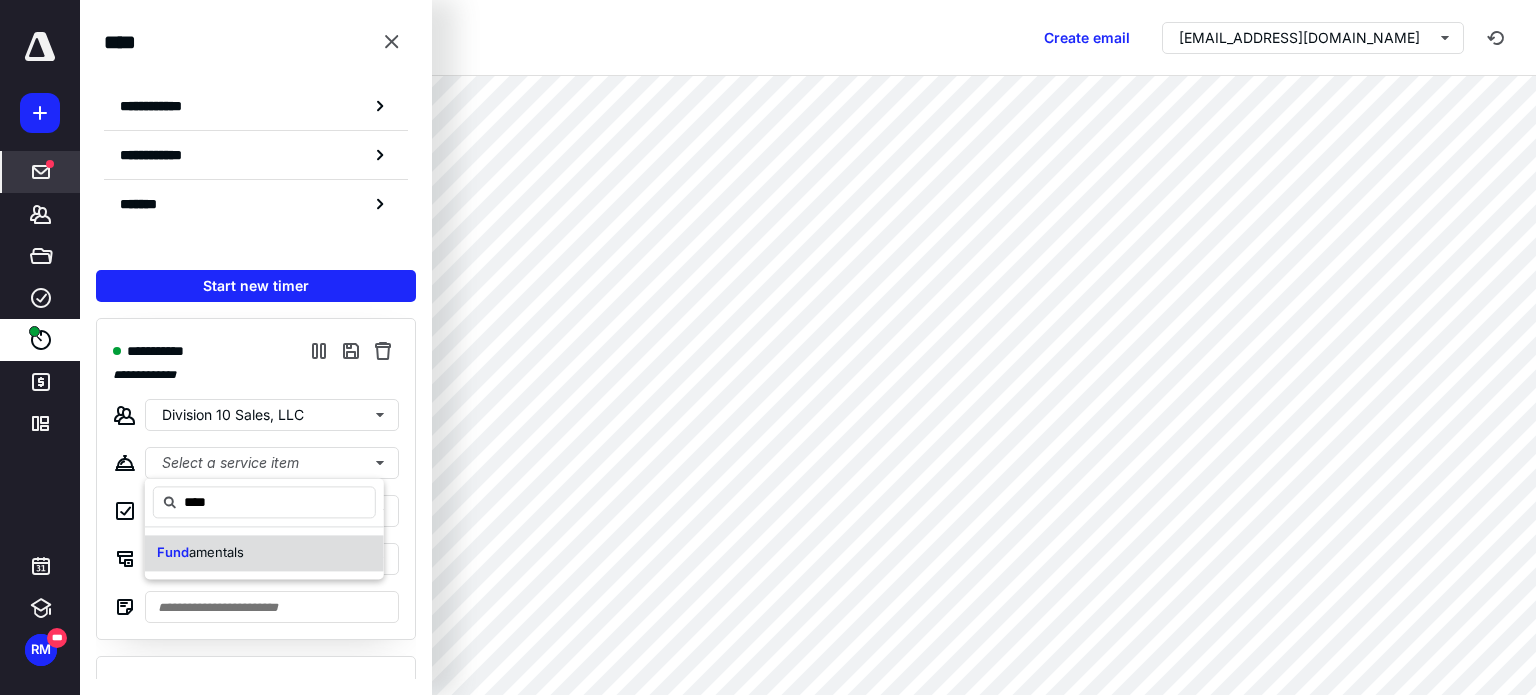 click on "Fund" at bounding box center (173, 552) 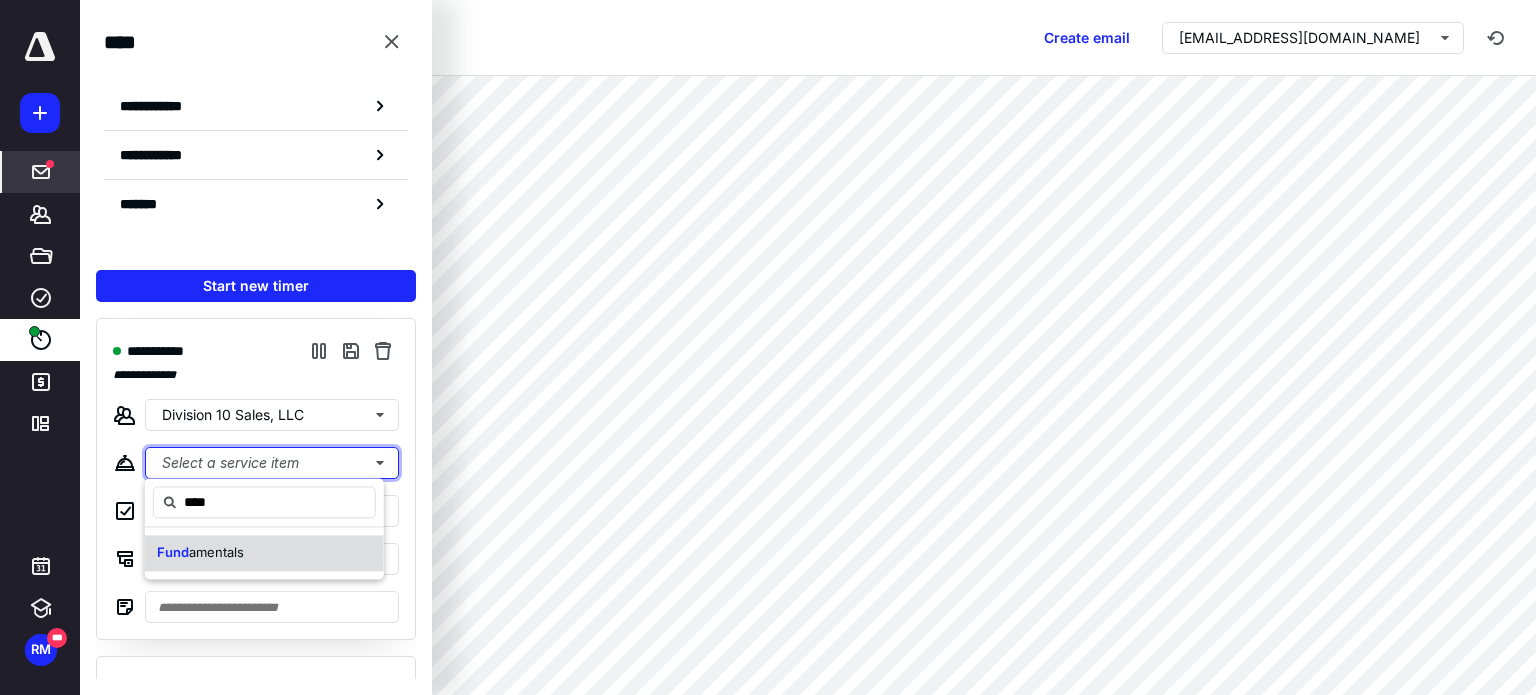 type 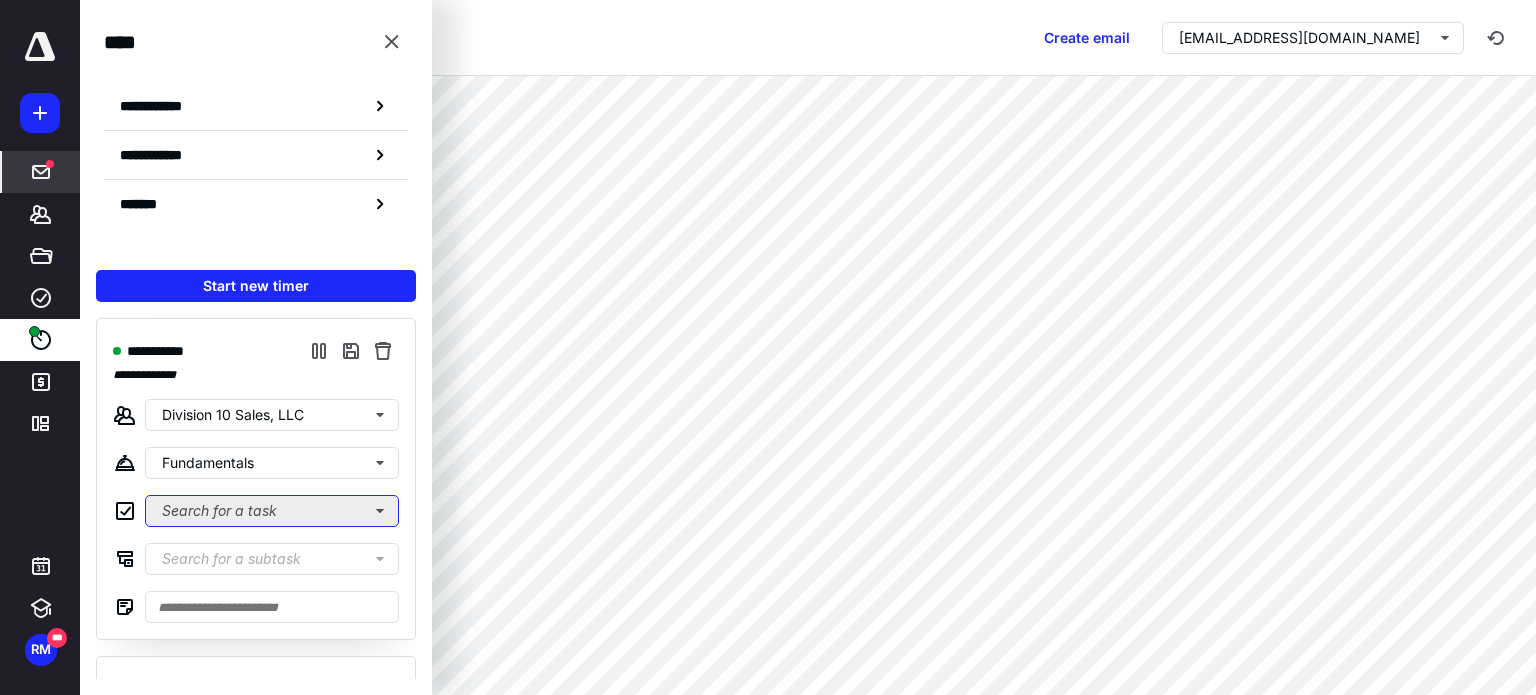 click on "Search for a task" at bounding box center [272, 511] 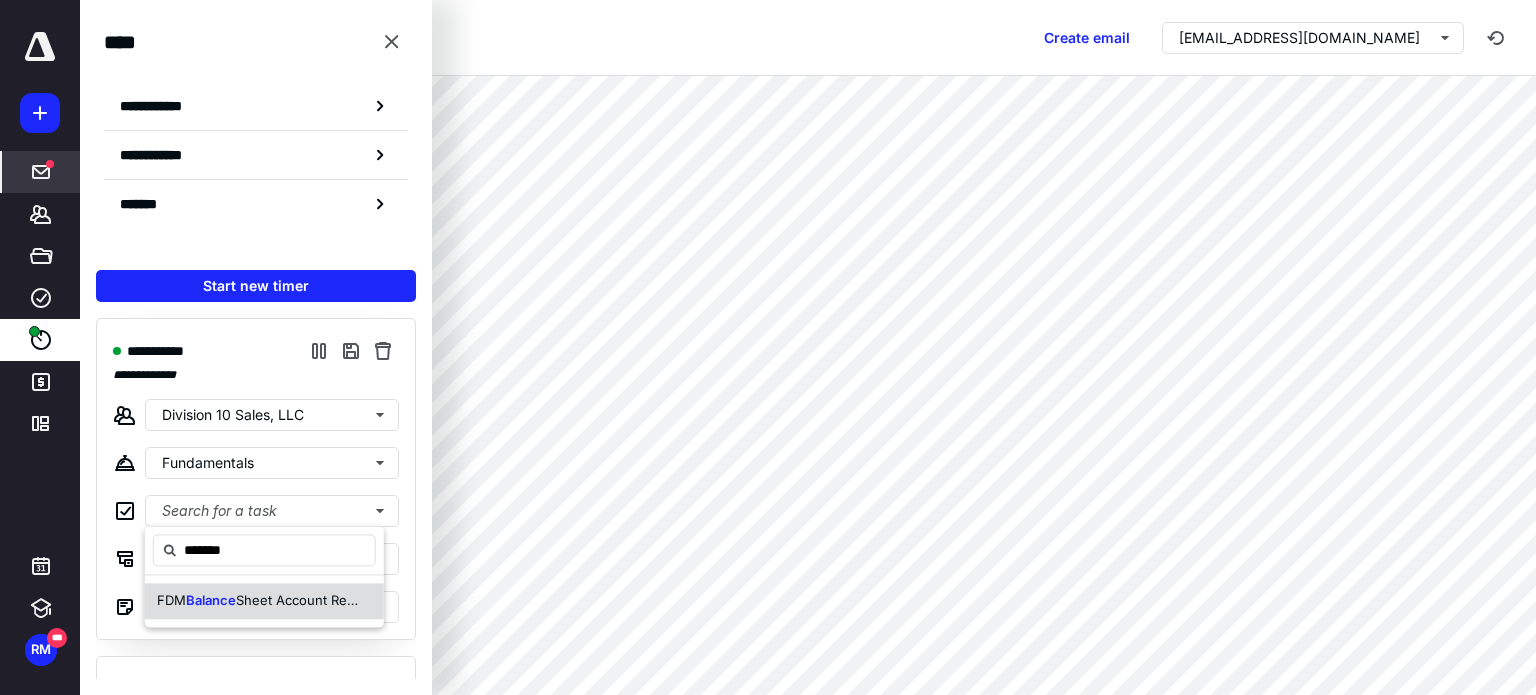 click on "Balance" at bounding box center (211, 600) 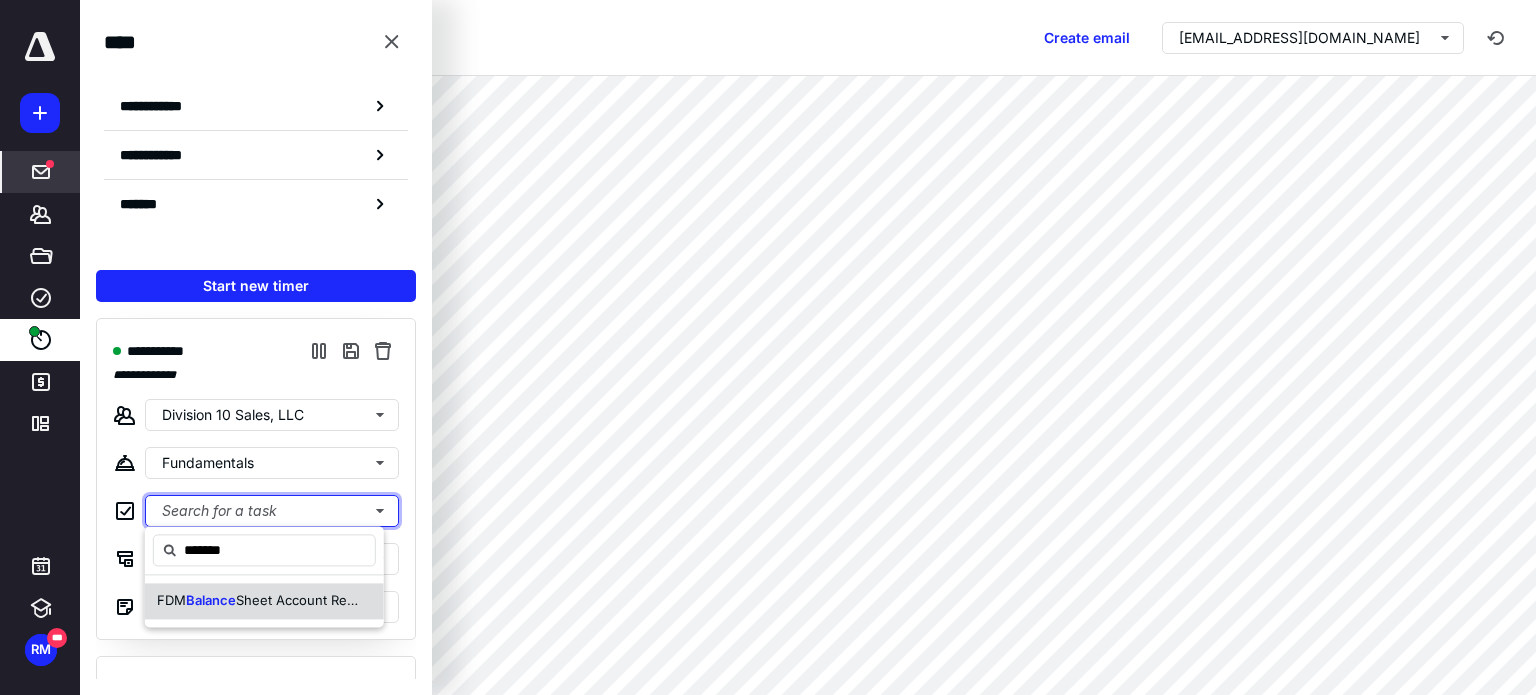 type 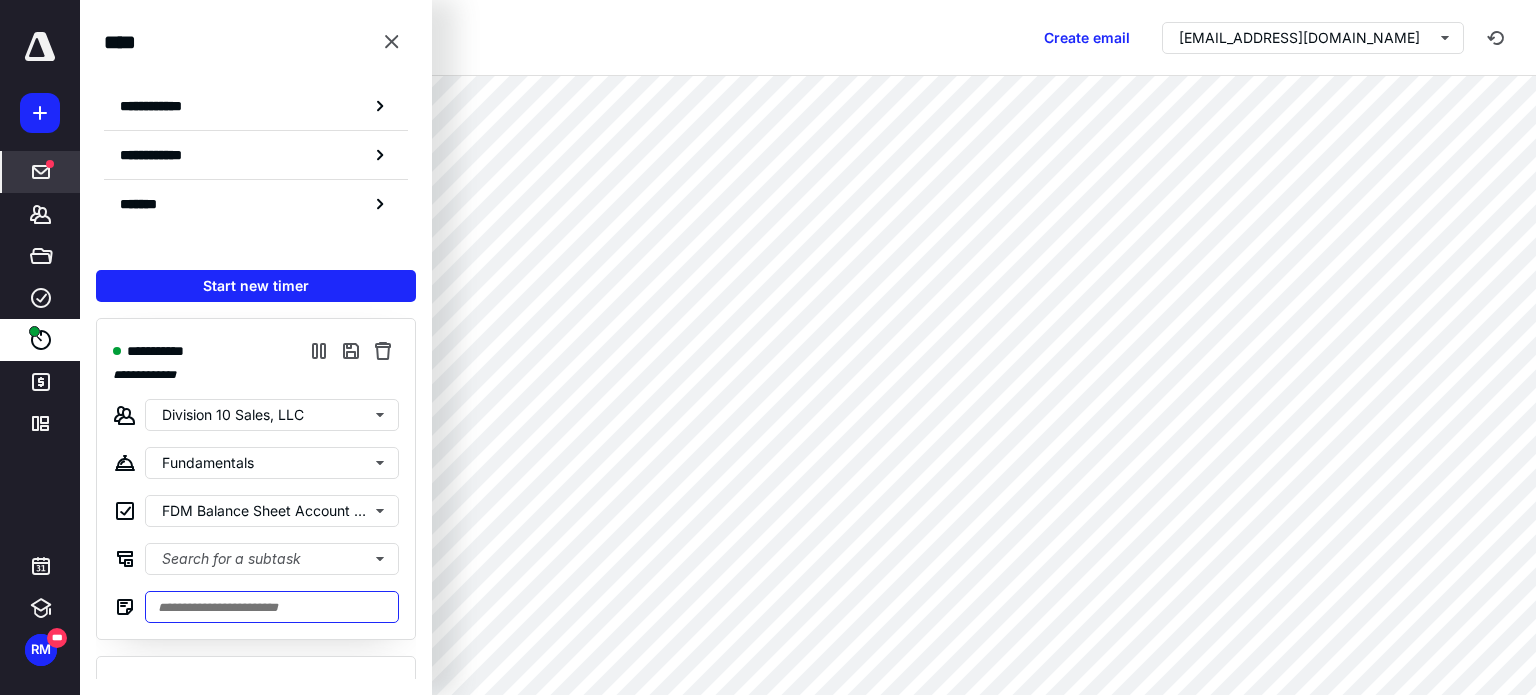 click at bounding box center (272, 607) 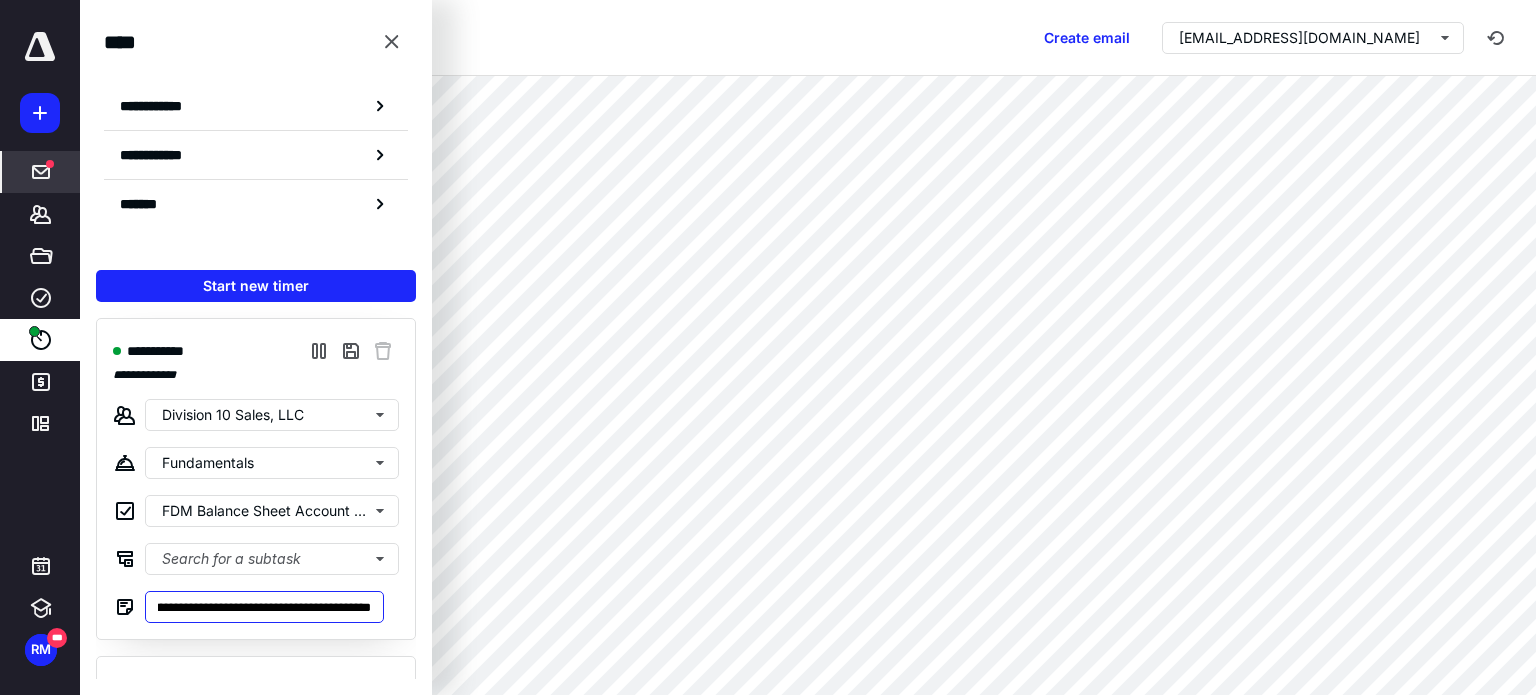 scroll, scrollTop: 0, scrollLeft: 244, axis: horizontal 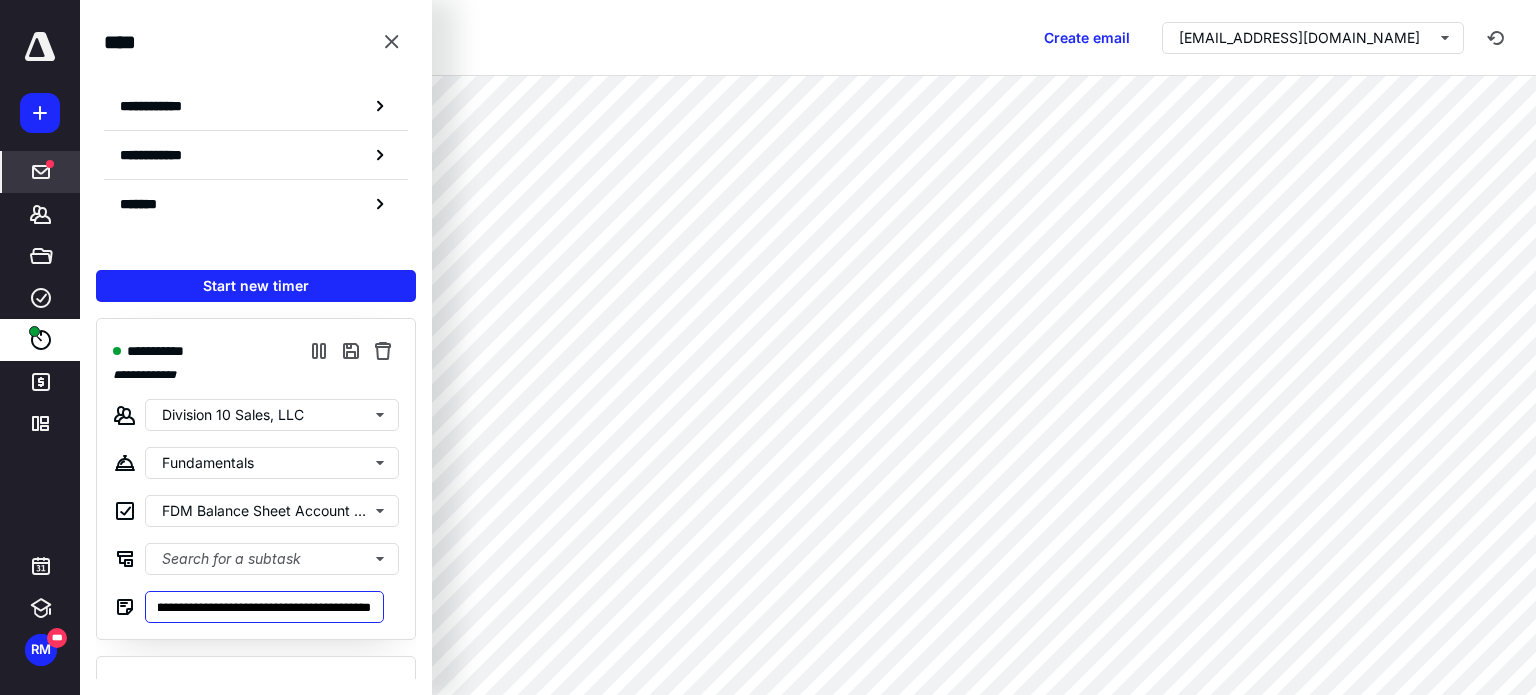 type on "**********" 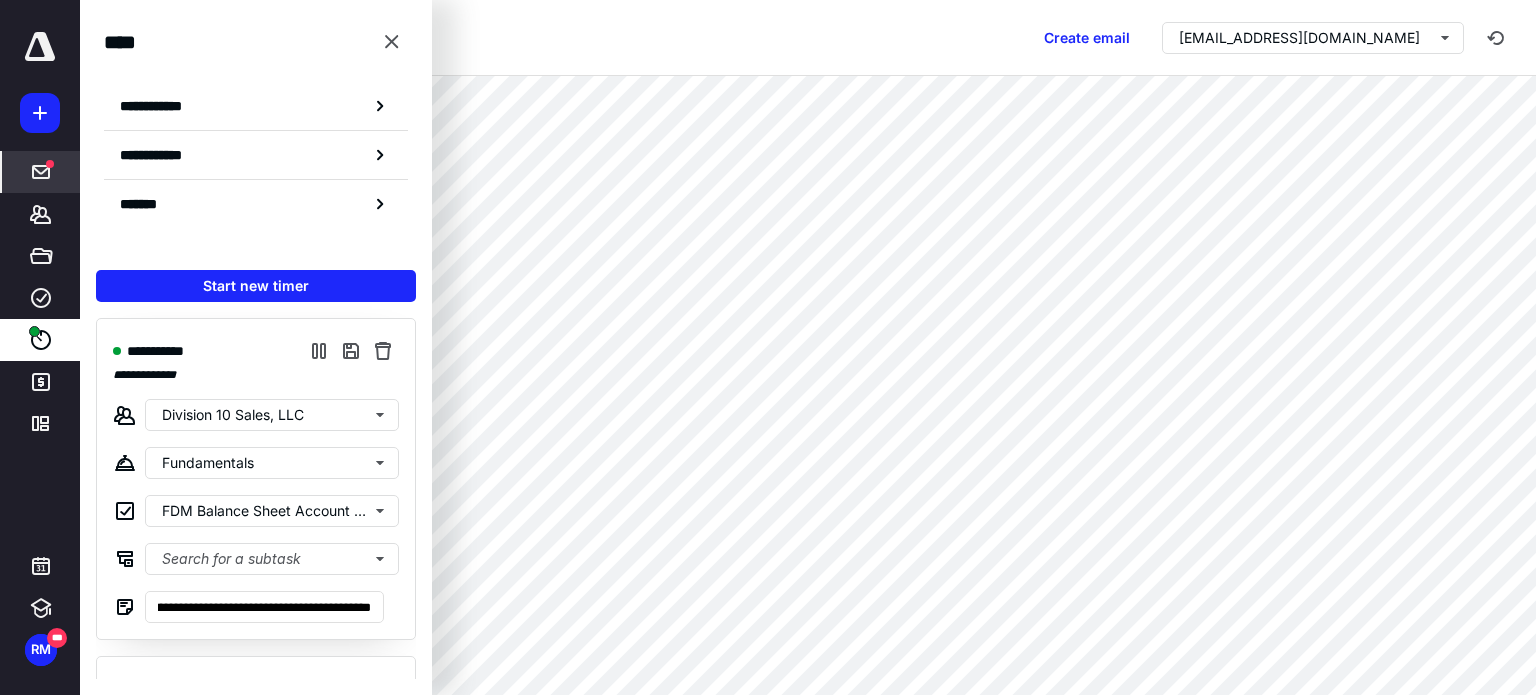 scroll, scrollTop: 0, scrollLeft: 0, axis: both 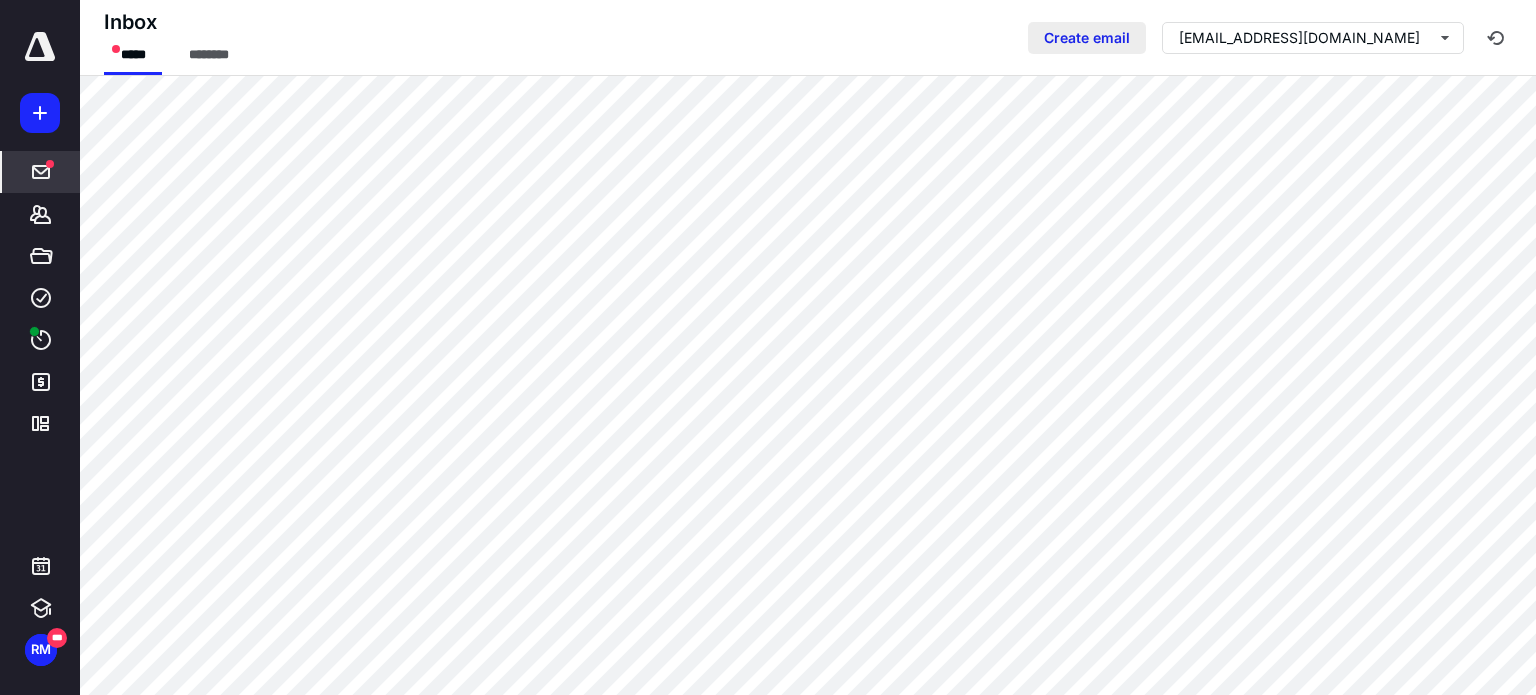 click on "Create email" at bounding box center (1087, 38) 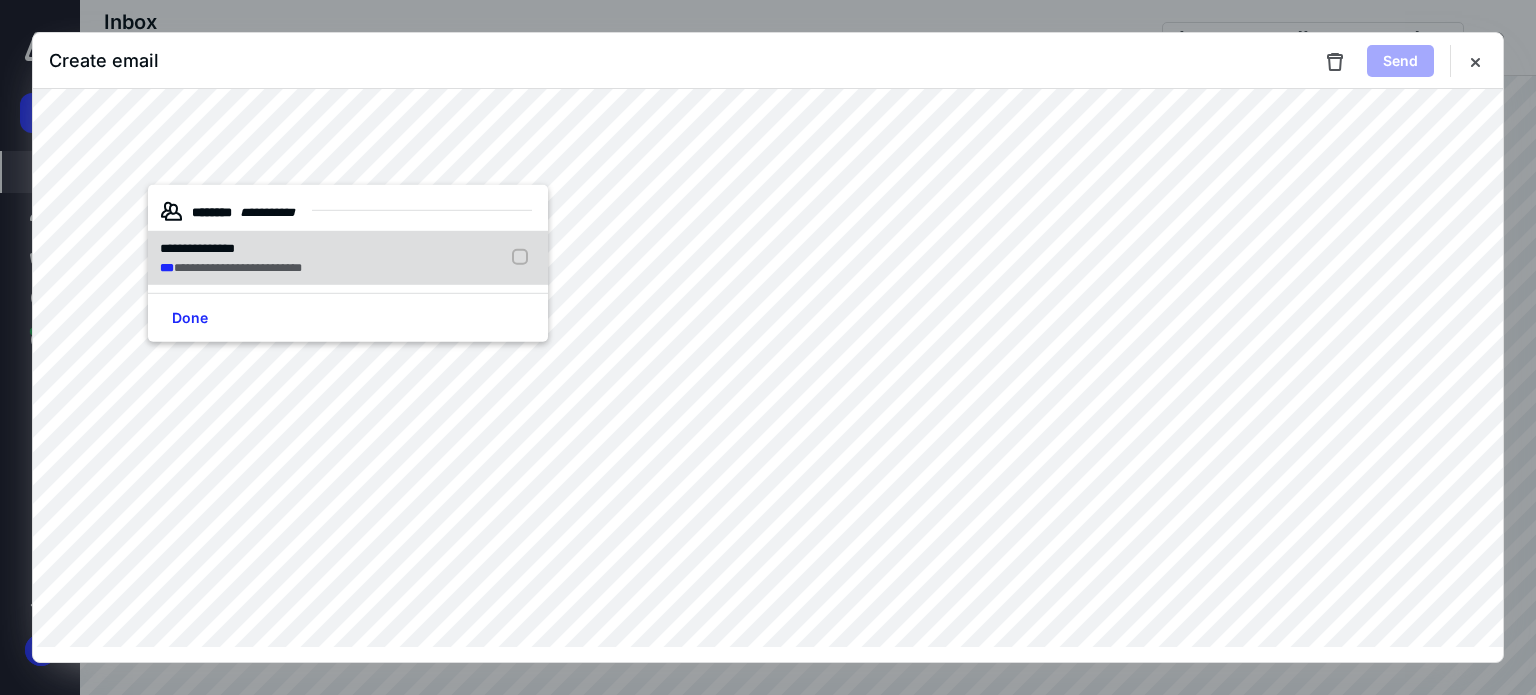 click on "**********" at bounding box center (197, 248) 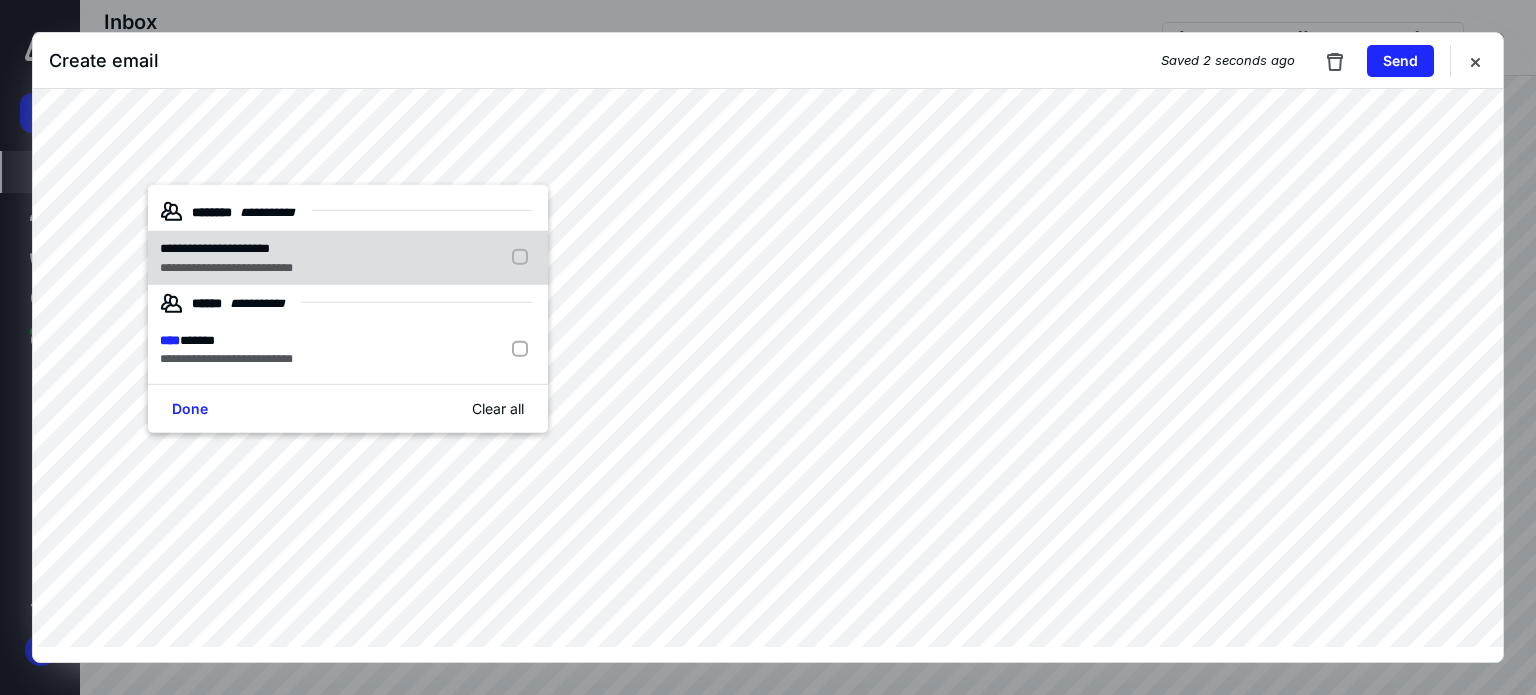 click on "**********" at bounding box center [226, 267] 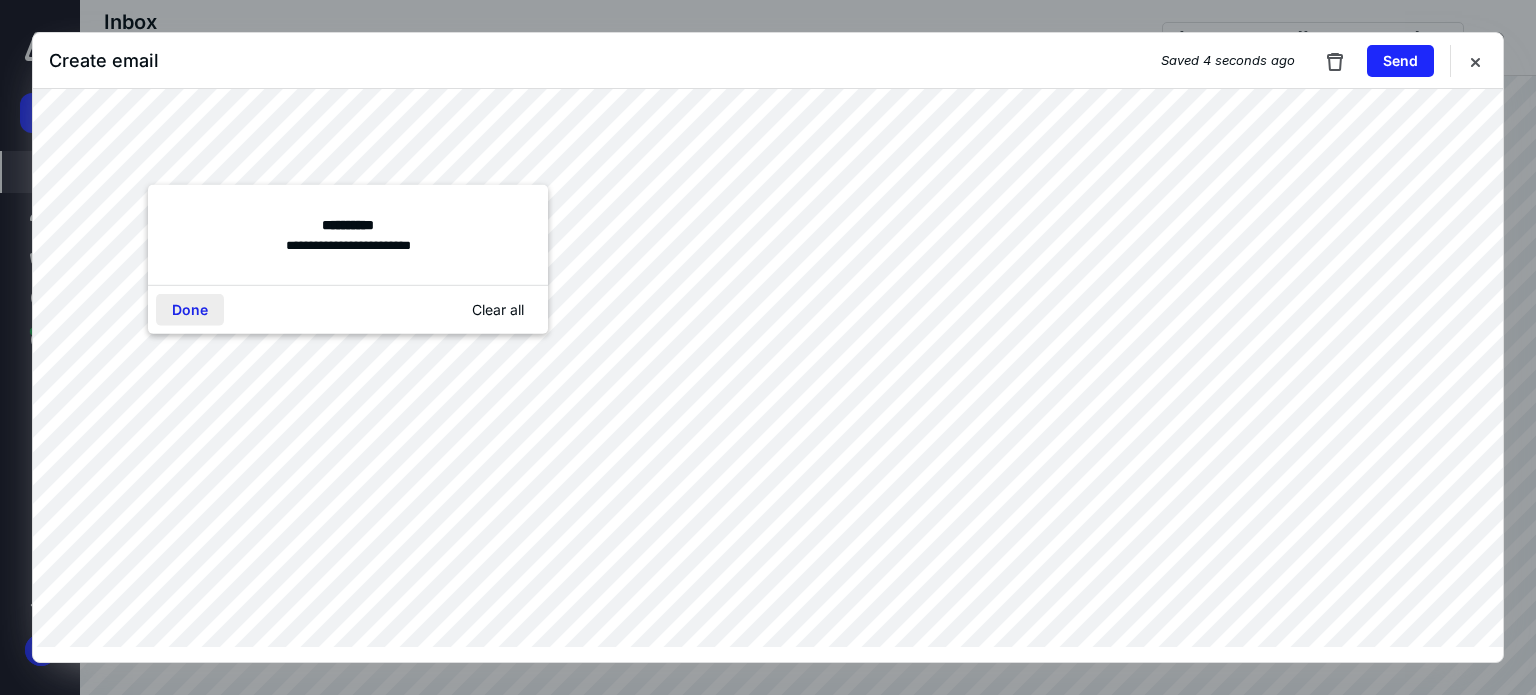 click on "Done" at bounding box center (190, 310) 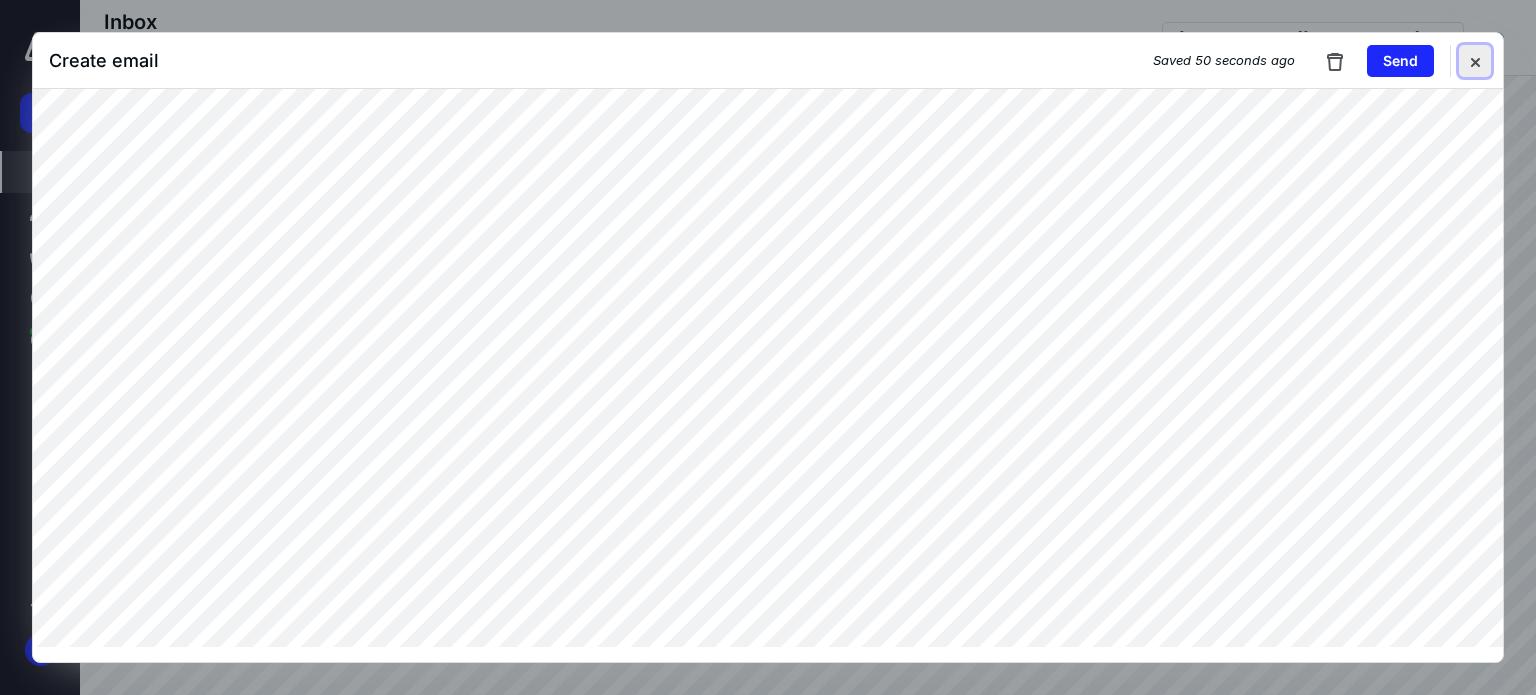 click at bounding box center (1475, 61) 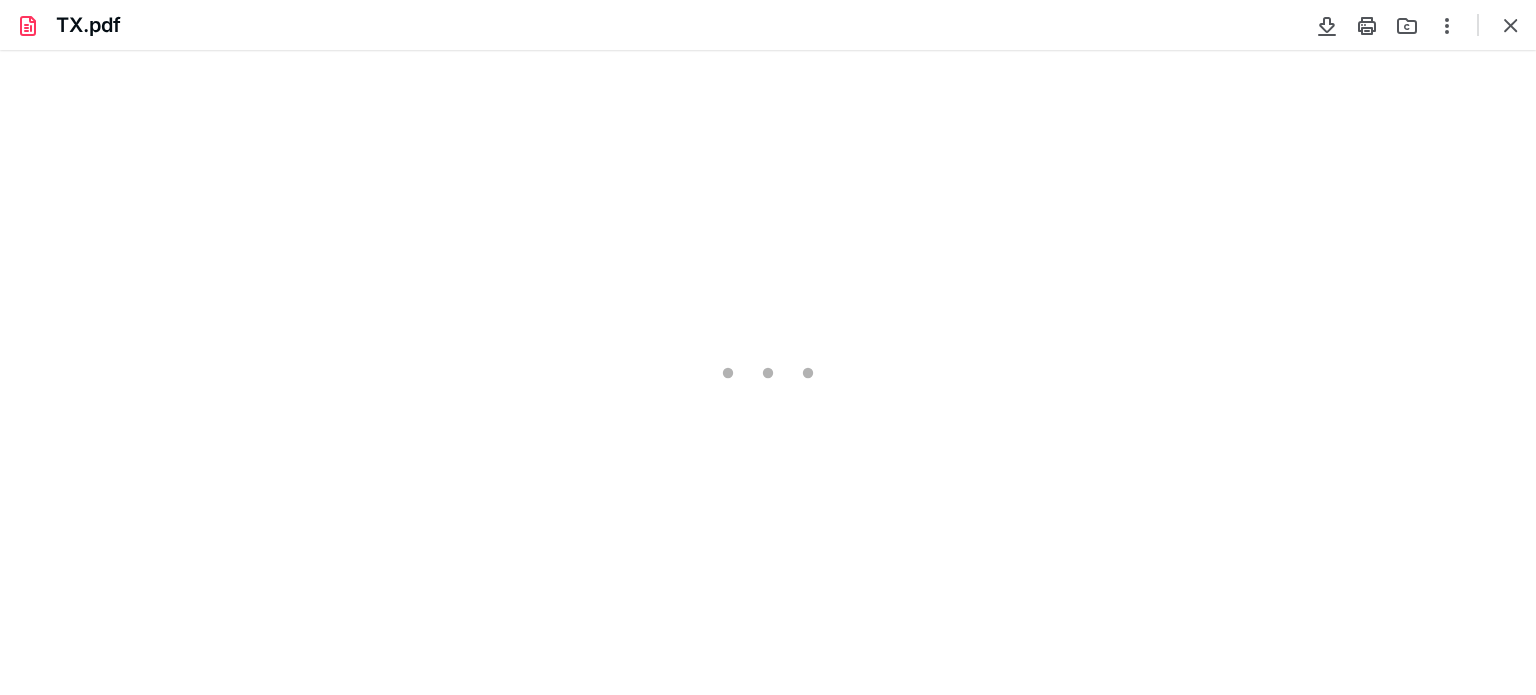 scroll, scrollTop: 0, scrollLeft: 0, axis: both 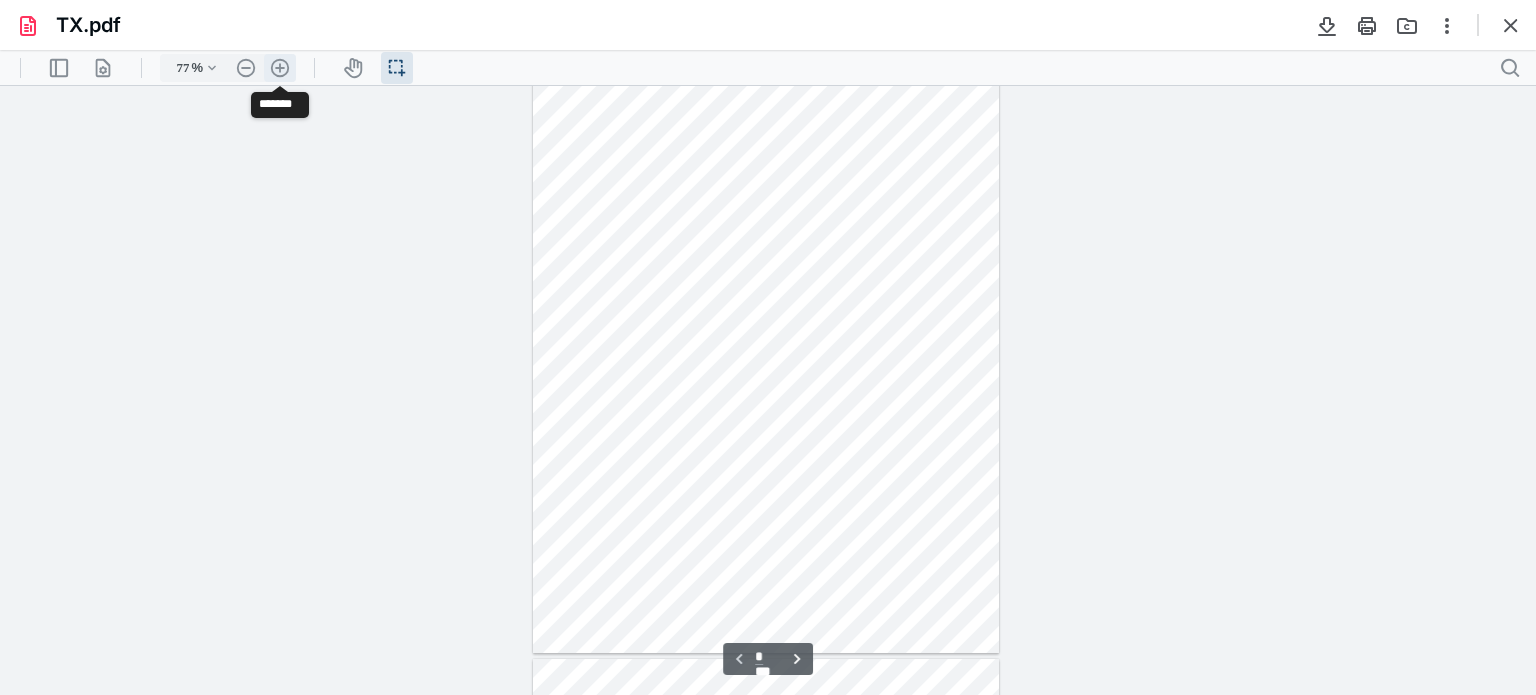 click on ".cls-1{fill:#abb0c4;} icon - header - zoom - in - line" at bounding box center (280, 68) 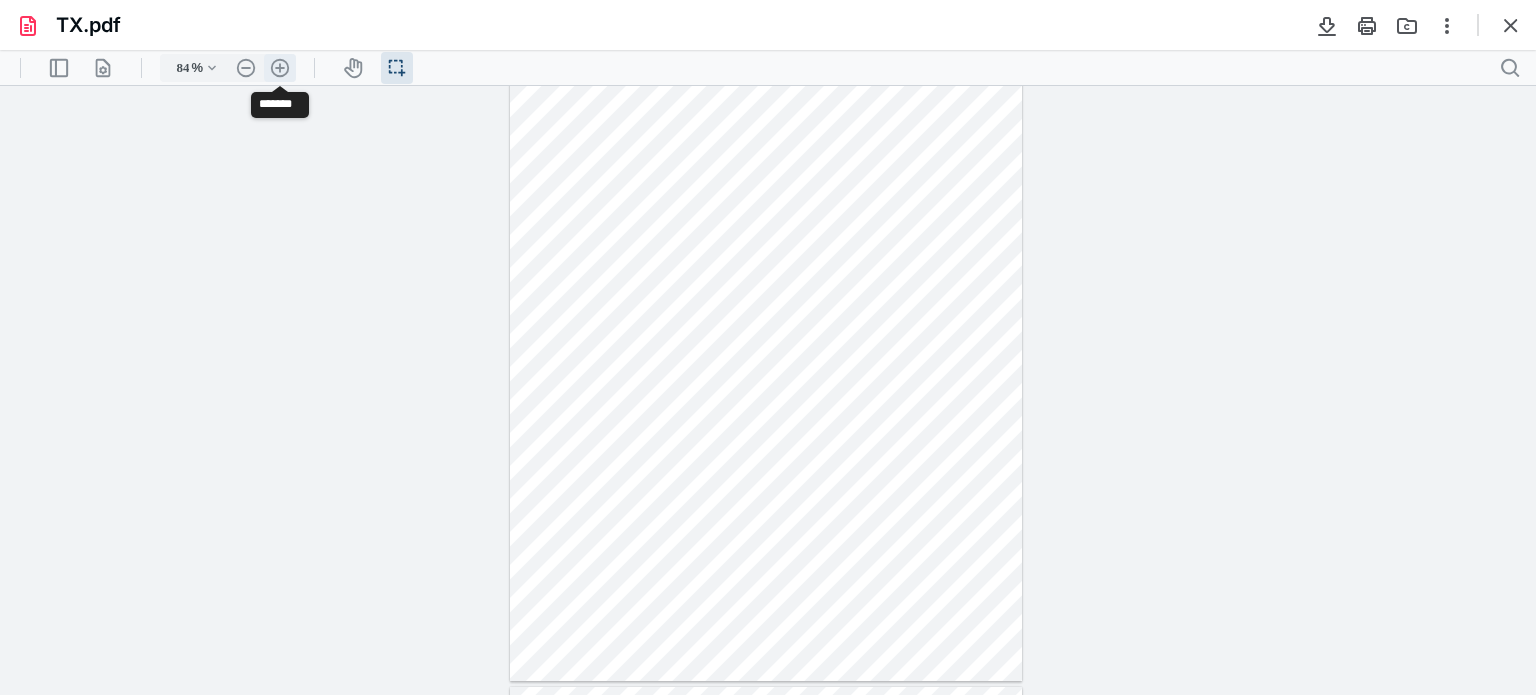 click on ".cls-1{fill:#abb0c4;} icon - header - zoom - in - line" at bounding box center (280, 68) 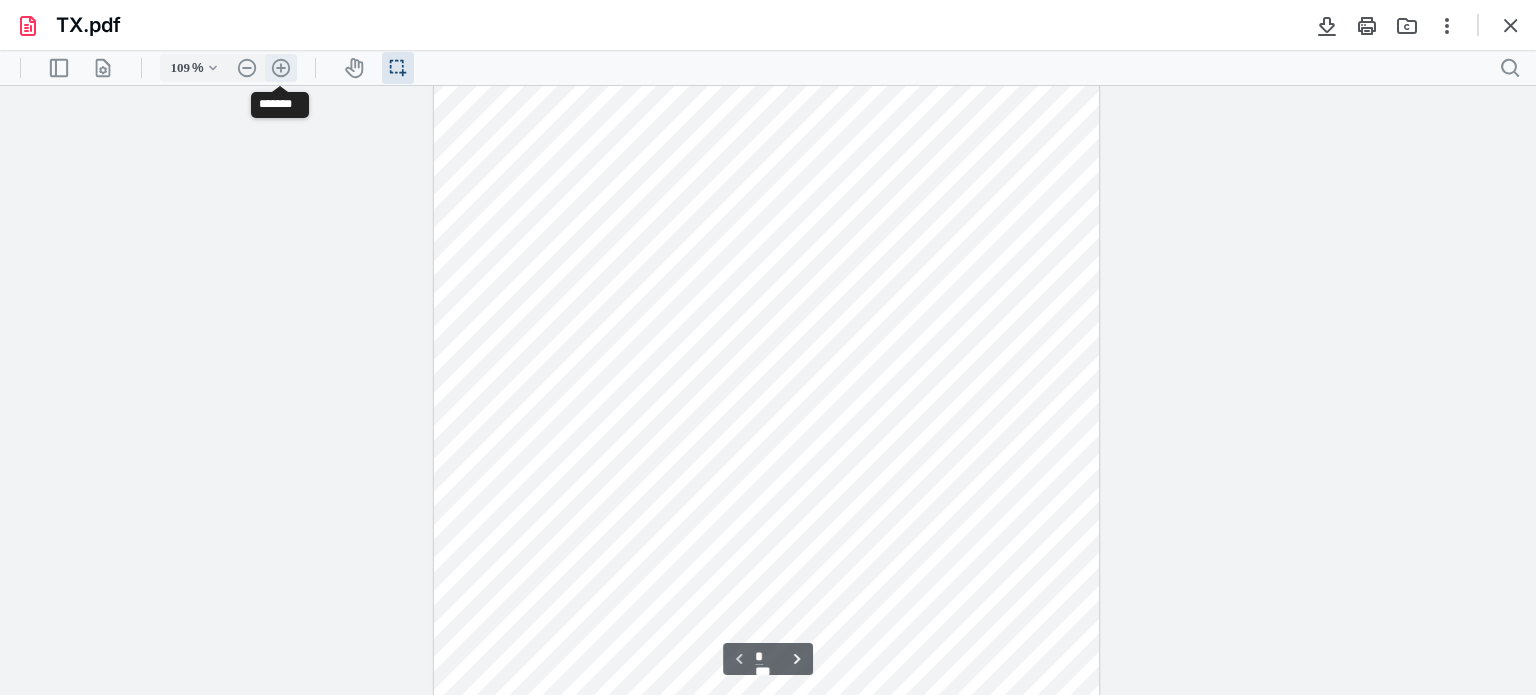 click on ".cls-1{fill:#abb0c4;} icon - header - zoom - in - line" at bounding box center [281, 68] 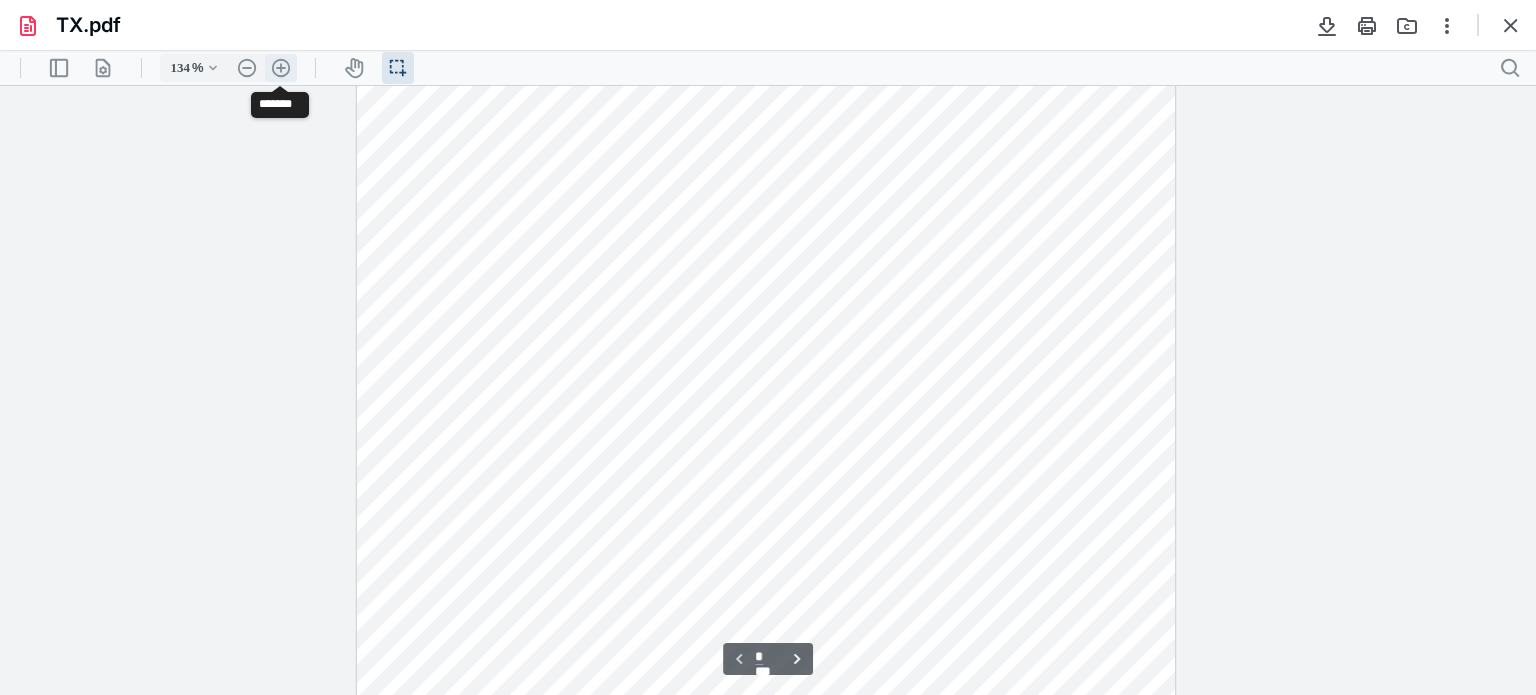 click on ".cls-1{fill:#abb0c4;} icon - header - zoom - in - line" at bounding box center (281, 68) 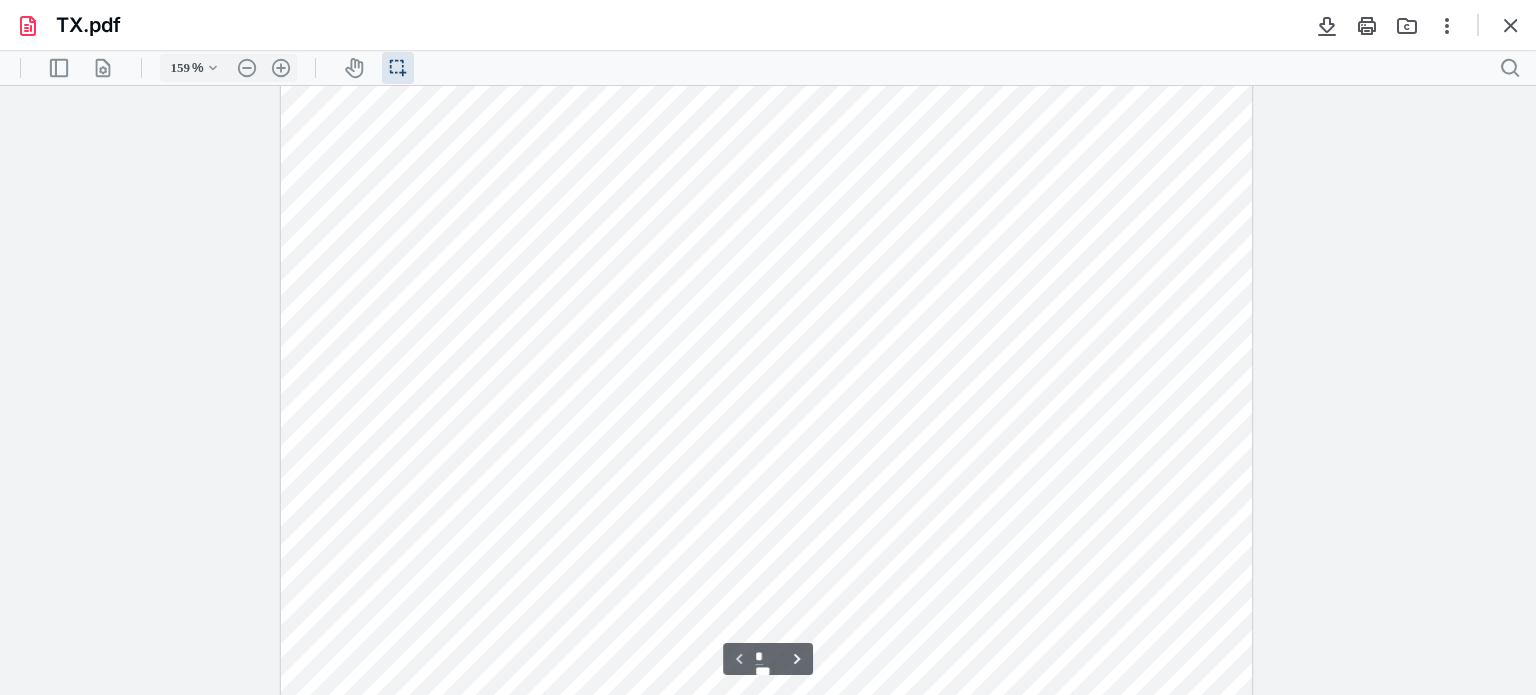 scroll, scrollTop: 0, scrollLeft: 0, axis: both 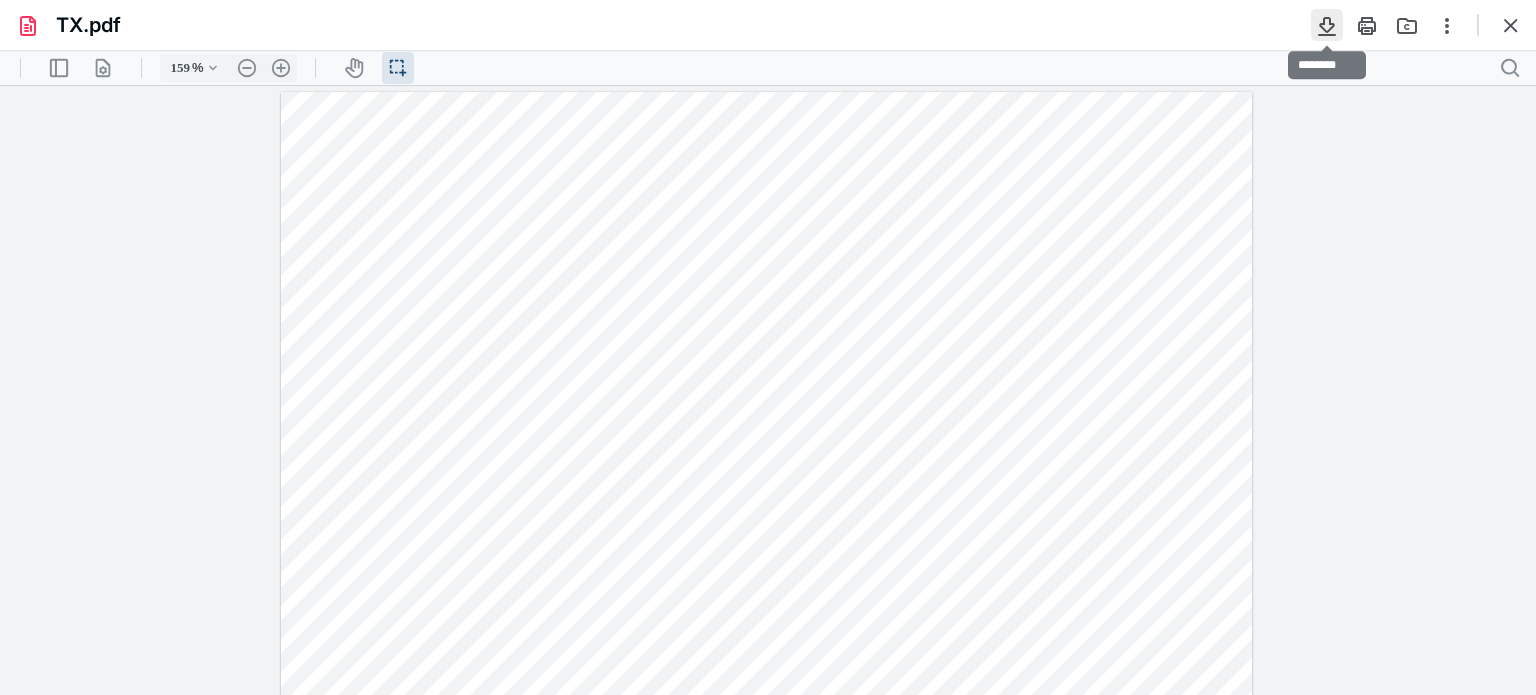 click at bounding box center (1327, 25) 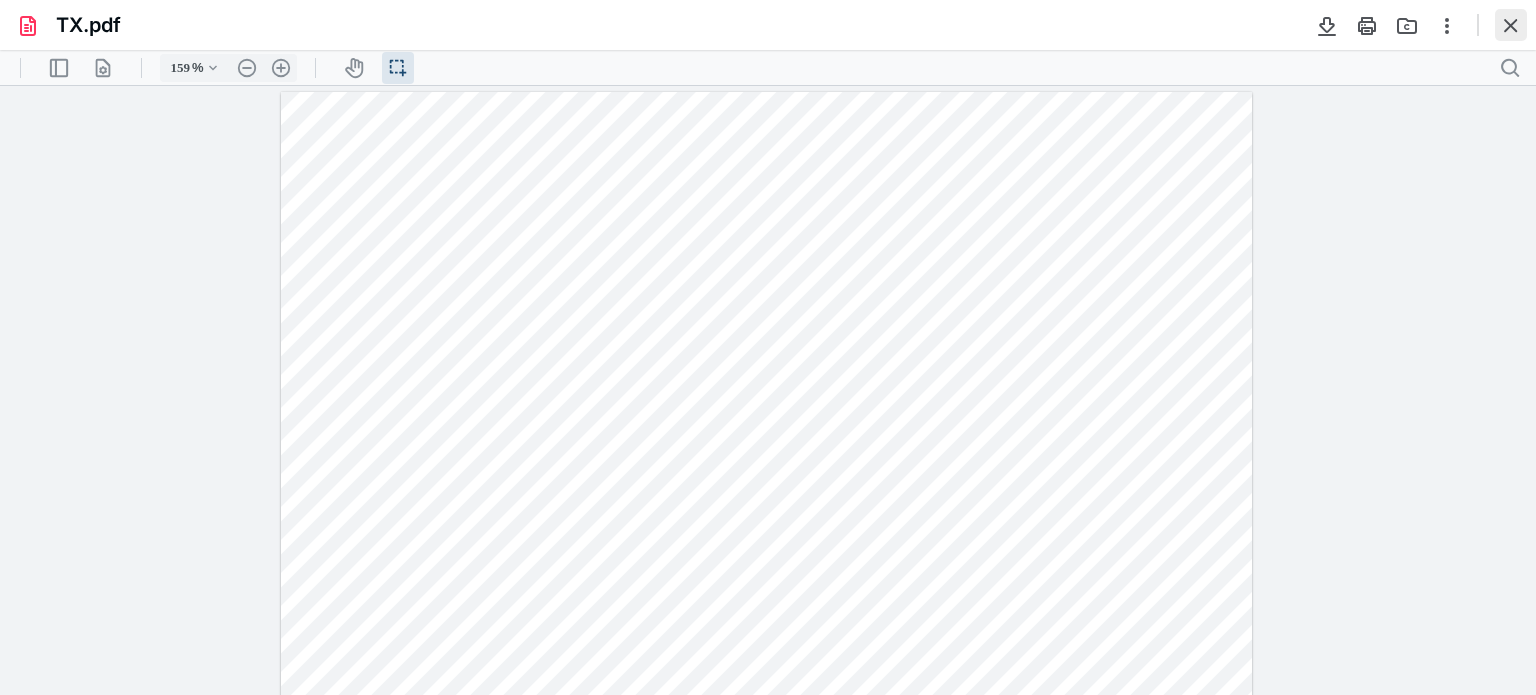 click at bounding box center [1511, 25] 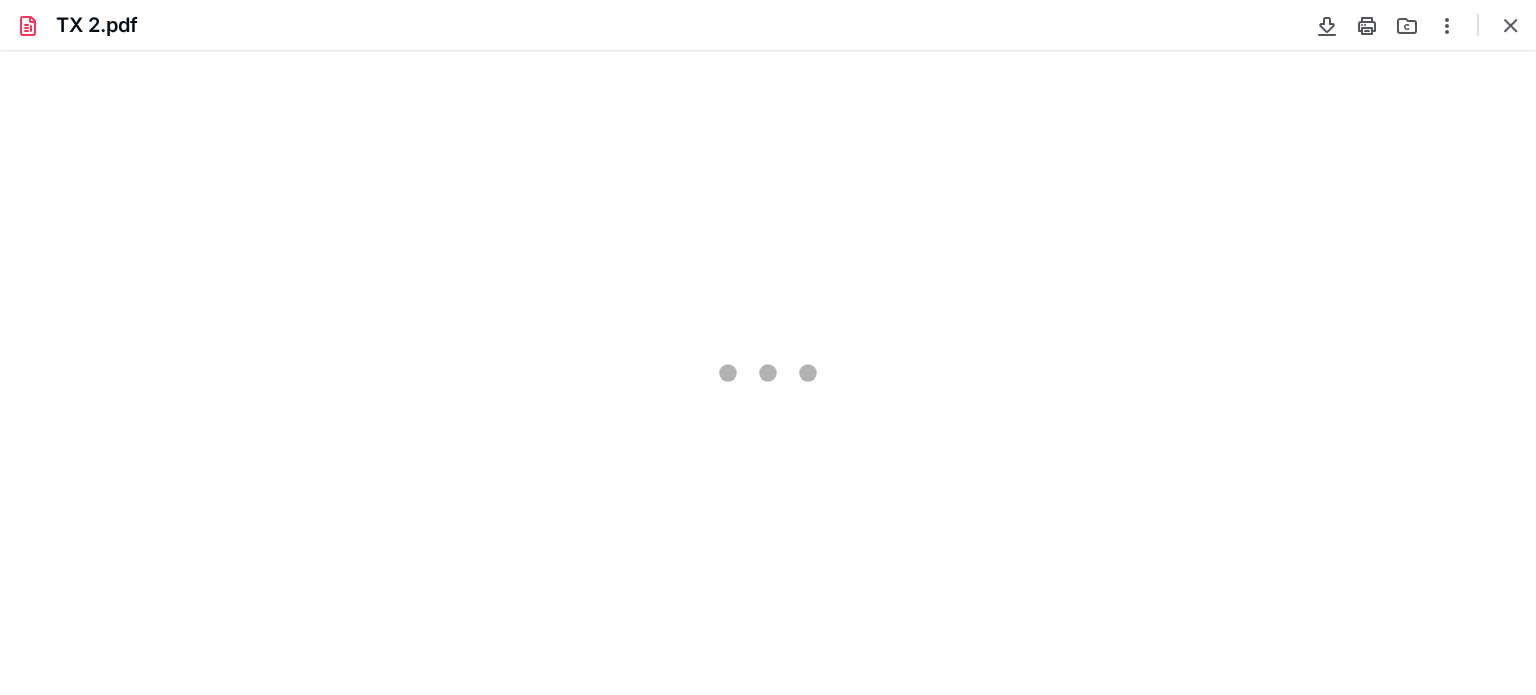 scroll, scrollTop: 0, scrollLeft: 0, axis: both 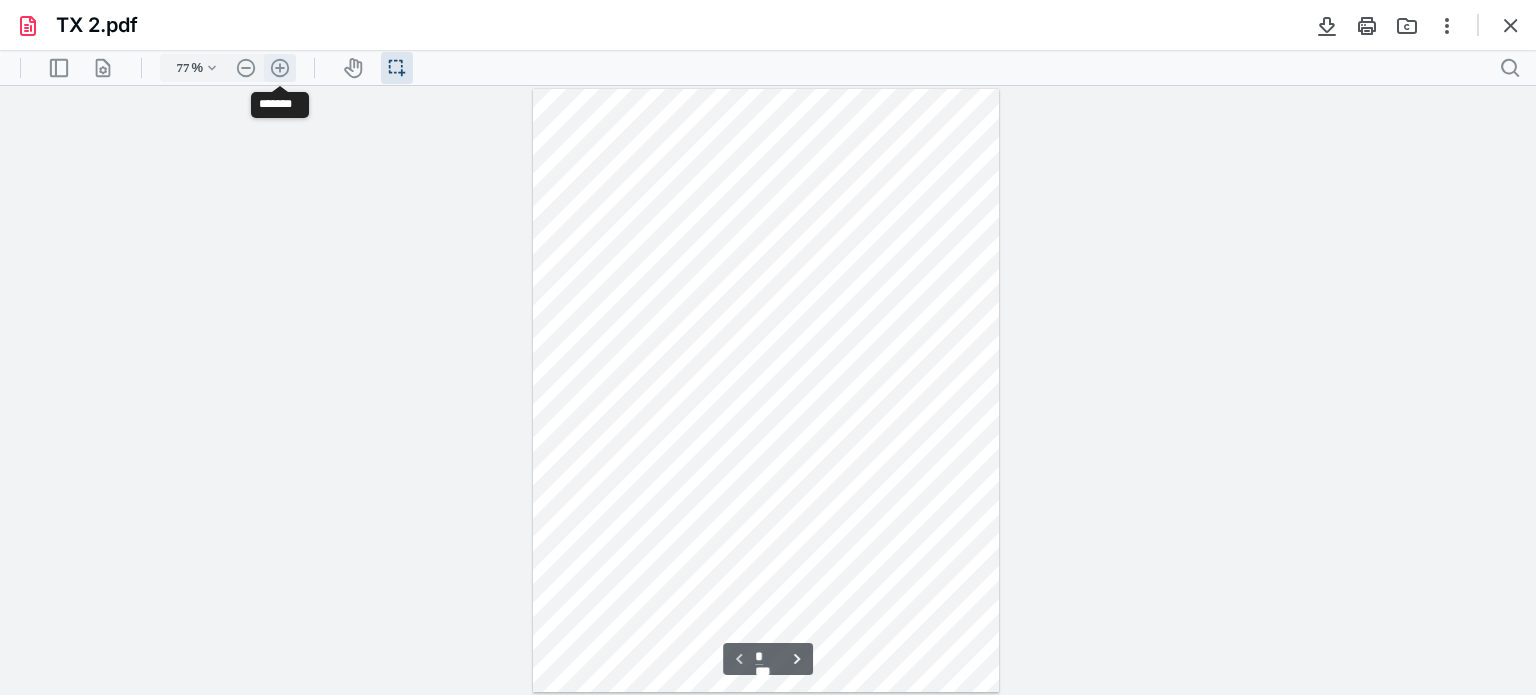 click on ".cls-1{fill:#abb0c4;} icon - header - zoom - in - line" at bounding box center (280, 68) 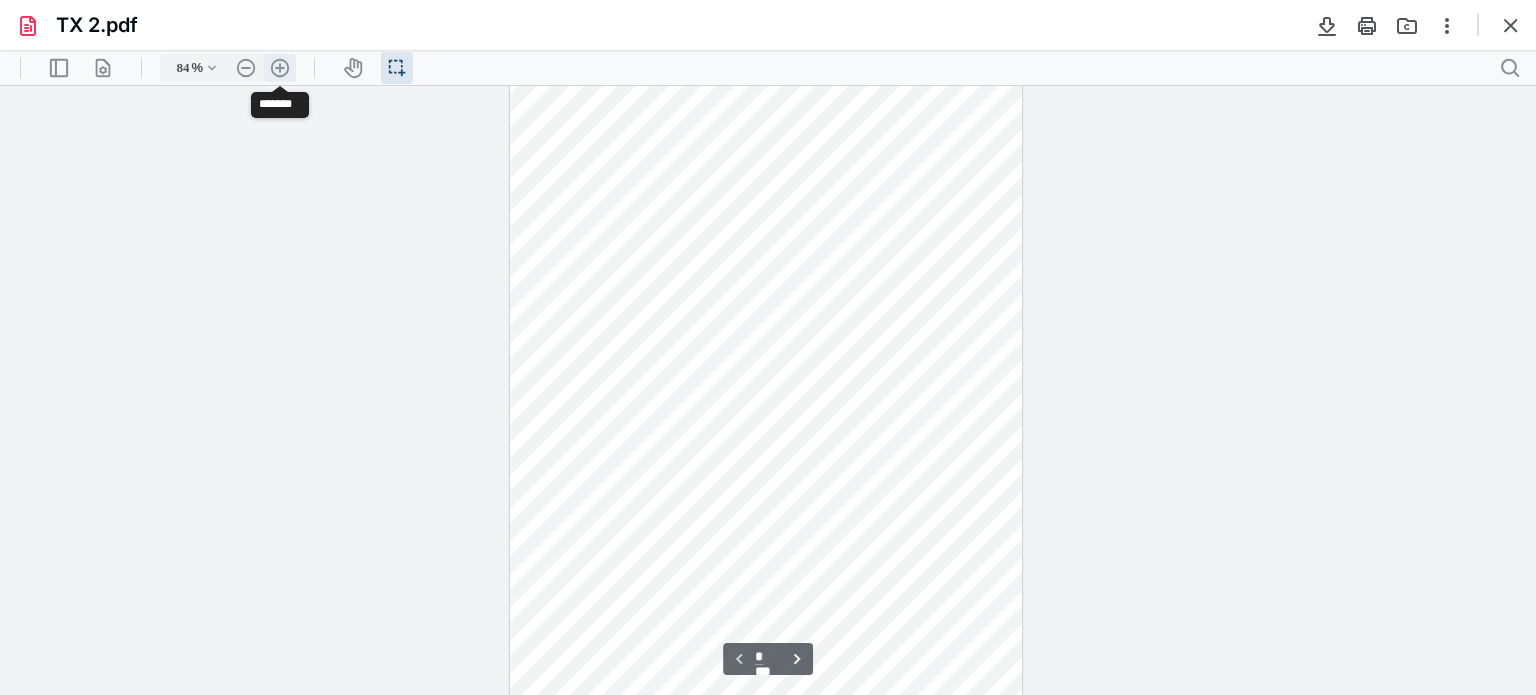 click on ".cls-1{fill:#abb0c4;} icon - header - zoom - in - line" at bounding box center [280, 68] 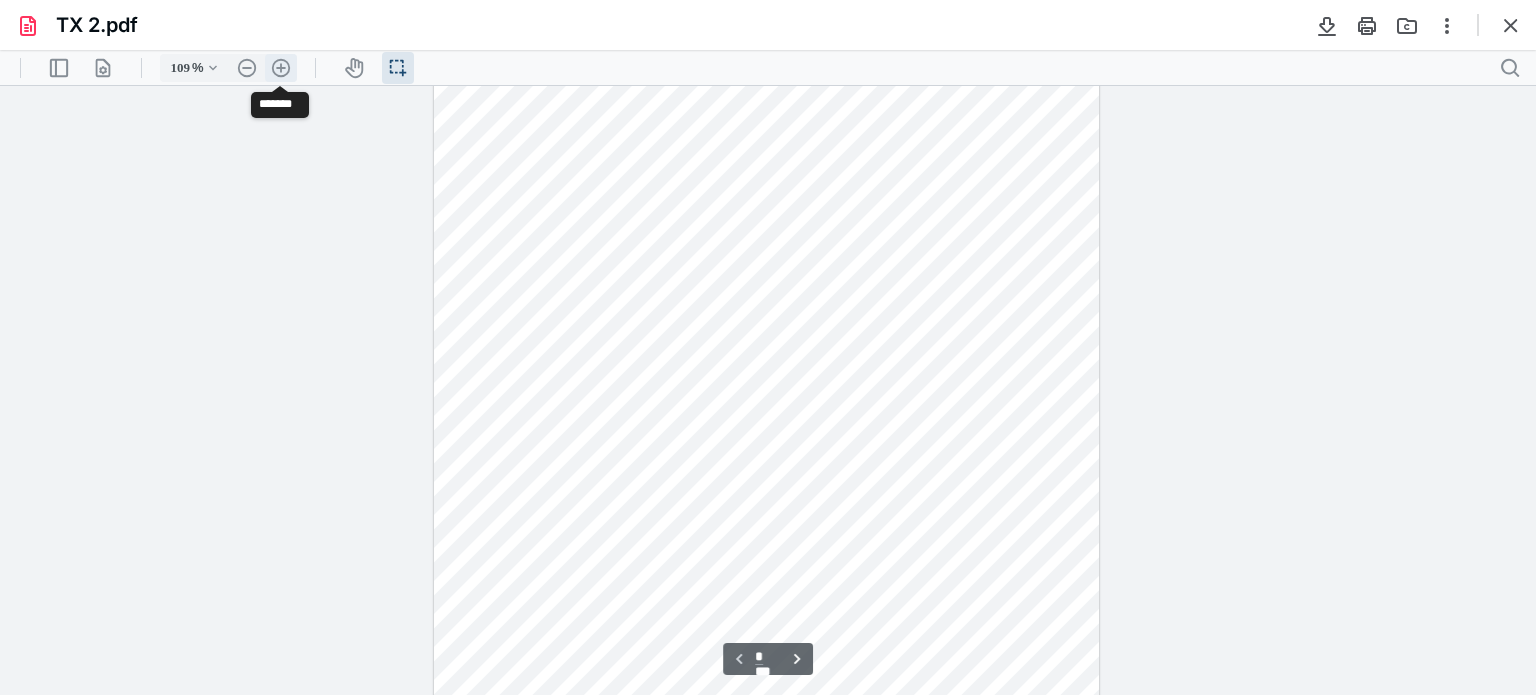 click on ".cls-1{fill:#abb0c4;} icon - header - zoom - in - line" at bounding box center (281, 68) 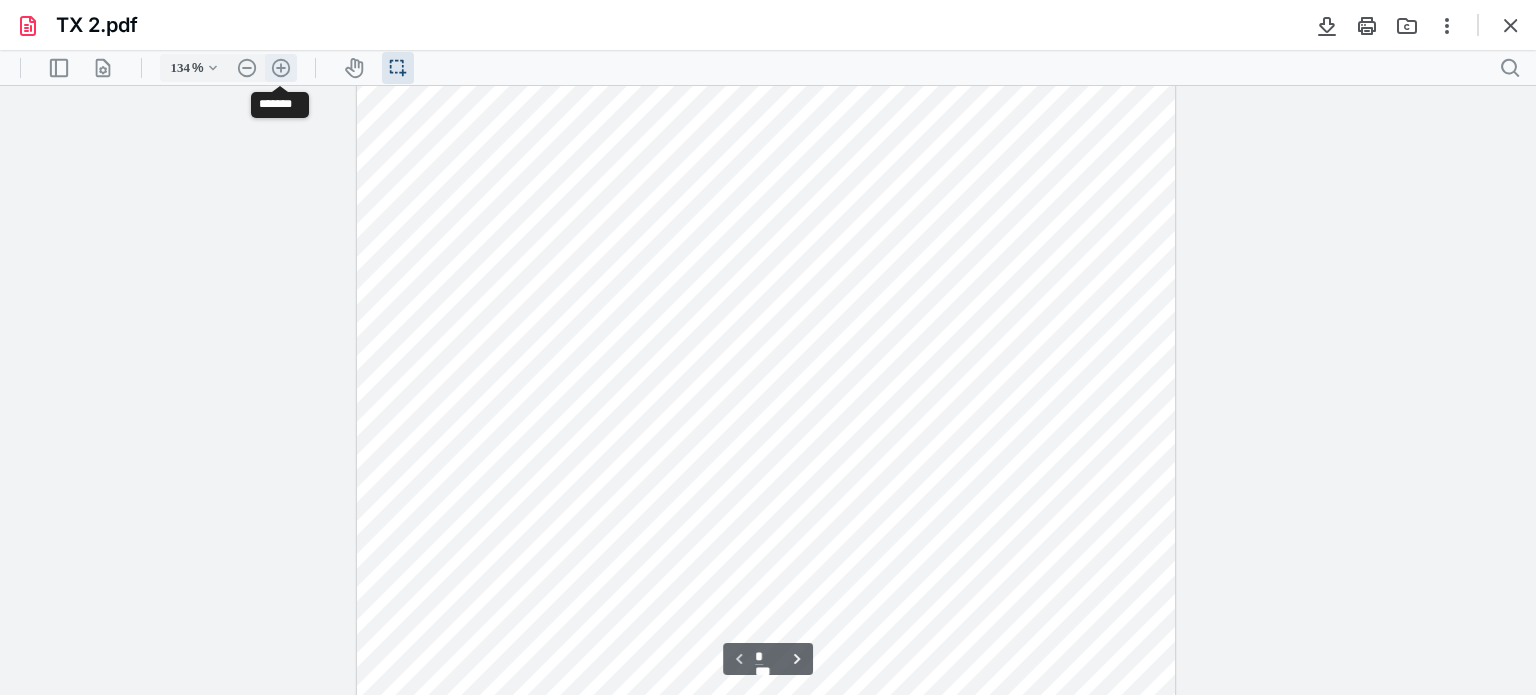 click on ".cls-1{fill:#abb0c4;} icon - header - zoom - in - line" at bounding box center (281, 68) 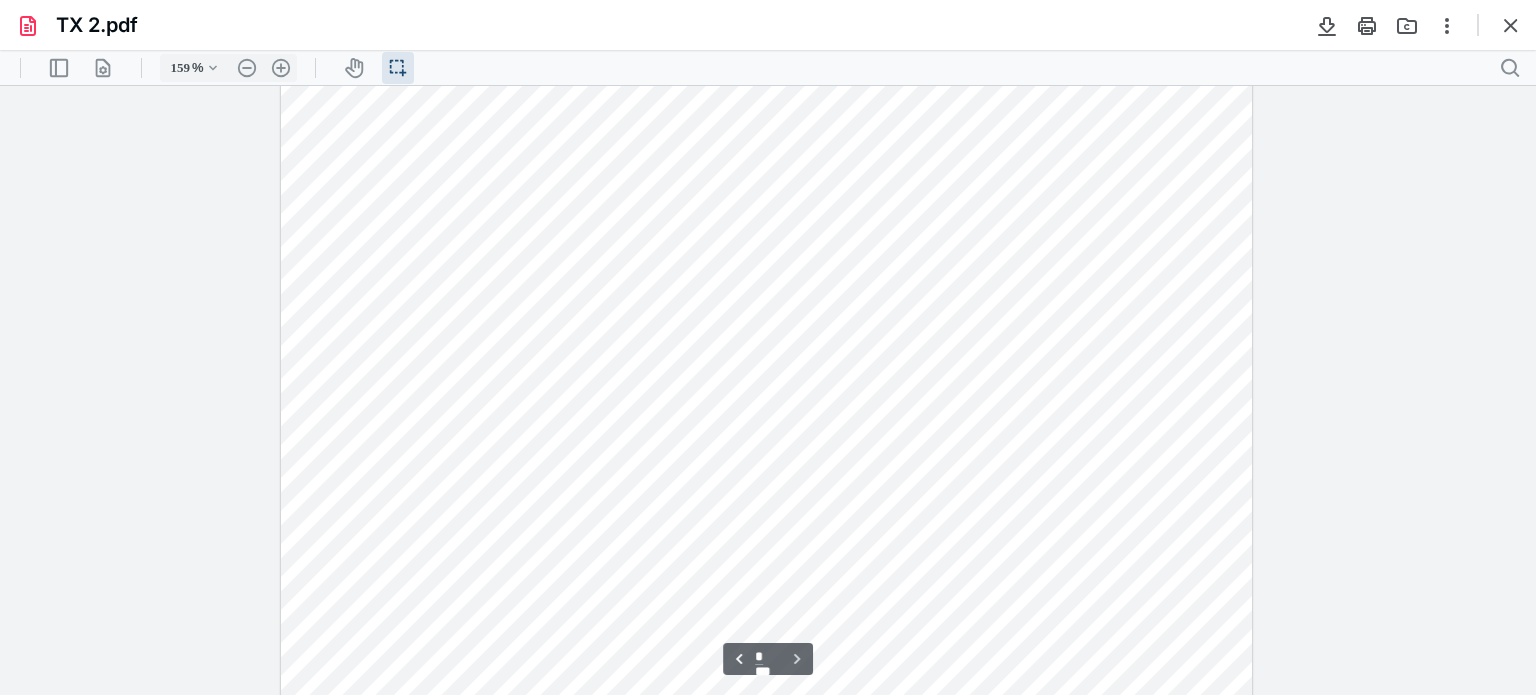 scroll, scrollTop: 1528, scrollLeft: 0, axis: vertical 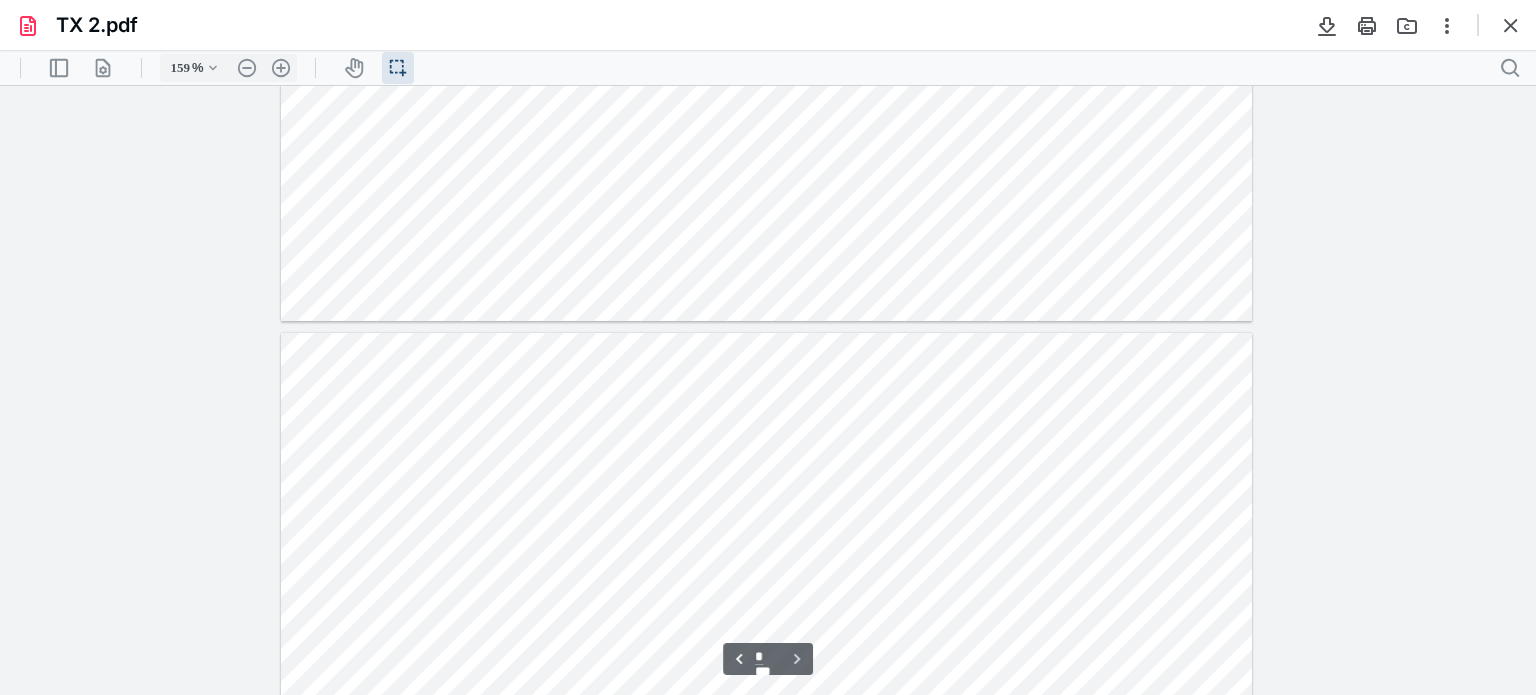 type on "*" 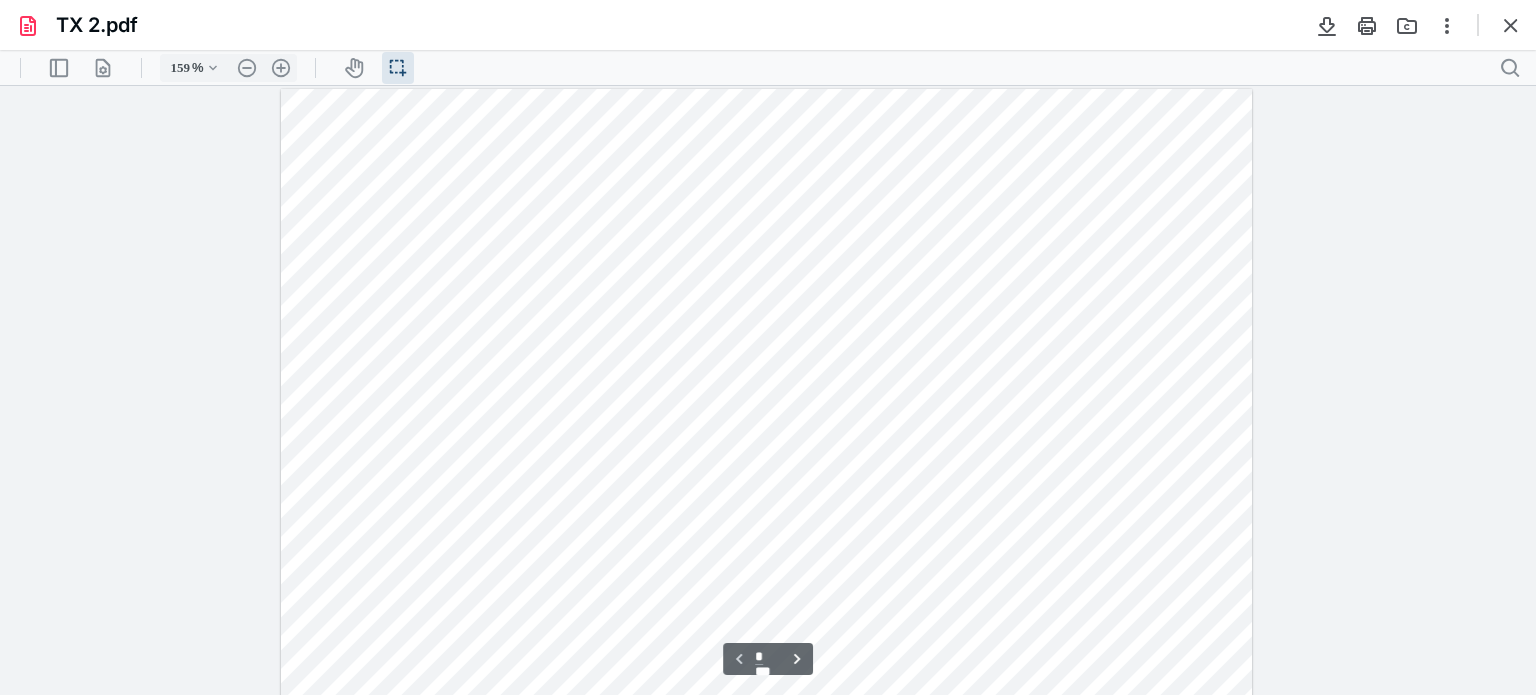 scroll, scrollTop: 0, scrollLeft: 0, axis: both 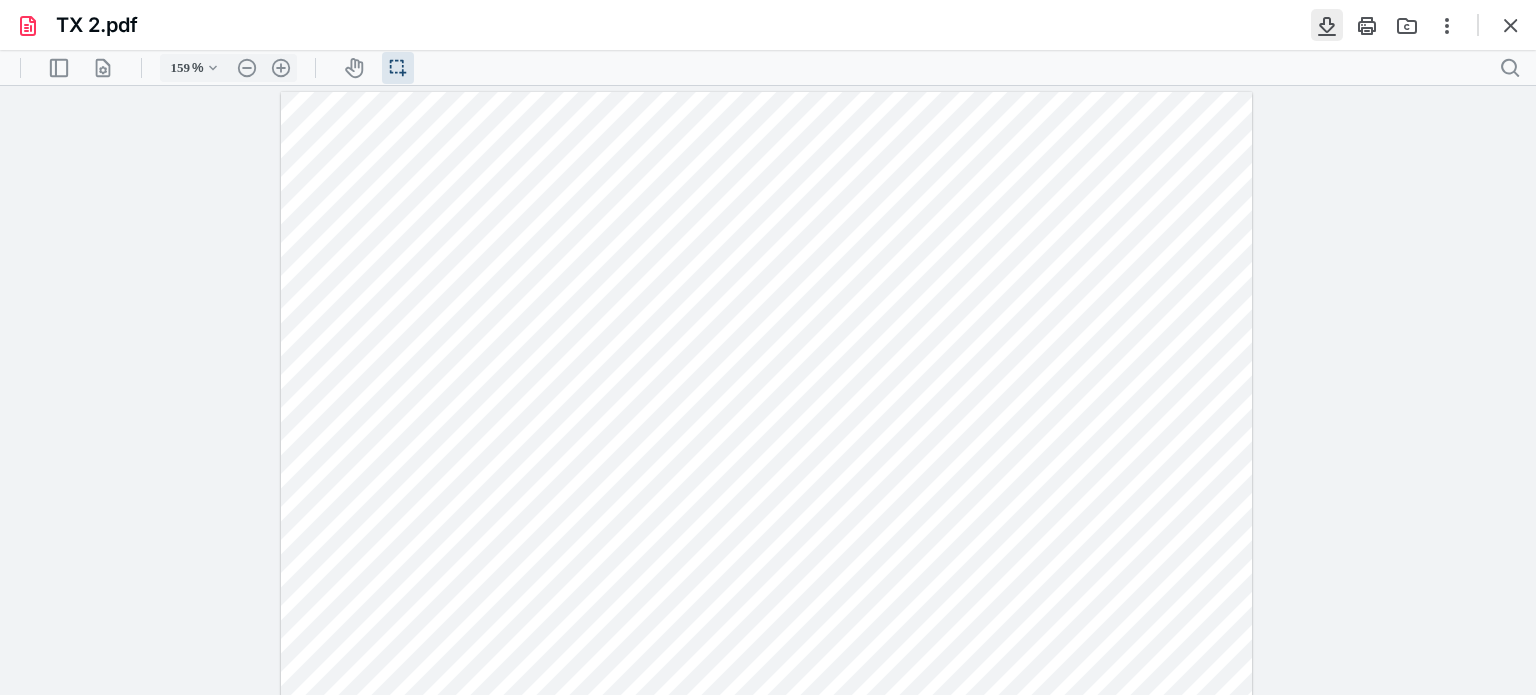 click at bounding box center [1327, 25] 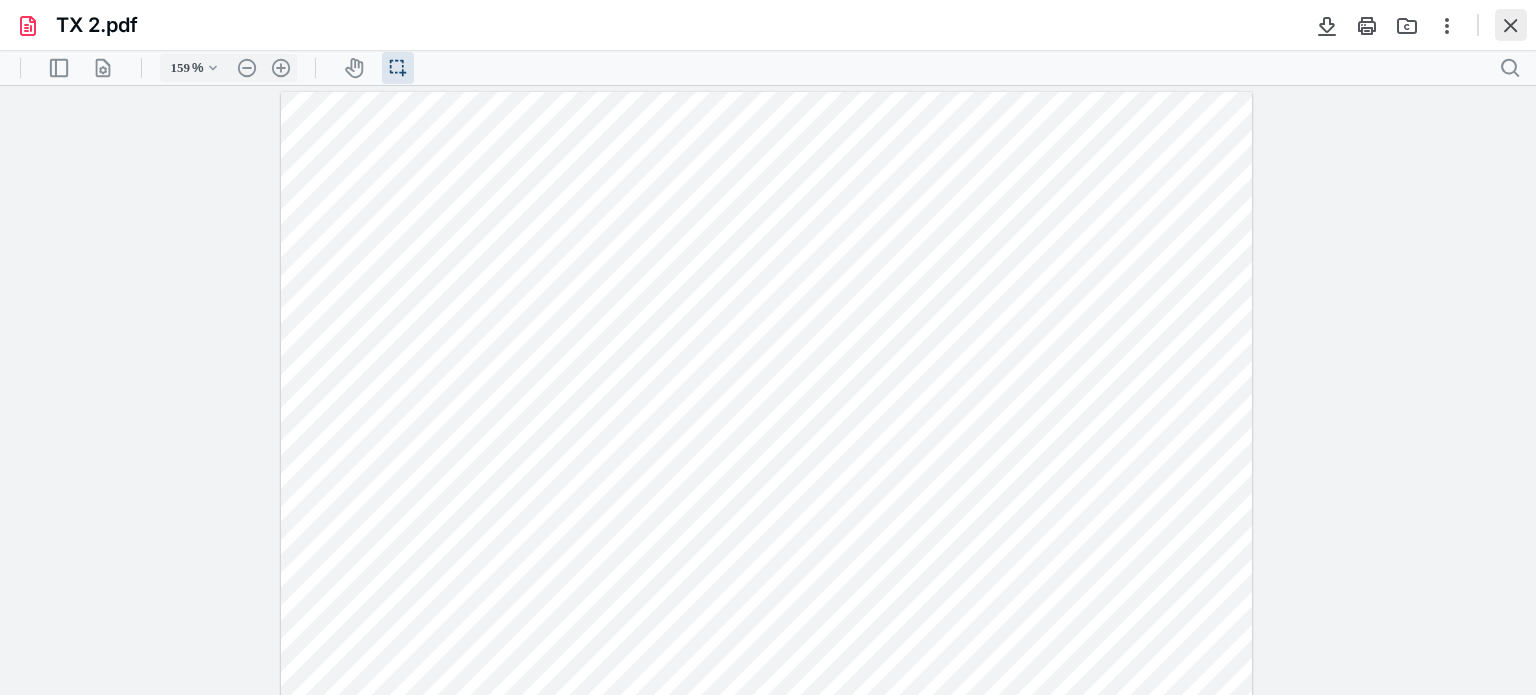 click at bounding box center [1511, 25] 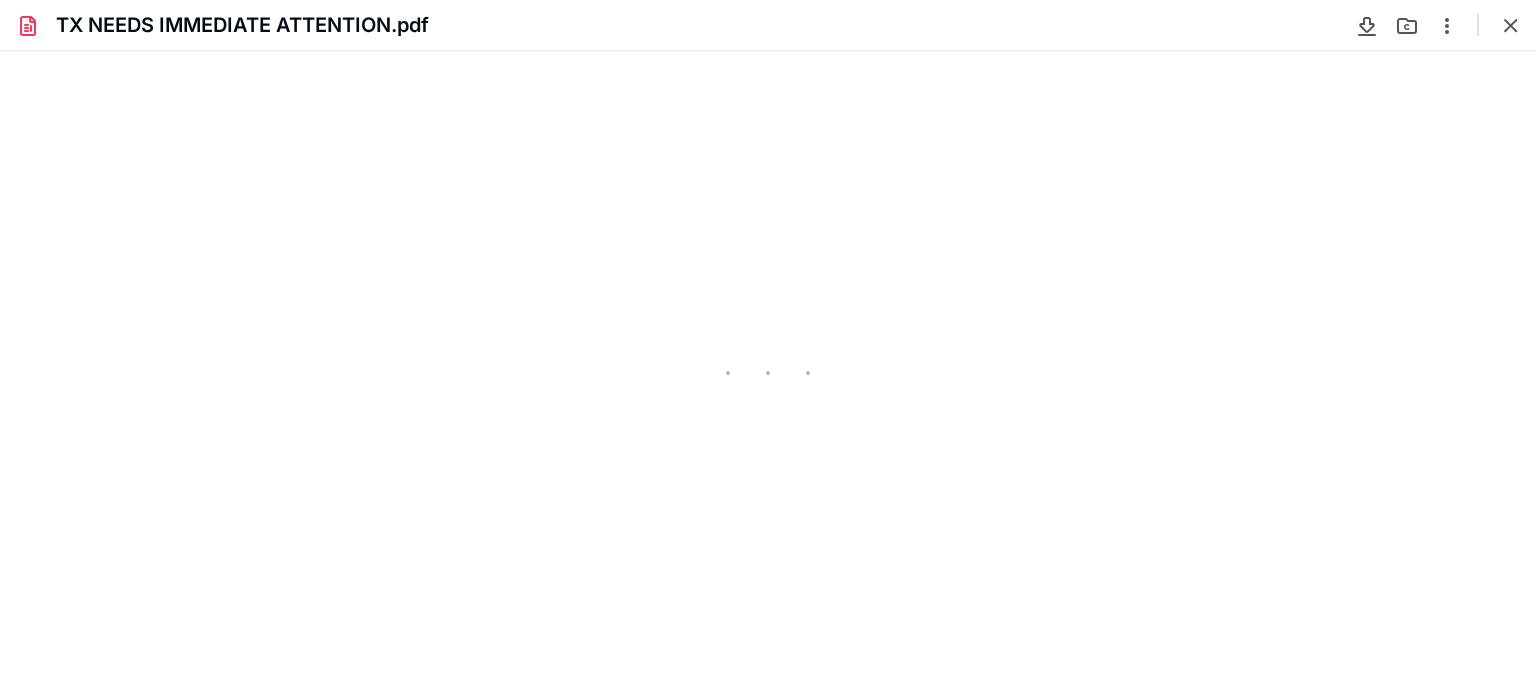scroll, scrollTop: 0, scrollLeft: 0, axis: both 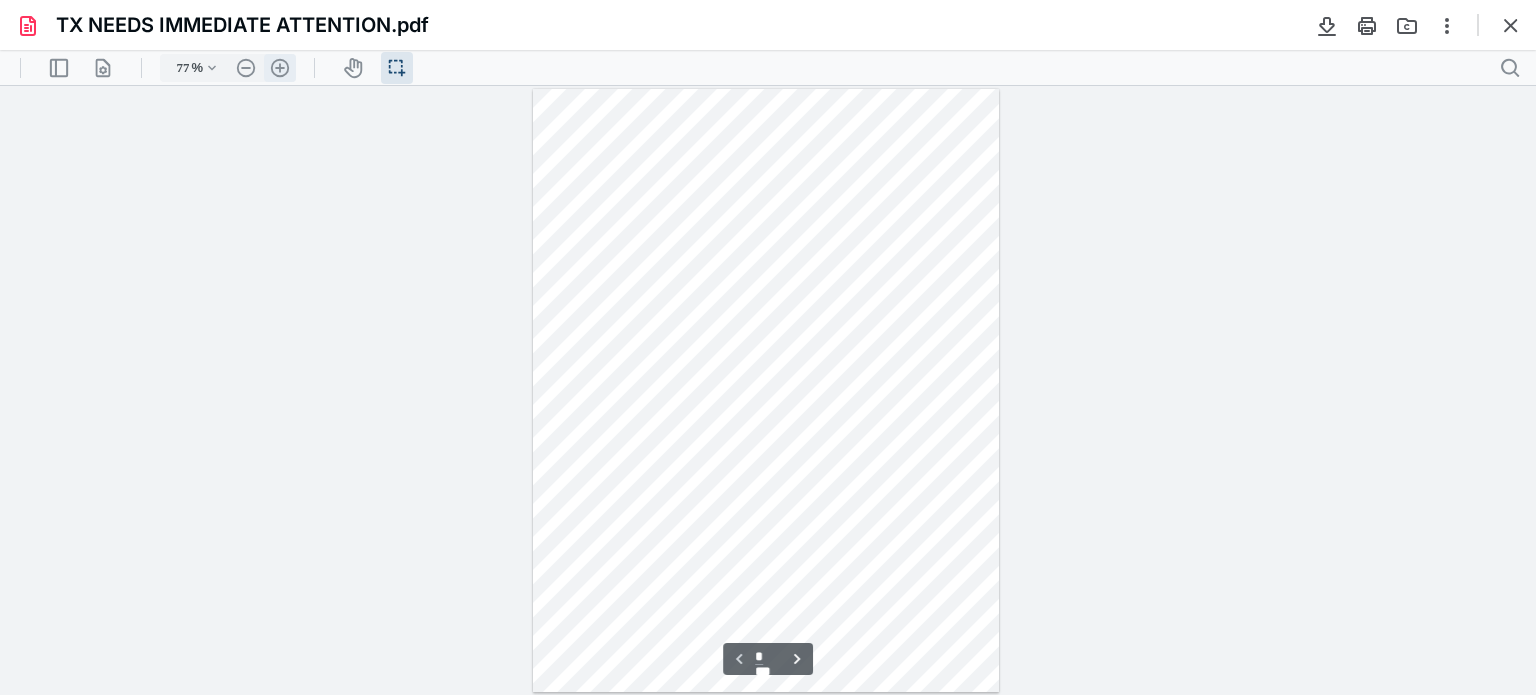 click on ".cls-1{fill:#abb0c4;} icon - header - zoom - in - line" at bounding box center (280, 68) 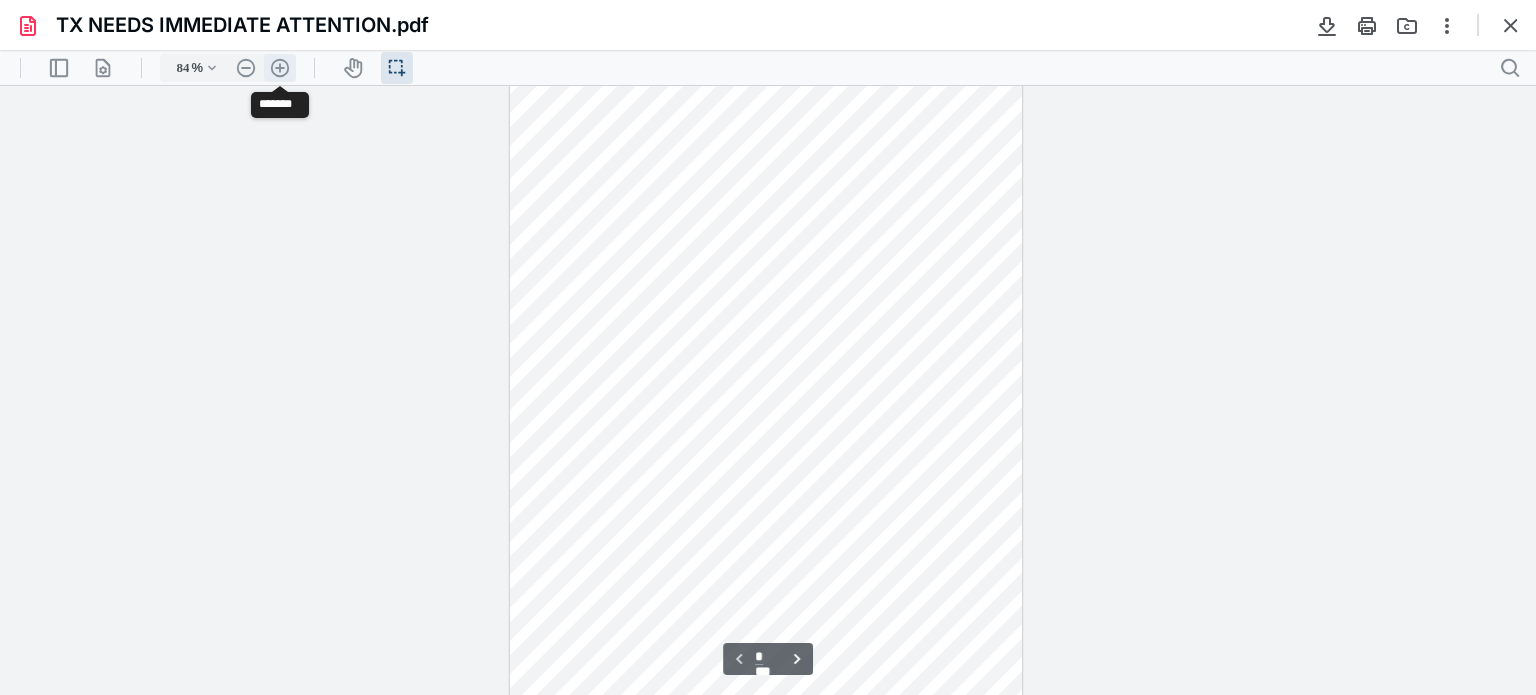 click on ".cls-1{fill:#abb0c4;} icon - header - zoom - in - line" at bounding box center (280, 68) 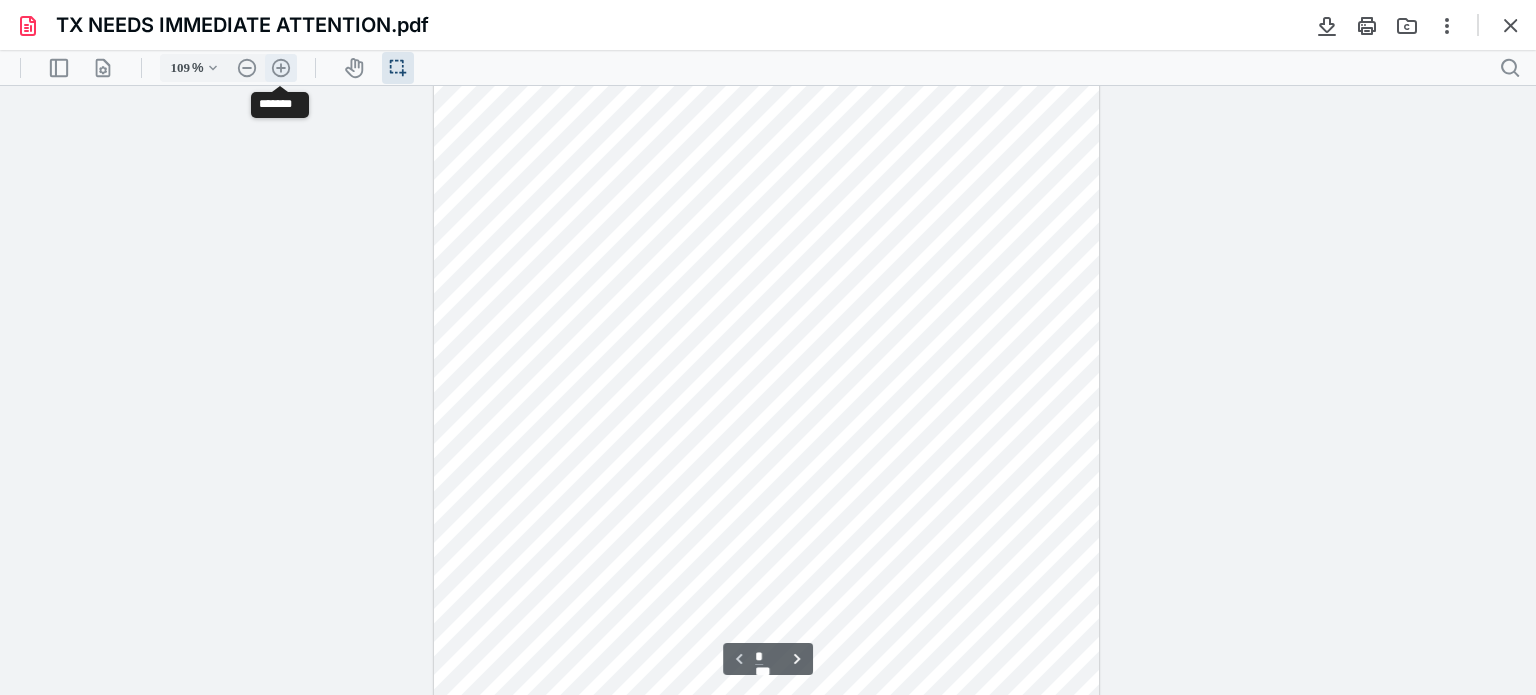 scroll, scrollTop: 122, scrollLeft: 0, axis: vertical 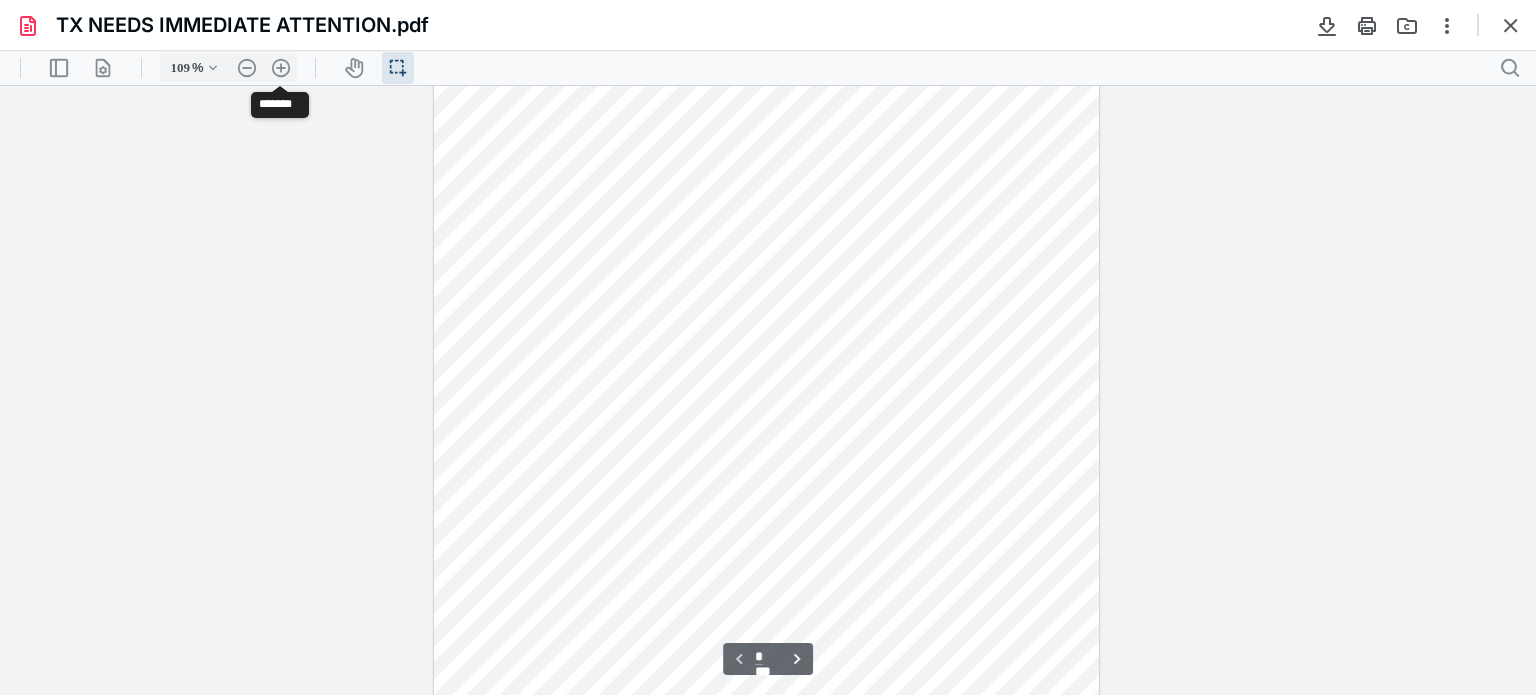drag, startPoint x: 283, startPoint y: 77, endPoint x: 441, endPoint y: 253, distance: 236.51639 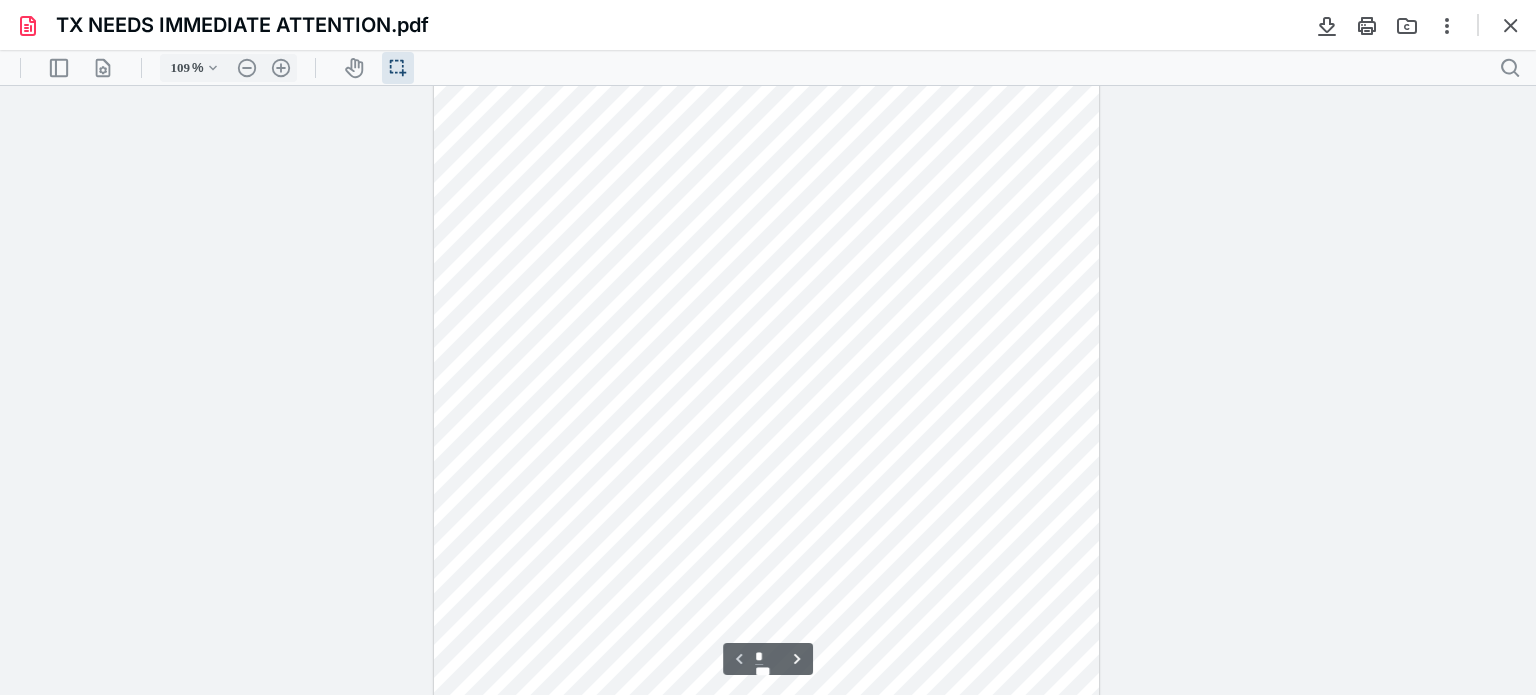 scroll, scrollTop: 0, scrollLeft: 0, axis: both 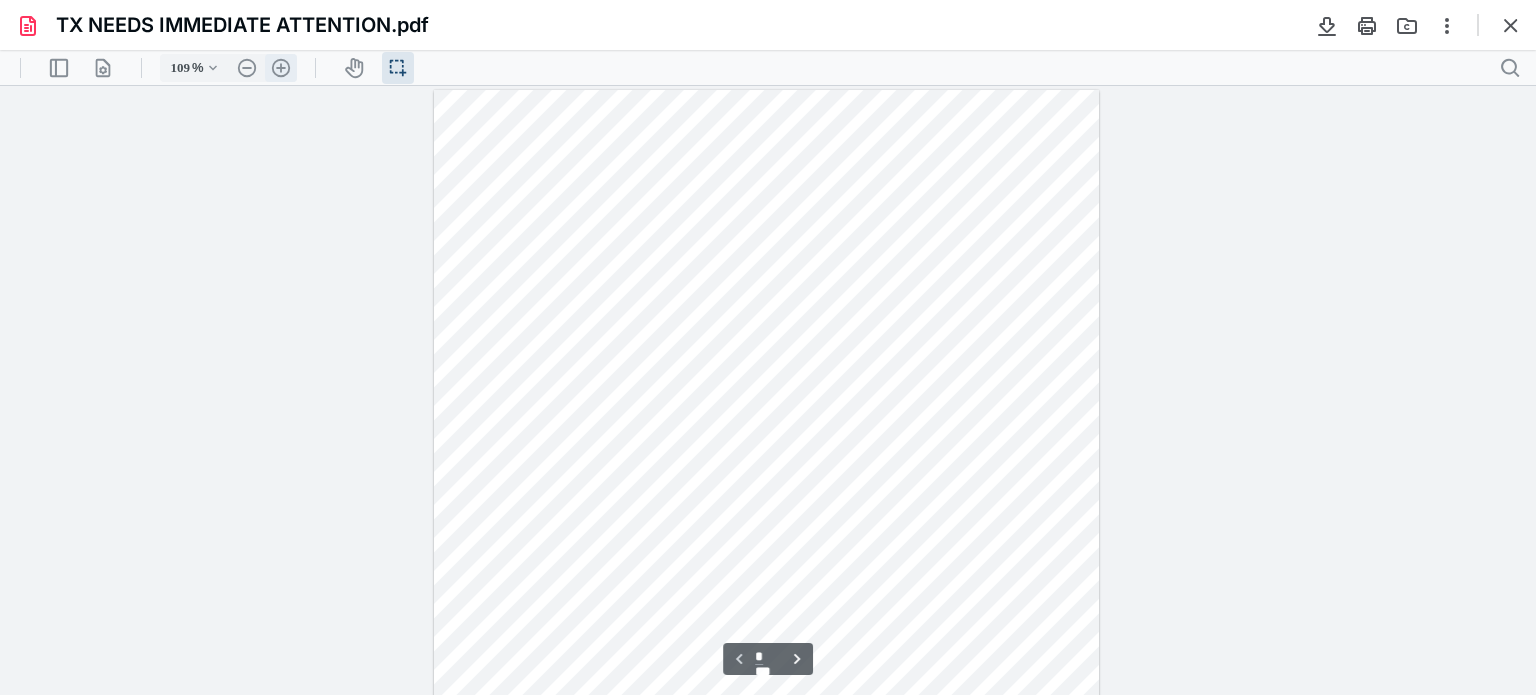 click on ".cls-1{fill:#abb0c4;} icon - header - zoom - in - line" at bounding box center (281, 68) 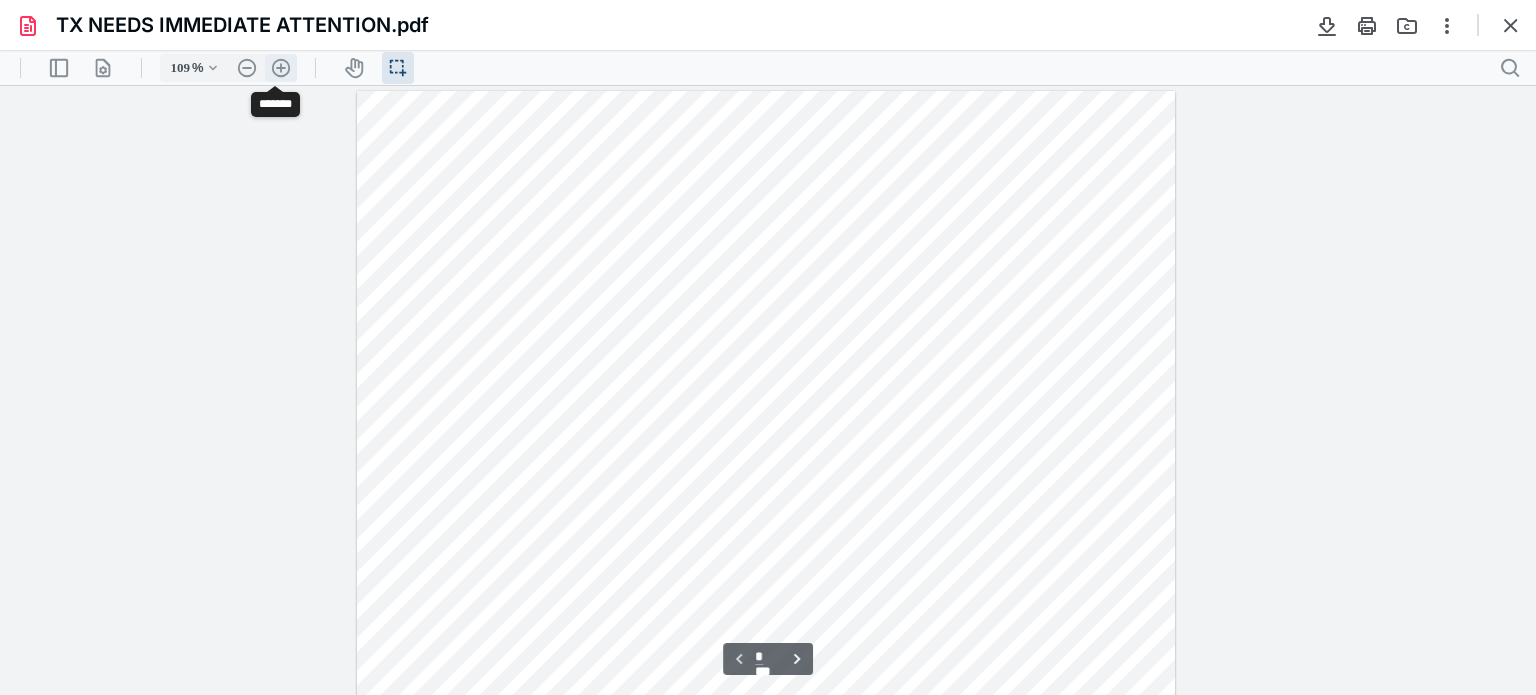 type on "134" 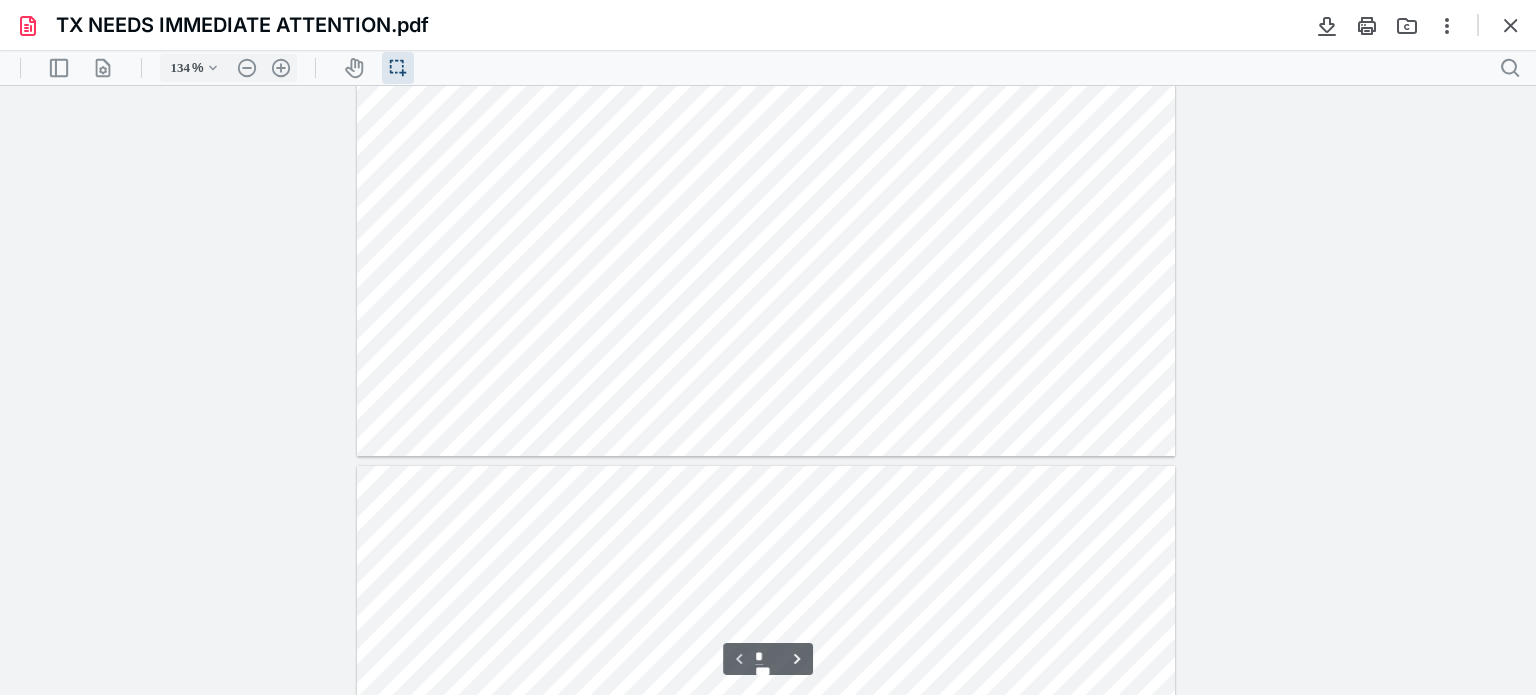 scroll, scrollTop: 728, scrollLeft: 0, axis: vertical 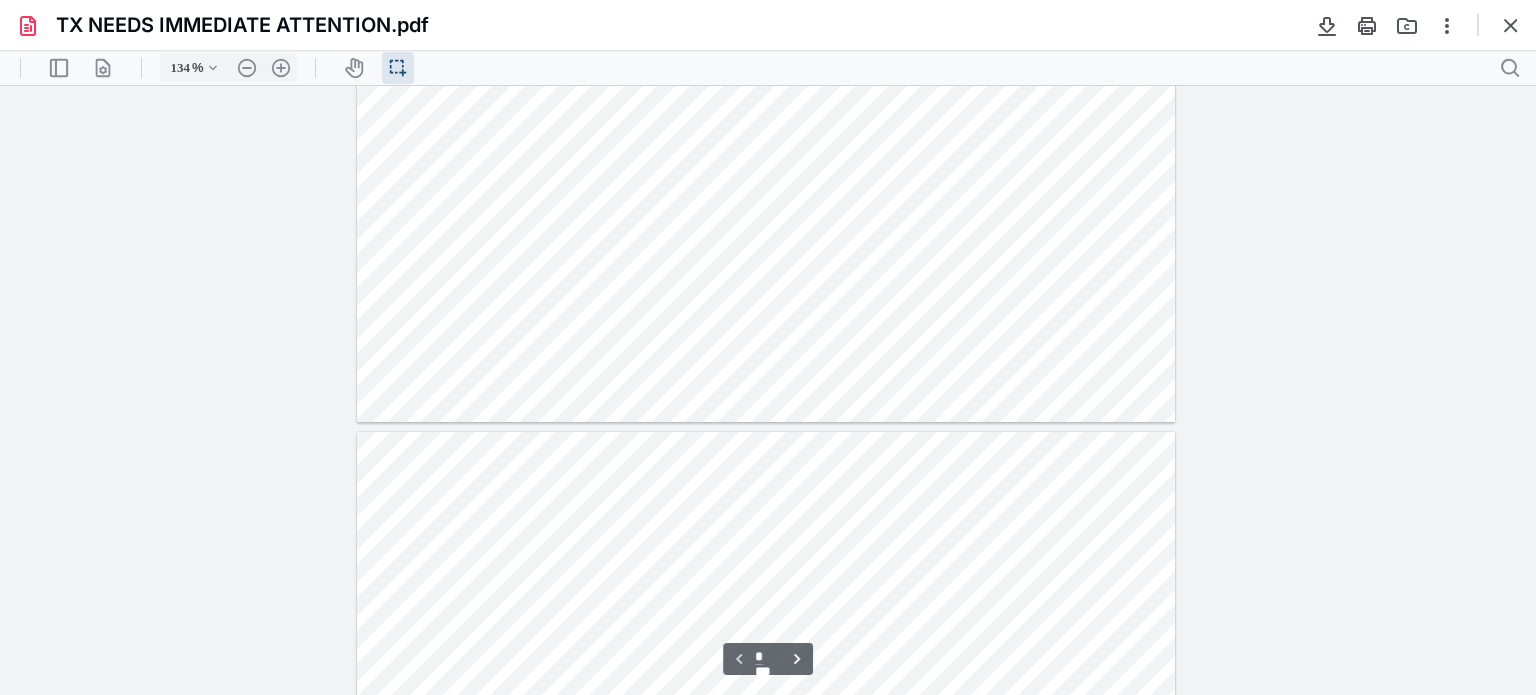 type on "*" 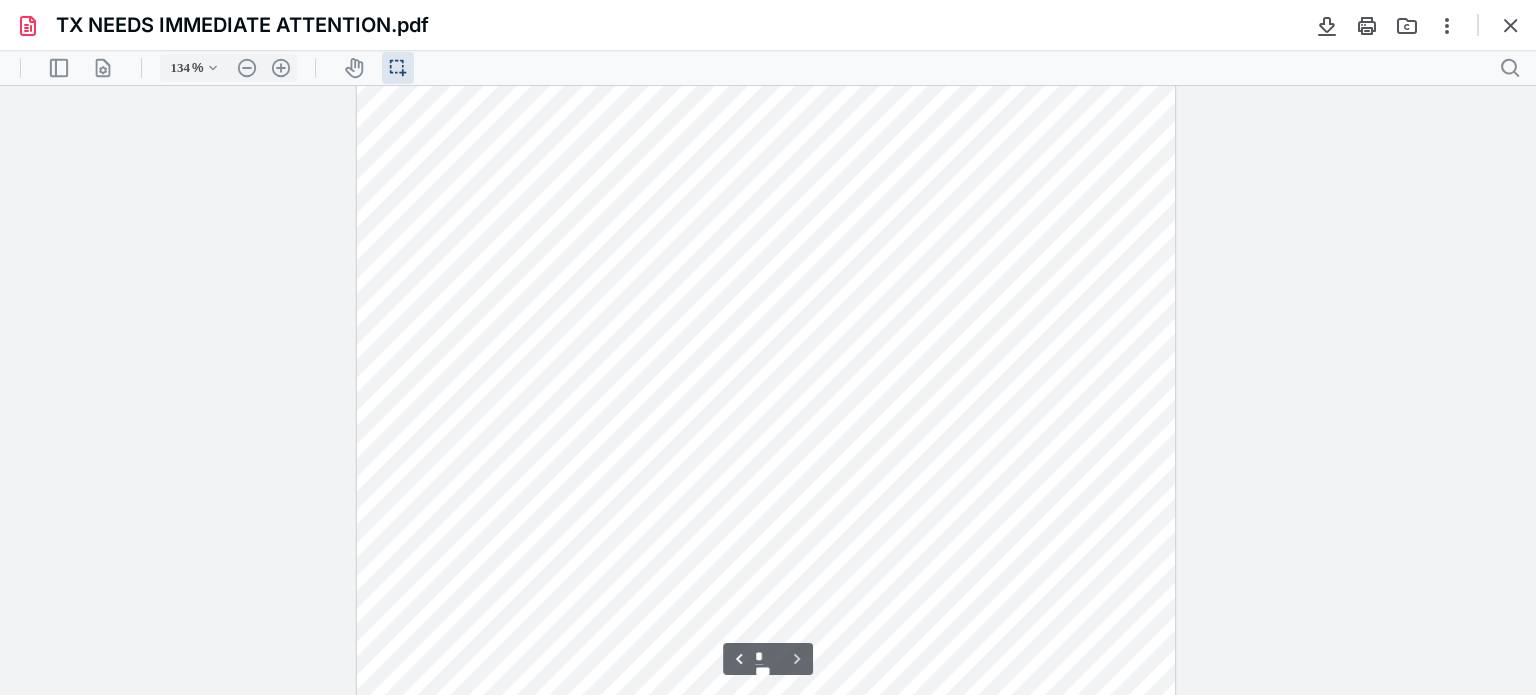 scroll, scrollTop: 1128, scrollLeft: 0, axis: vertical 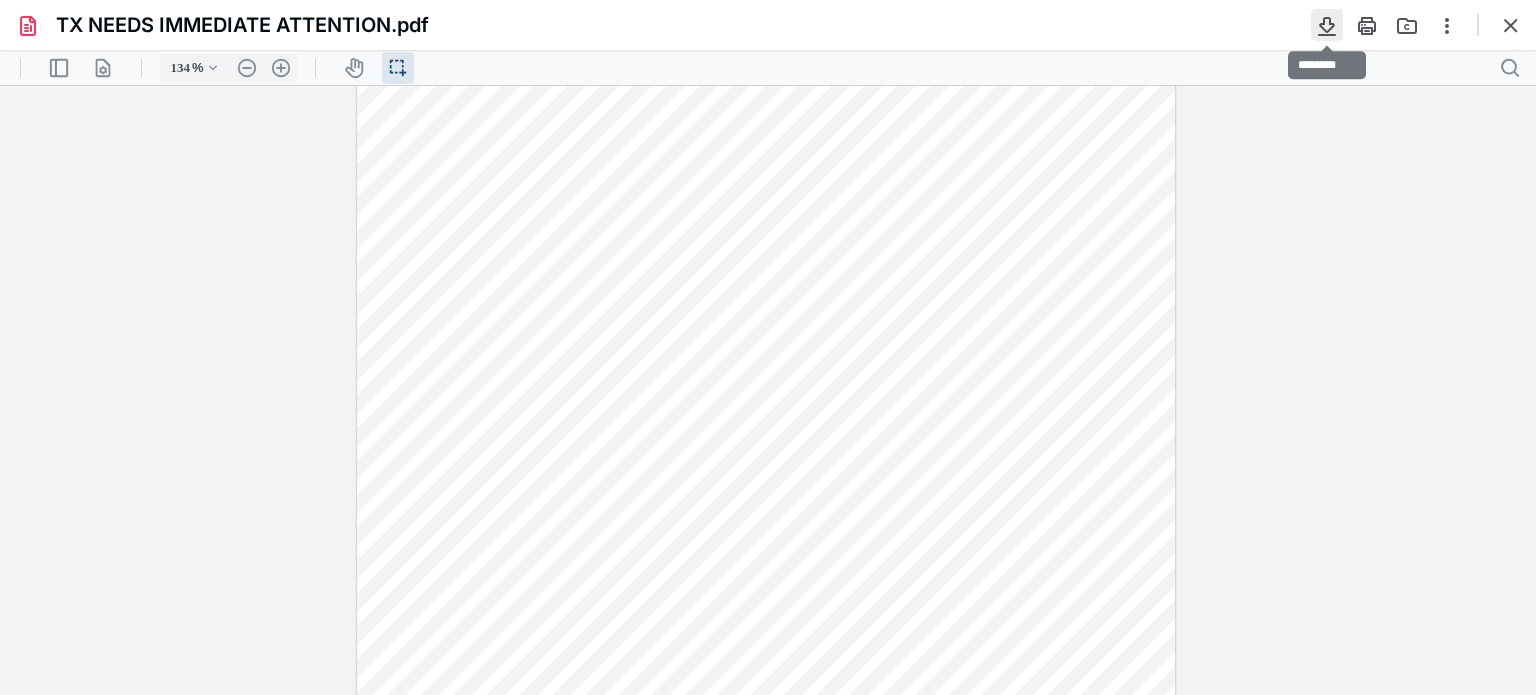 click at bounding box center [1327, 25] 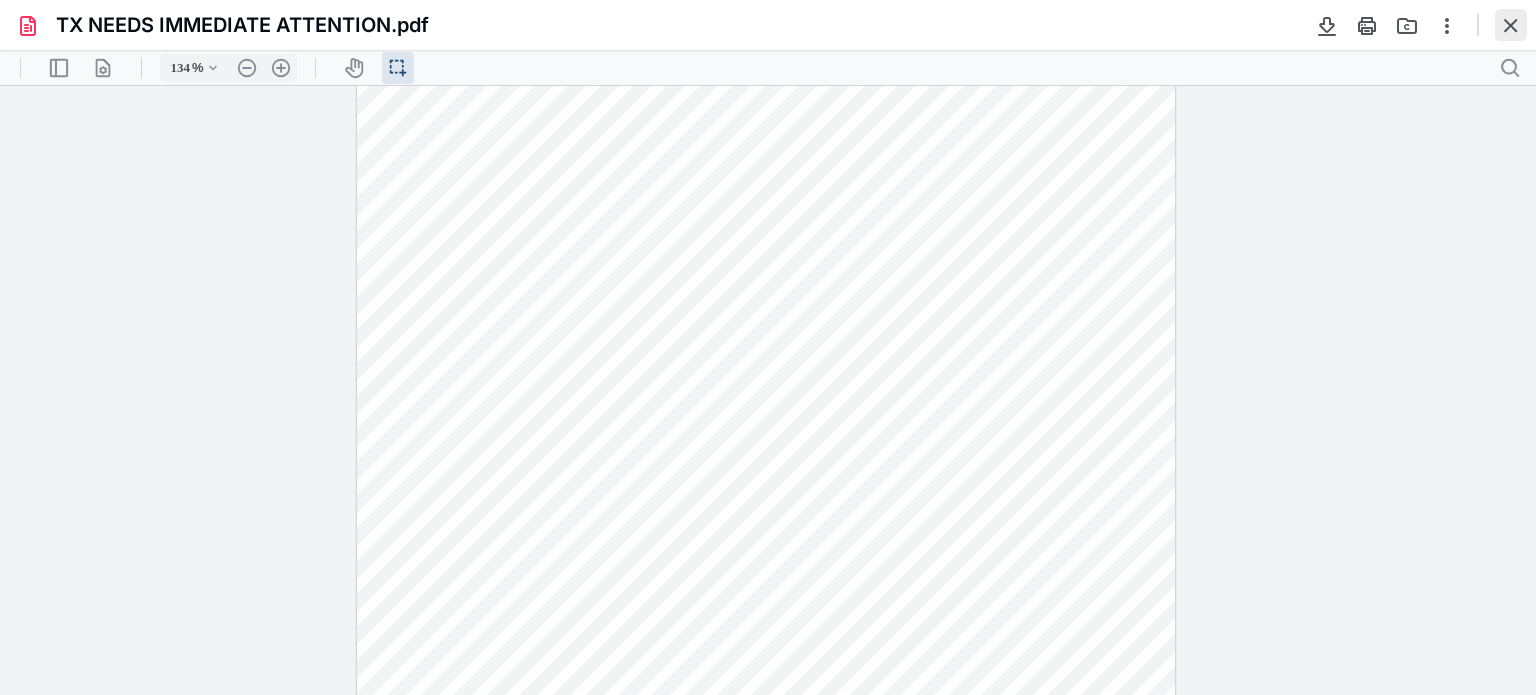 click at bounding box center [1511, 25] 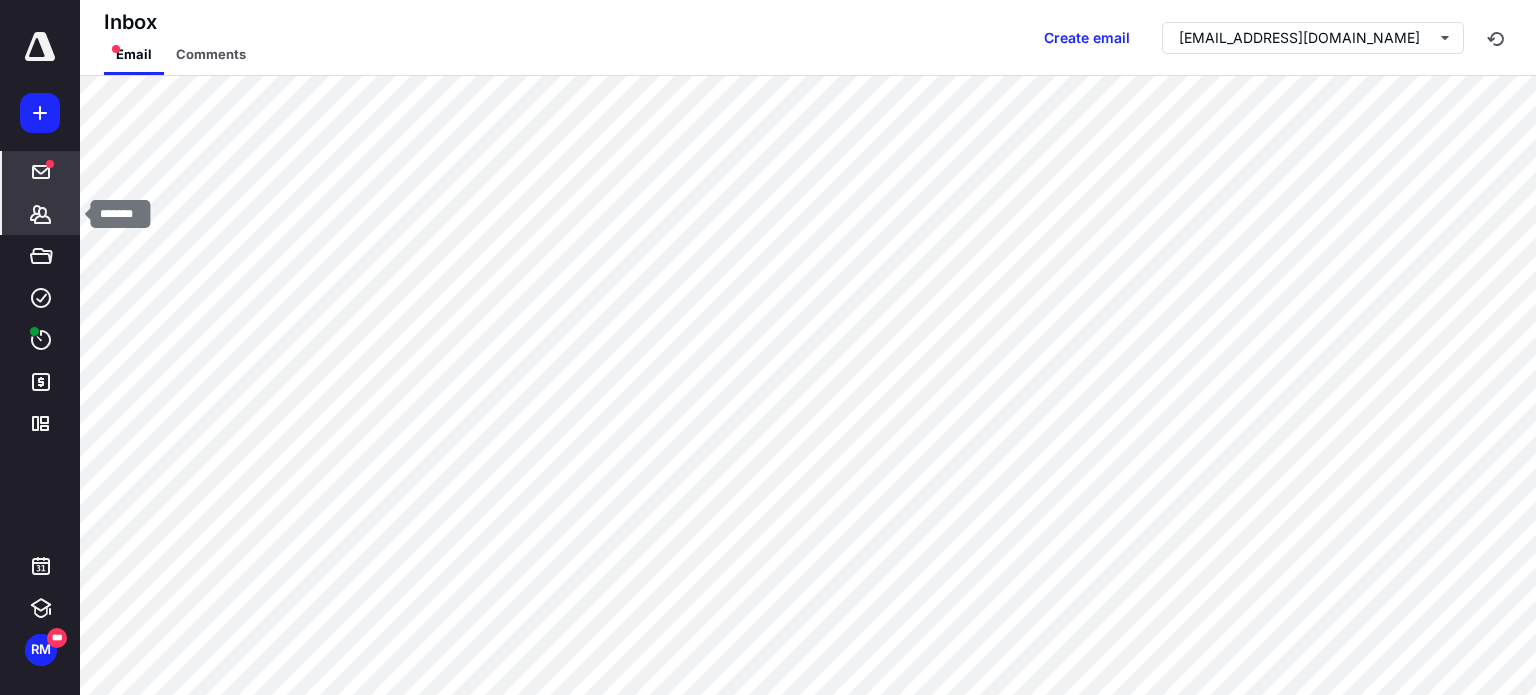 click 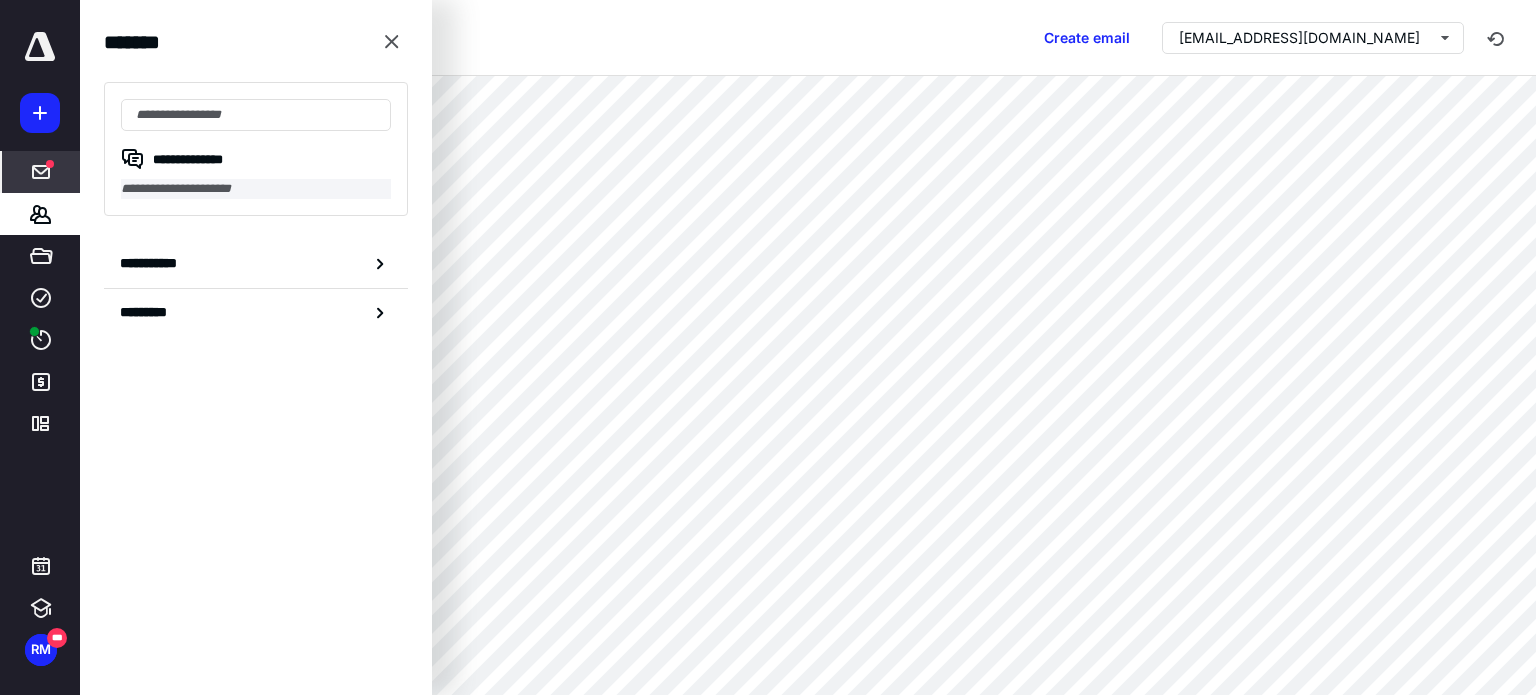 click on "**********" at bounding box center [256, 189] 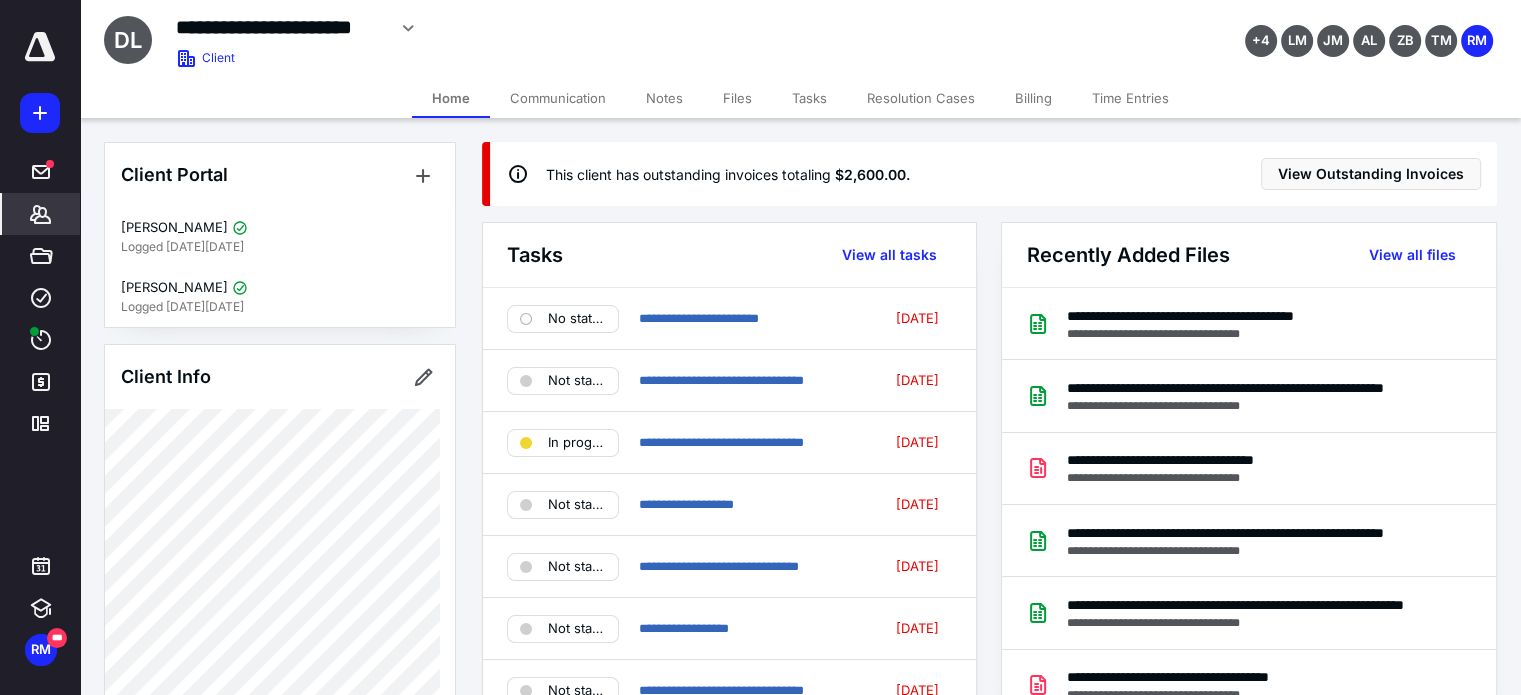 click on "Files" at bounding box center (737, 98) 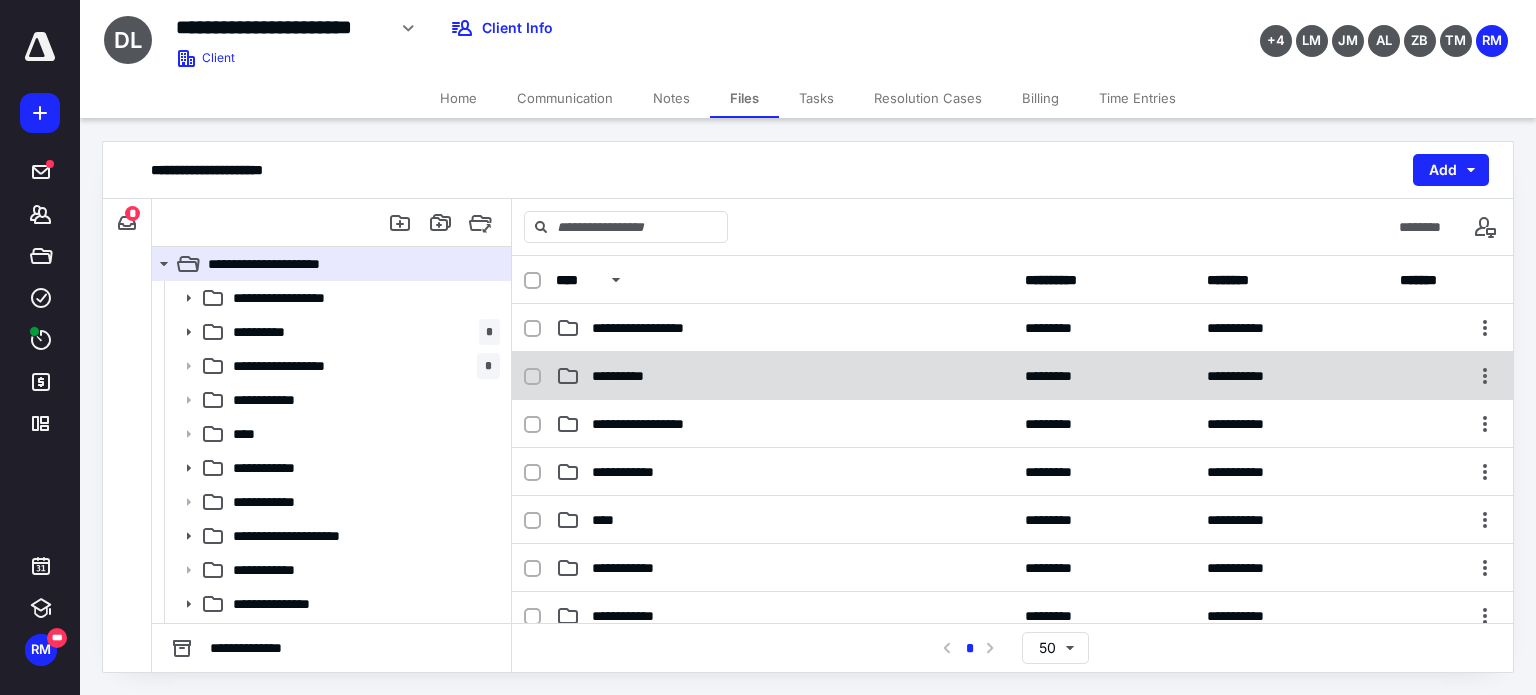 click on "**********" at bounding box center (631, 376) 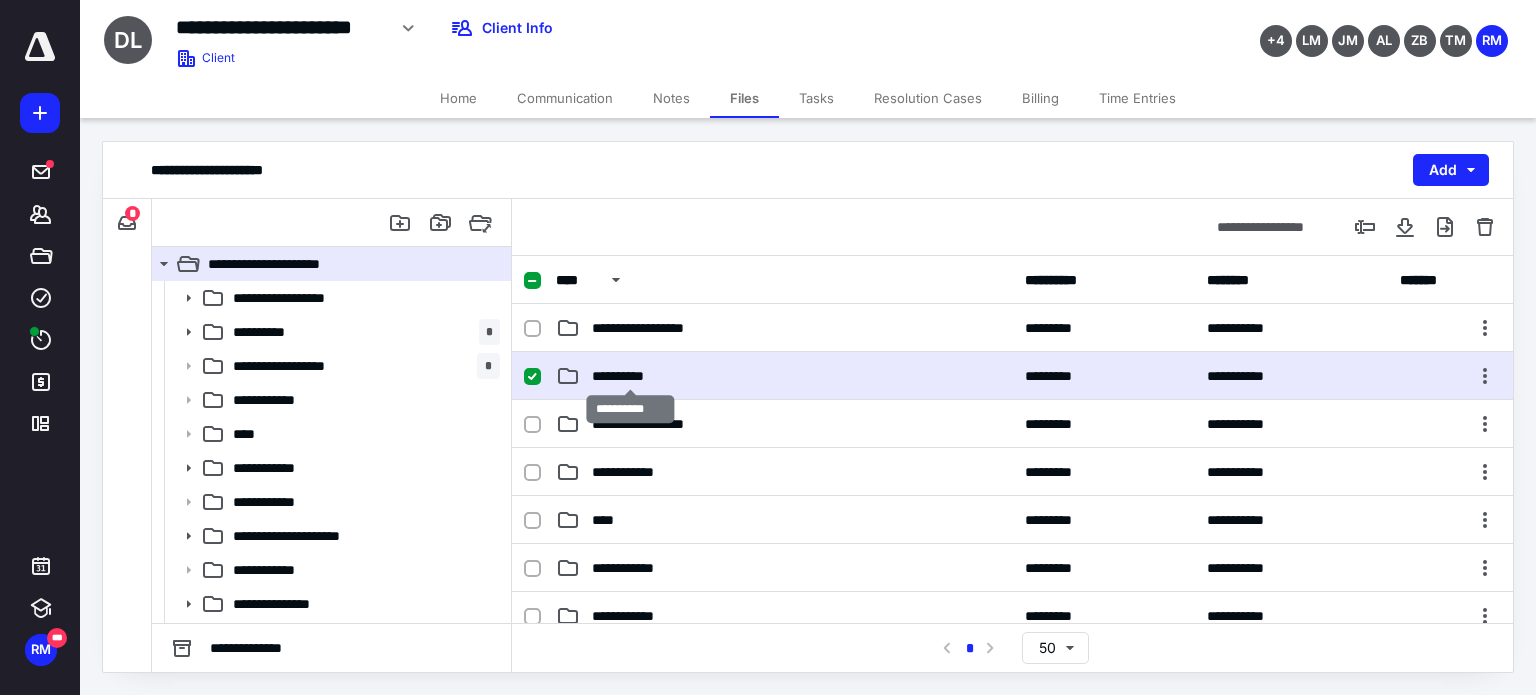 click on "**********" at bounding box center (631, 376) 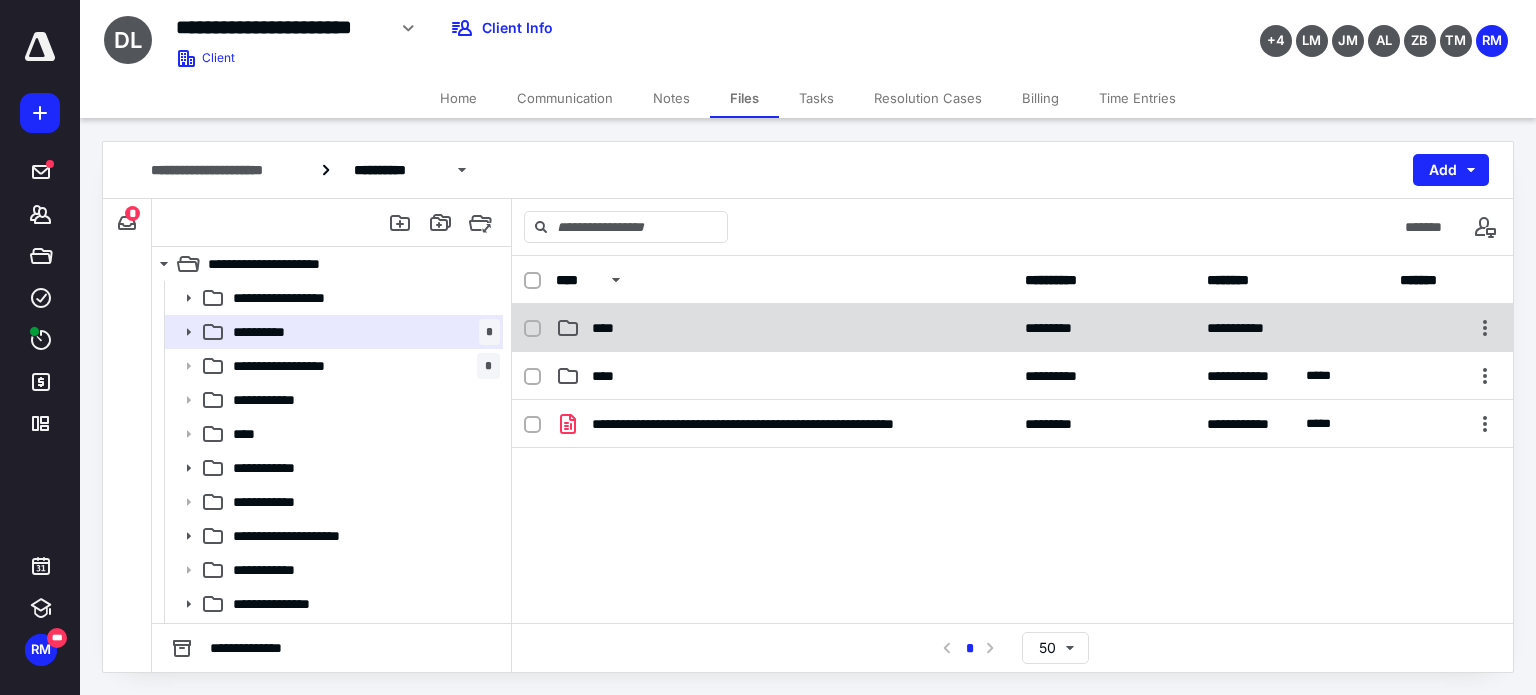 click on "****" at bounding box center (784, 328) 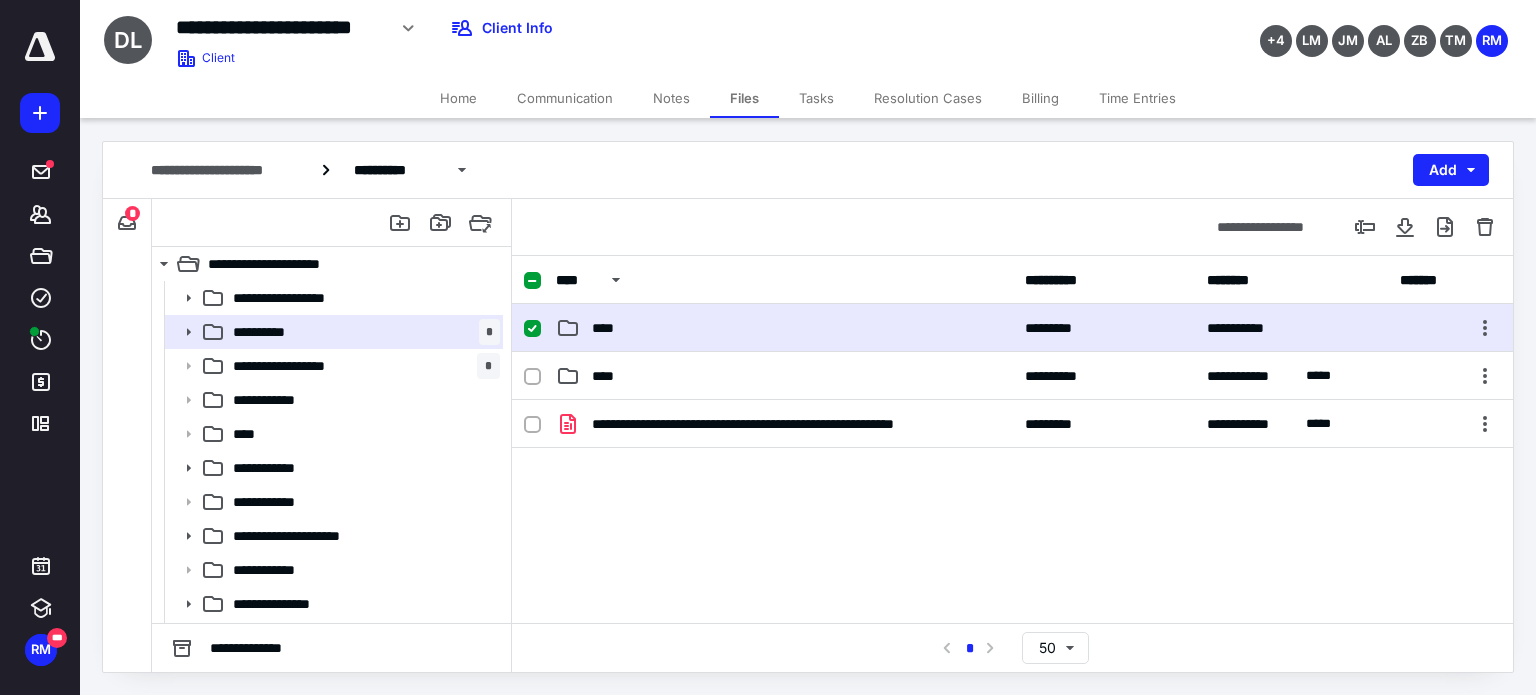 click on "****" at bounding box center (784, 328) 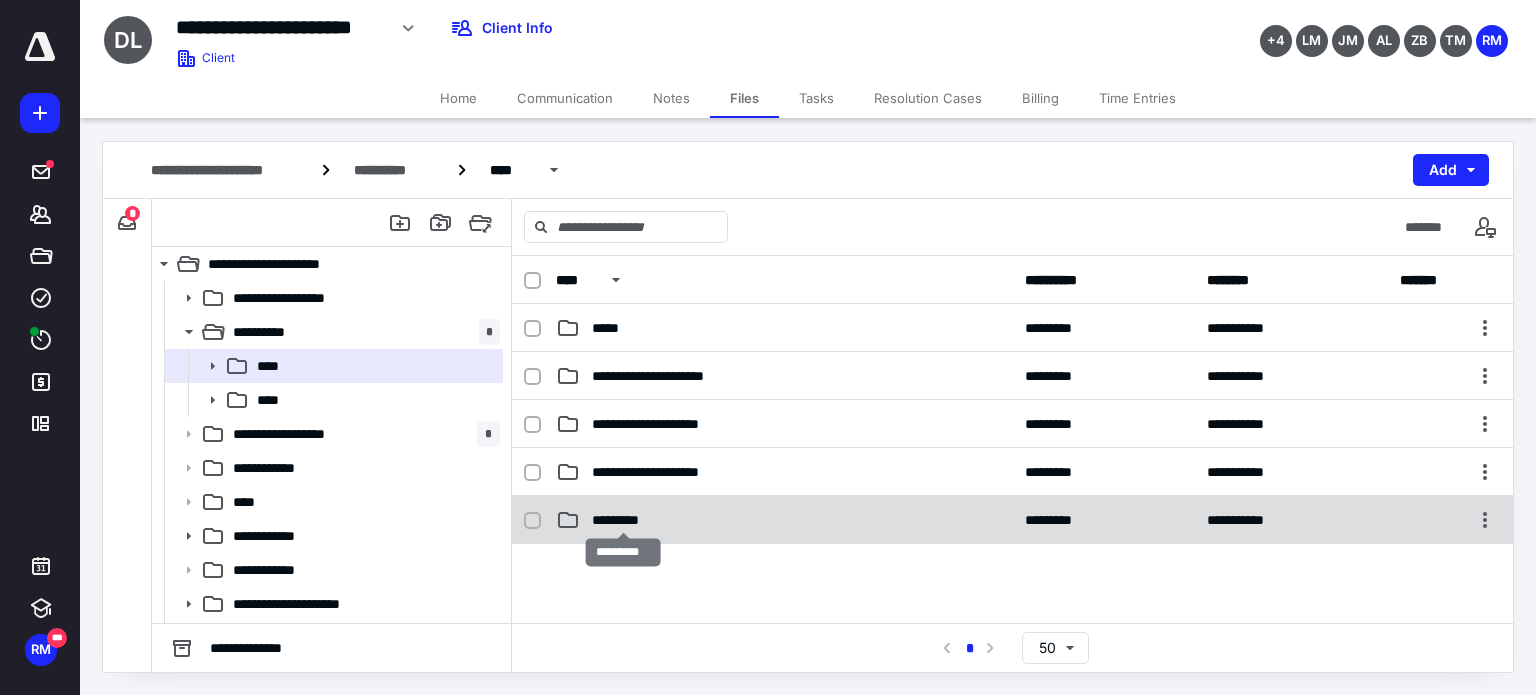 click on "*********" at bounding box center (623, 520) 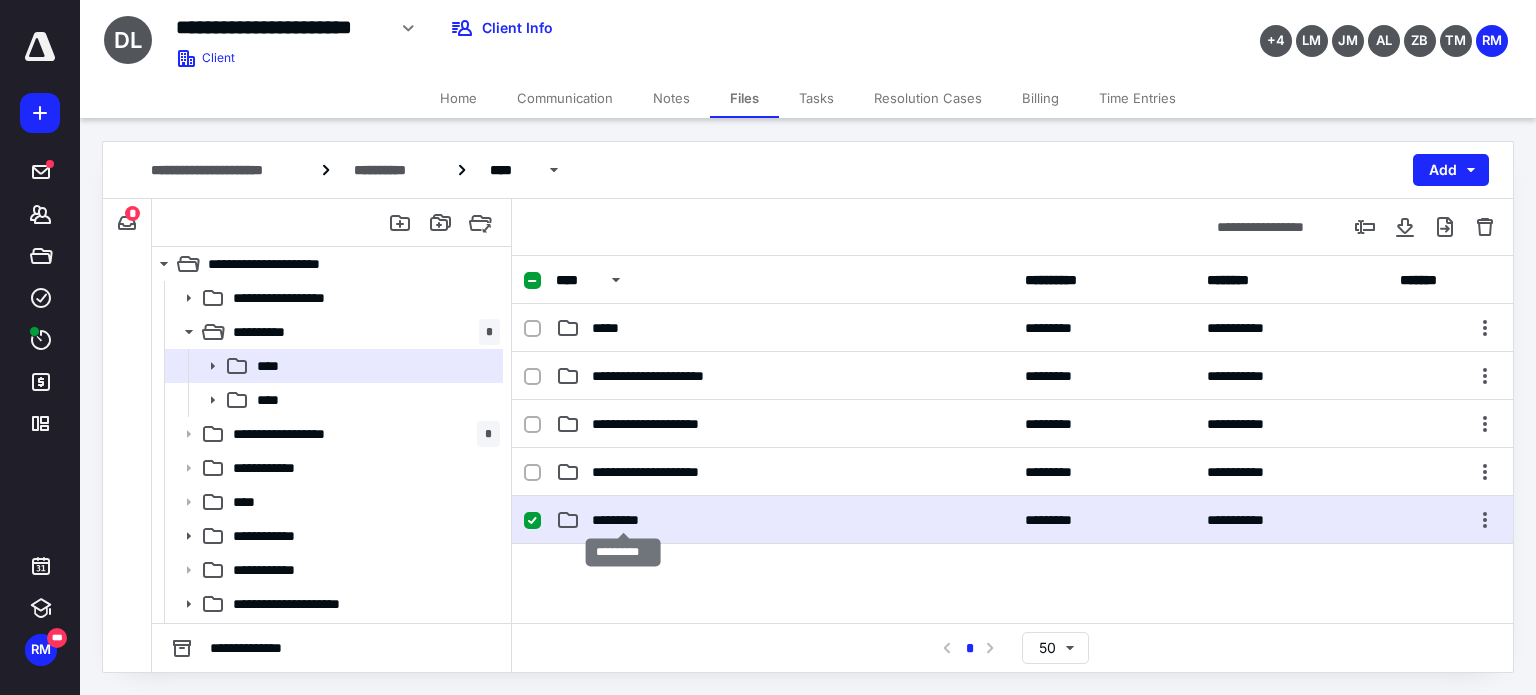 click on "*********" at bounding box center [623, 520] 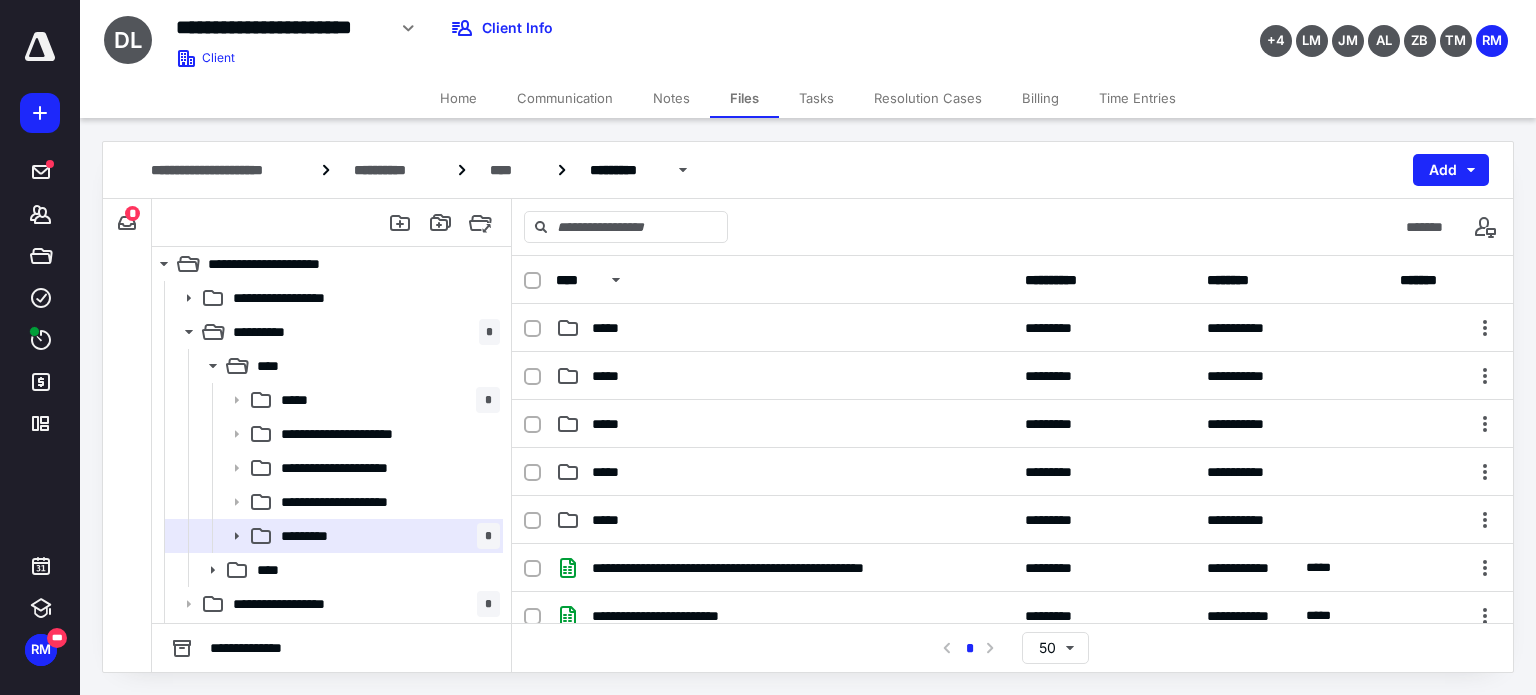 click on "*****" at bounding box center [611, 520] 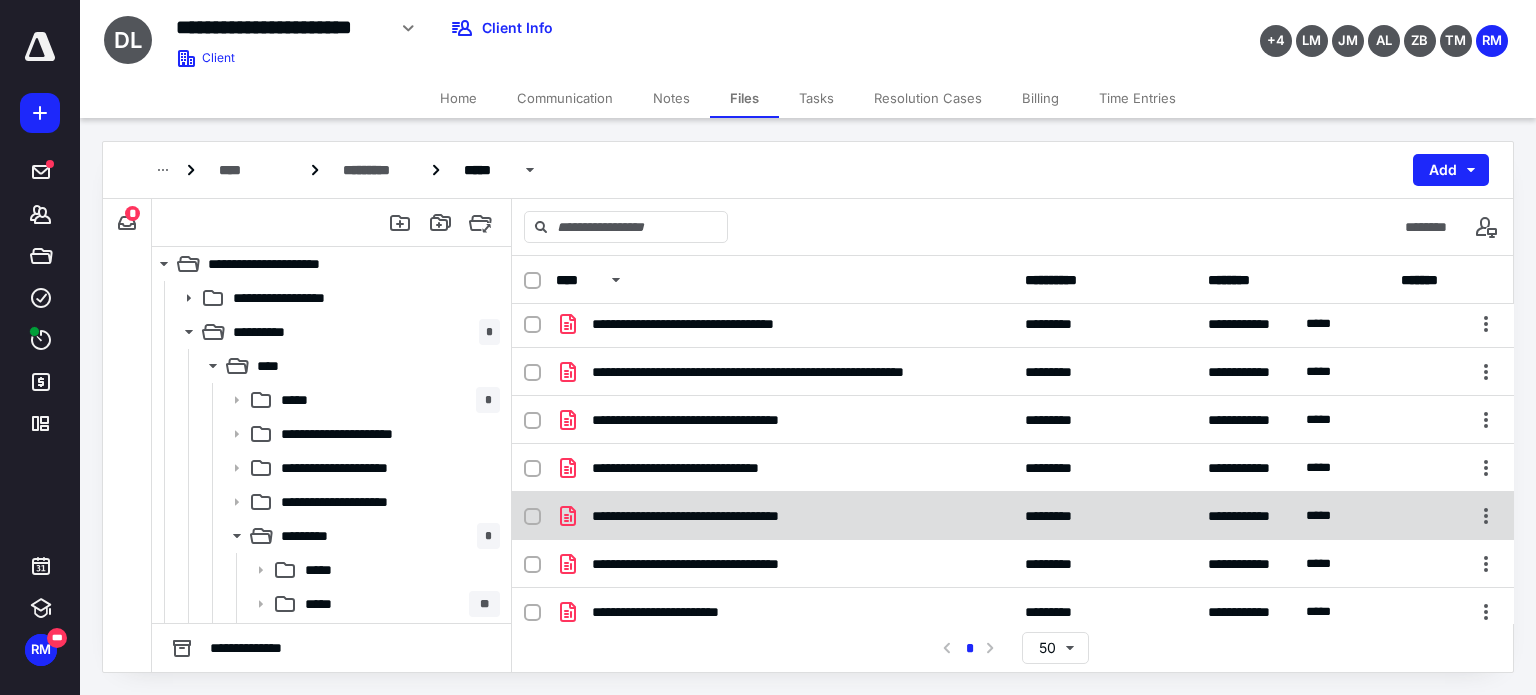 scroll, scrollTop: 800, scrollLeft: 0, axis: vertical 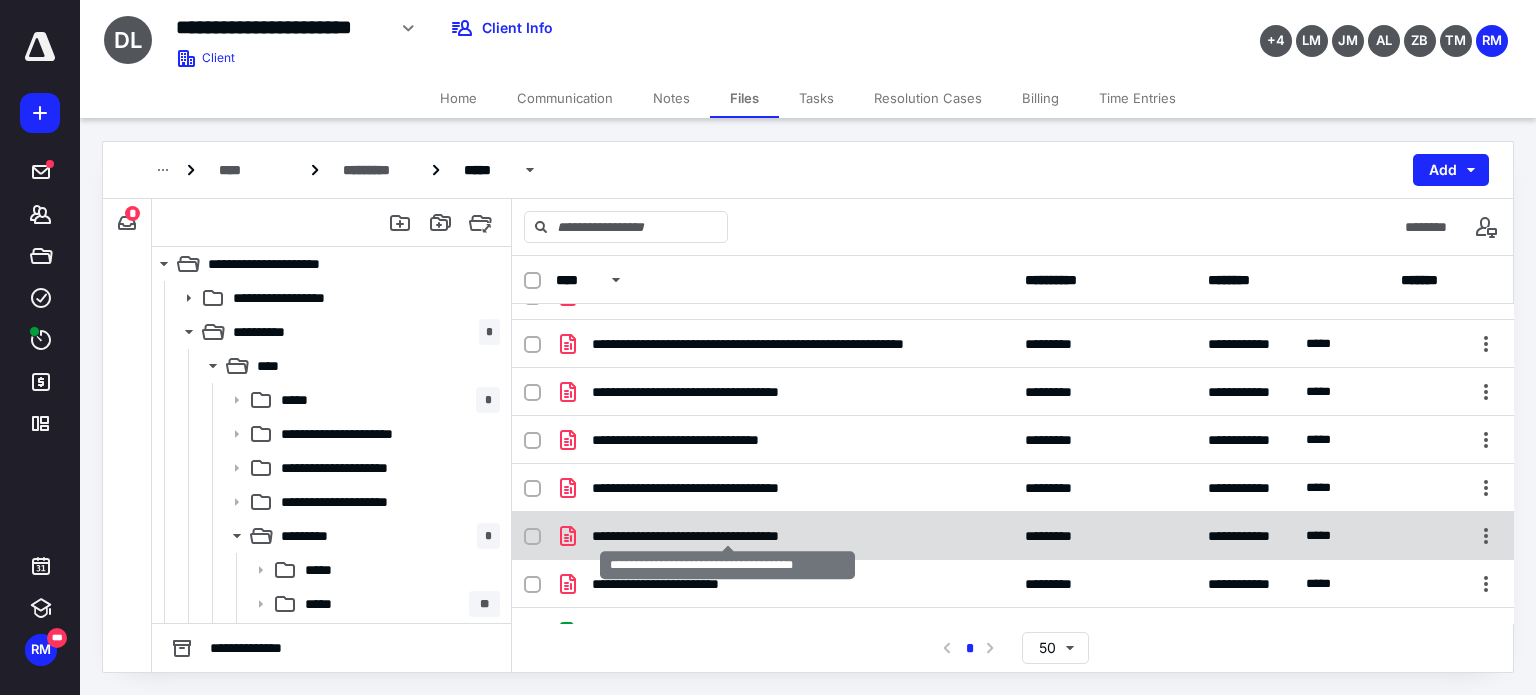 click on "**********" at bounding box center (728, 536) 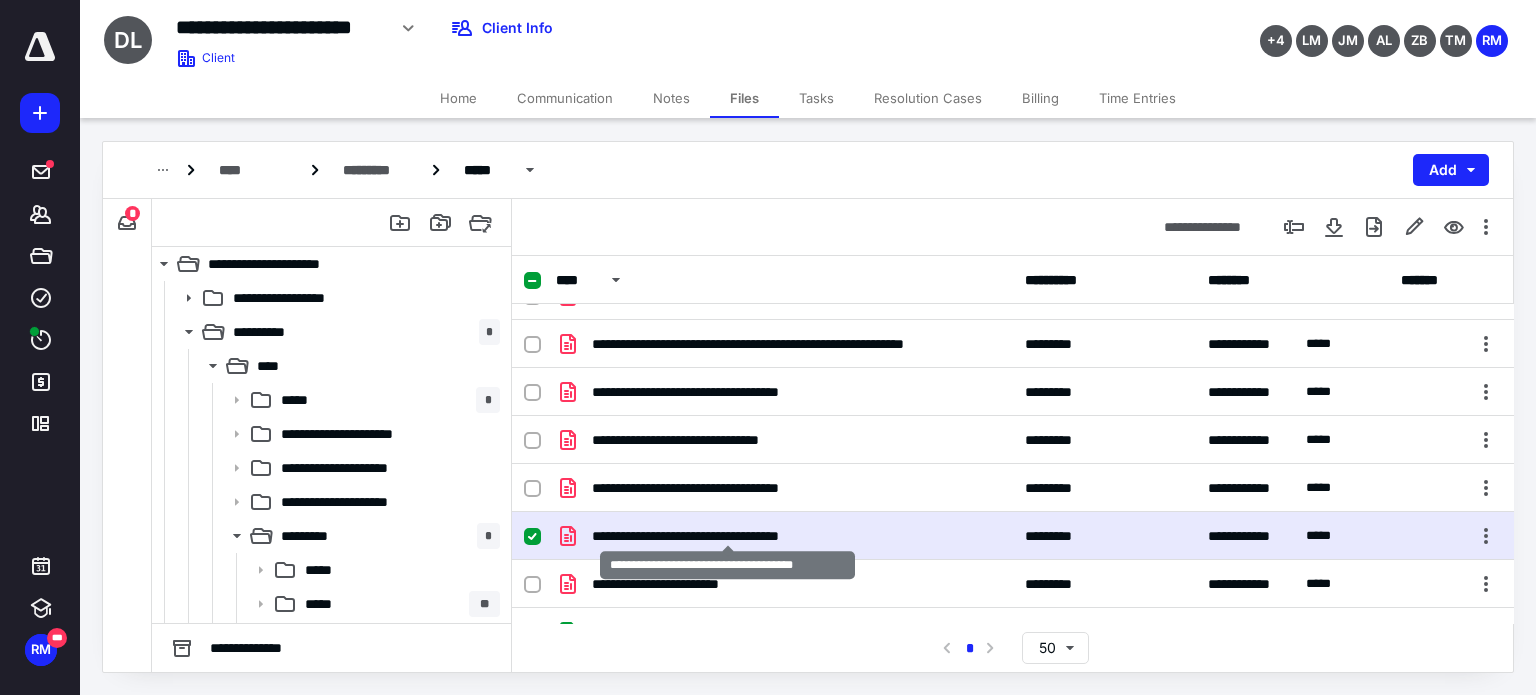click on "**********" at bounding box center [728, 536] 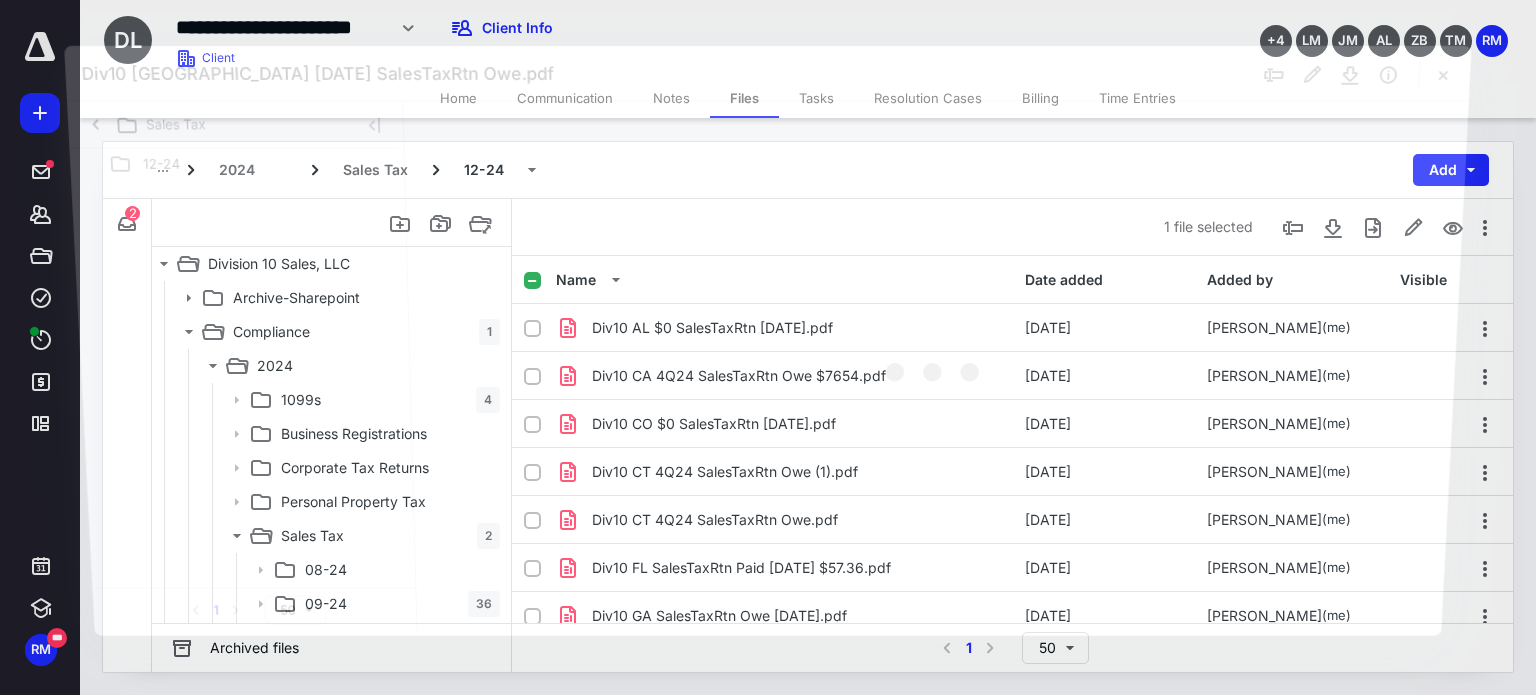 scroll, scrollTop: 800, scrollLeft: 0, axis: vertical 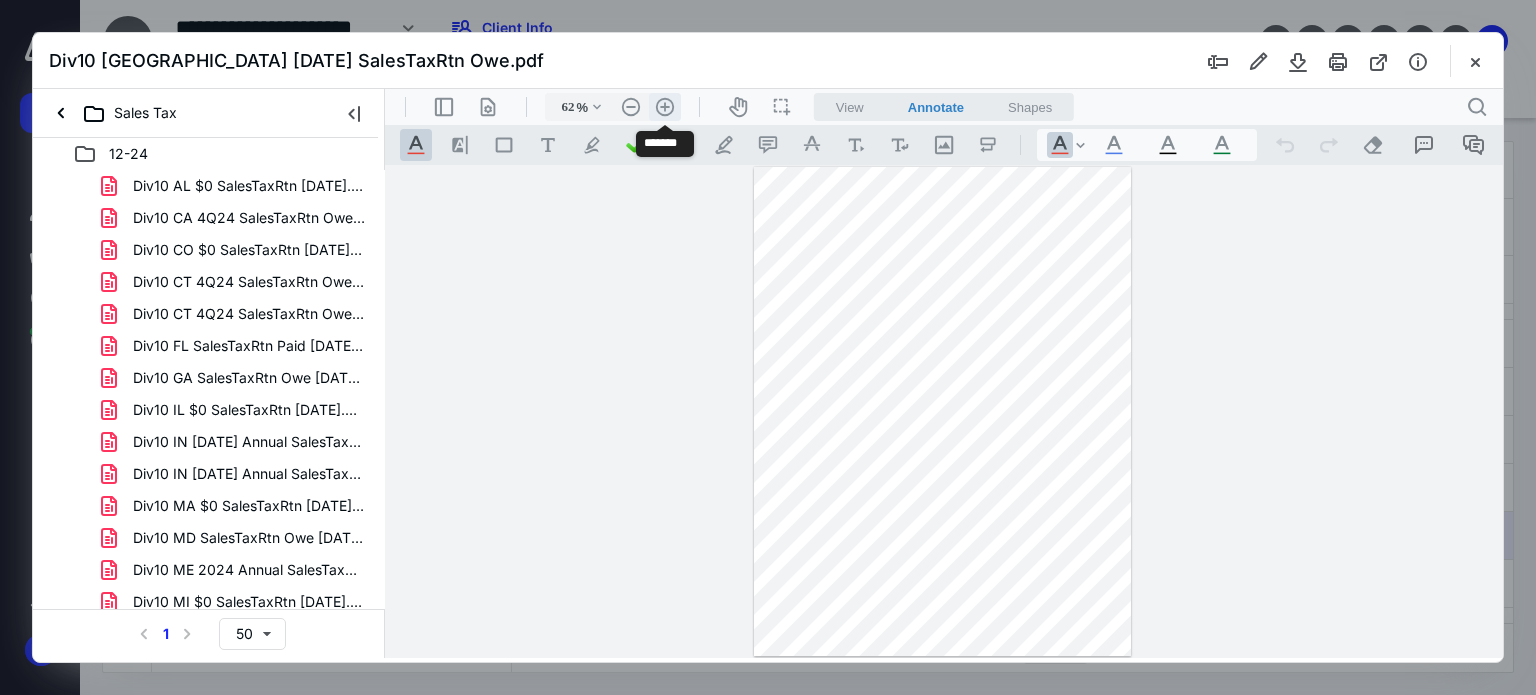 click on ".cls-1{fill:#abb0c4;} icon - header - zoom - in - line" at bounding box center (665, 107) 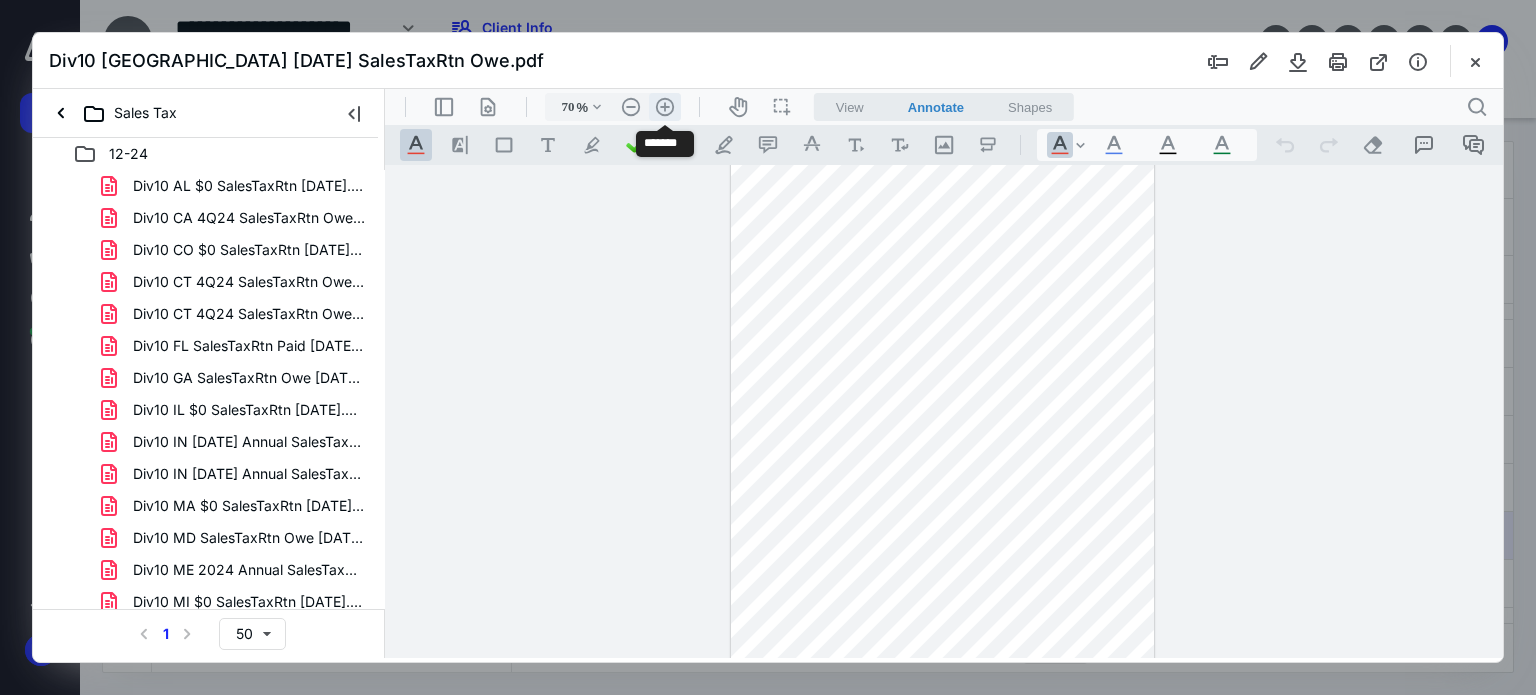 click on ".cls-1{fill:#abb0c4;} icon - header - zoom - in - line" at bounding box center [665, 107] 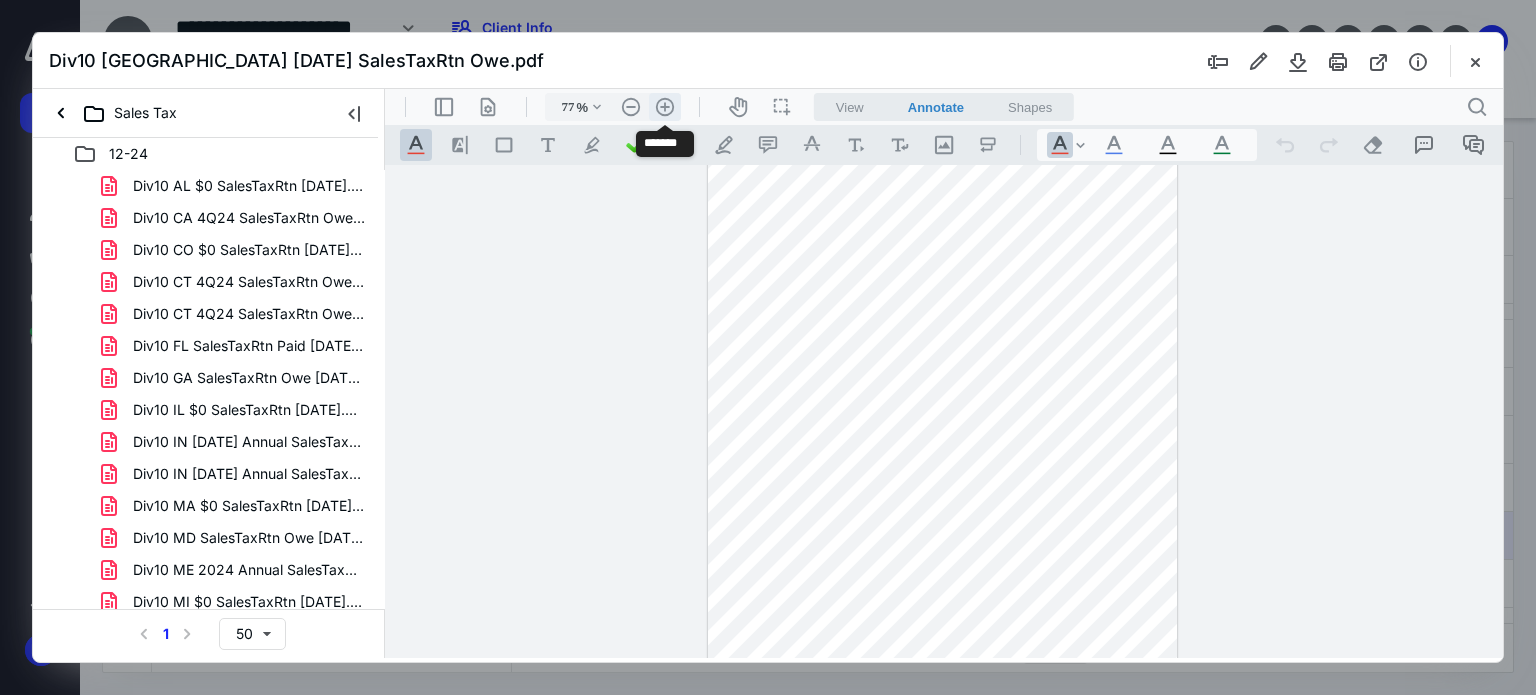 click on ".cls-1{fill:#abb0c4;} icon - header - zoom - in - line" at bounding box center [665, 107] 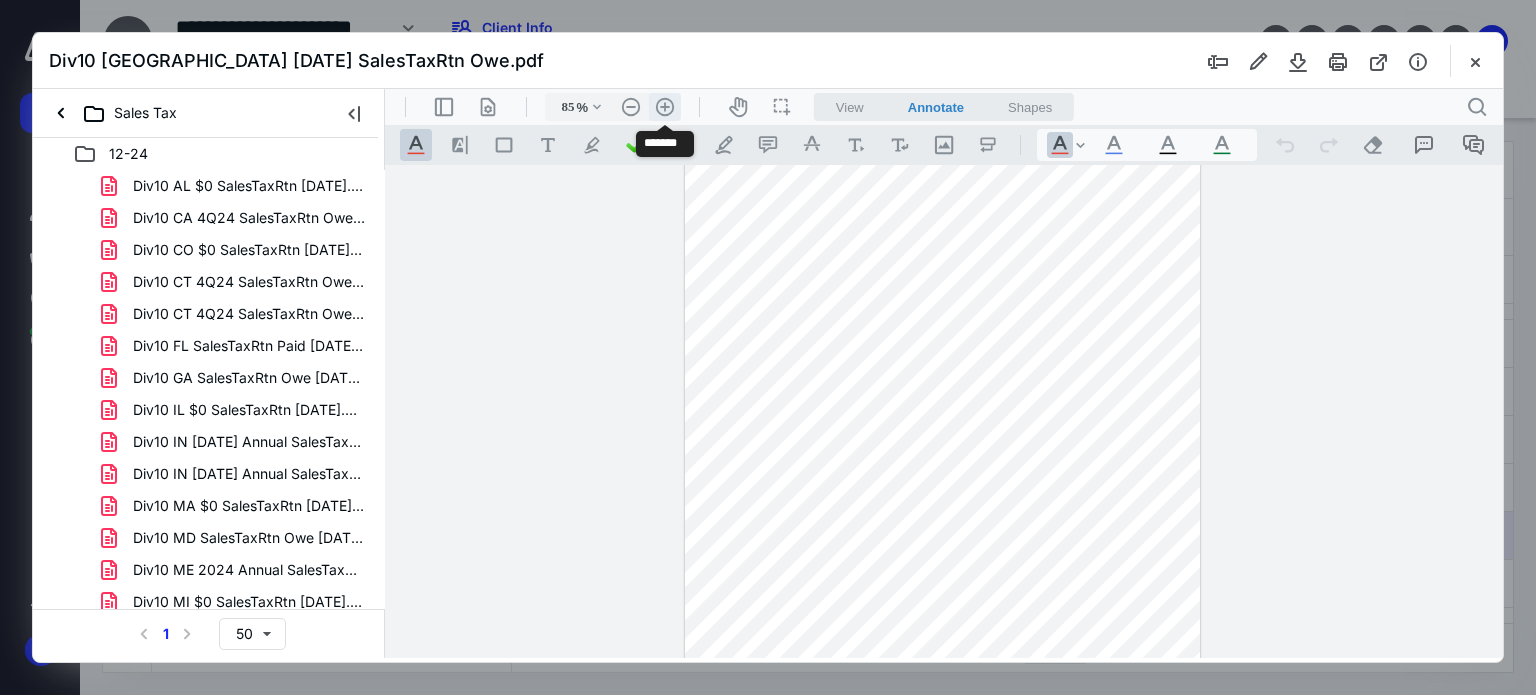 click on ".cls-1{fill:#abb0c4;} icon - header - zoom - in - line" at bounding box center (665, 107) 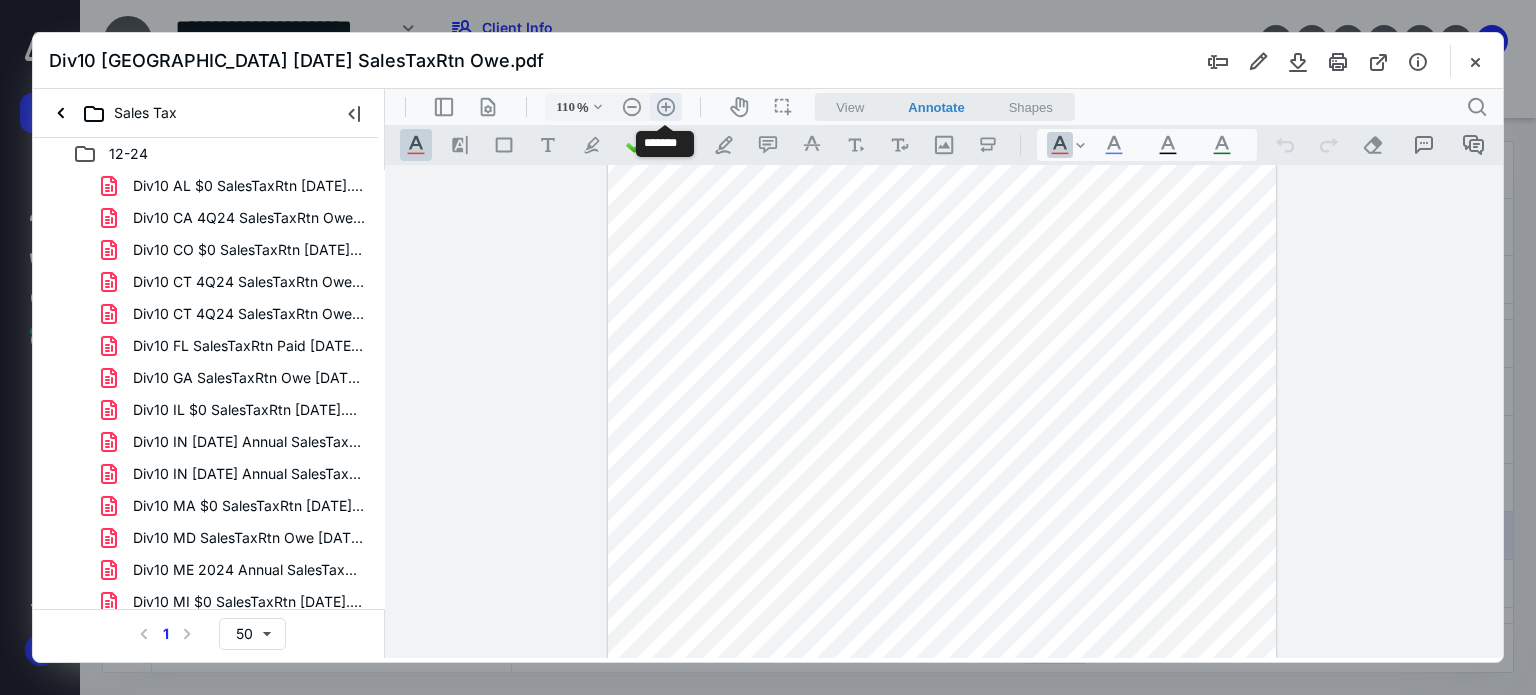click on ".cls-1{fill:#abb0c4;} icon - header - zoom - in - line" at bounding box center [666, 107] 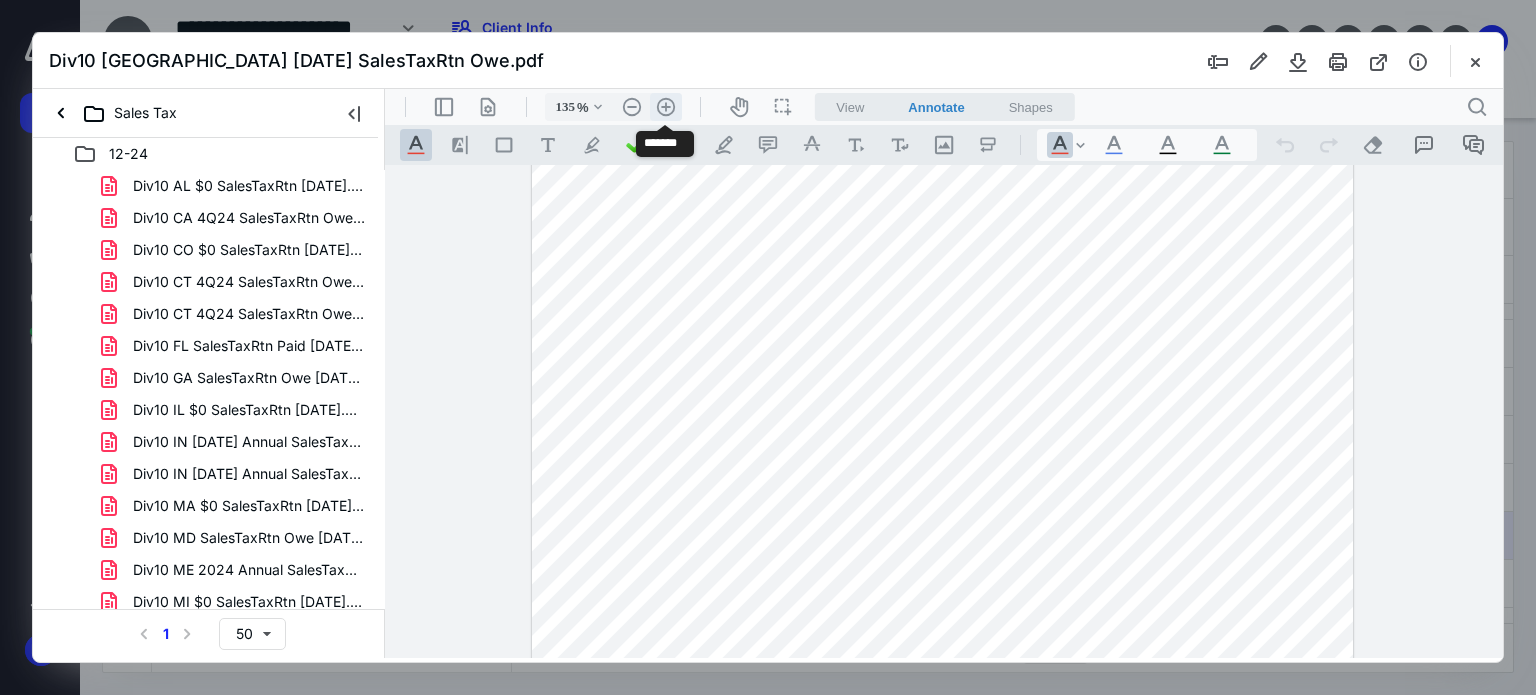 click on ".cls-1{fill:#abb0c4;} icon - header - zoom - in - line" at bounding box center [666, 107] 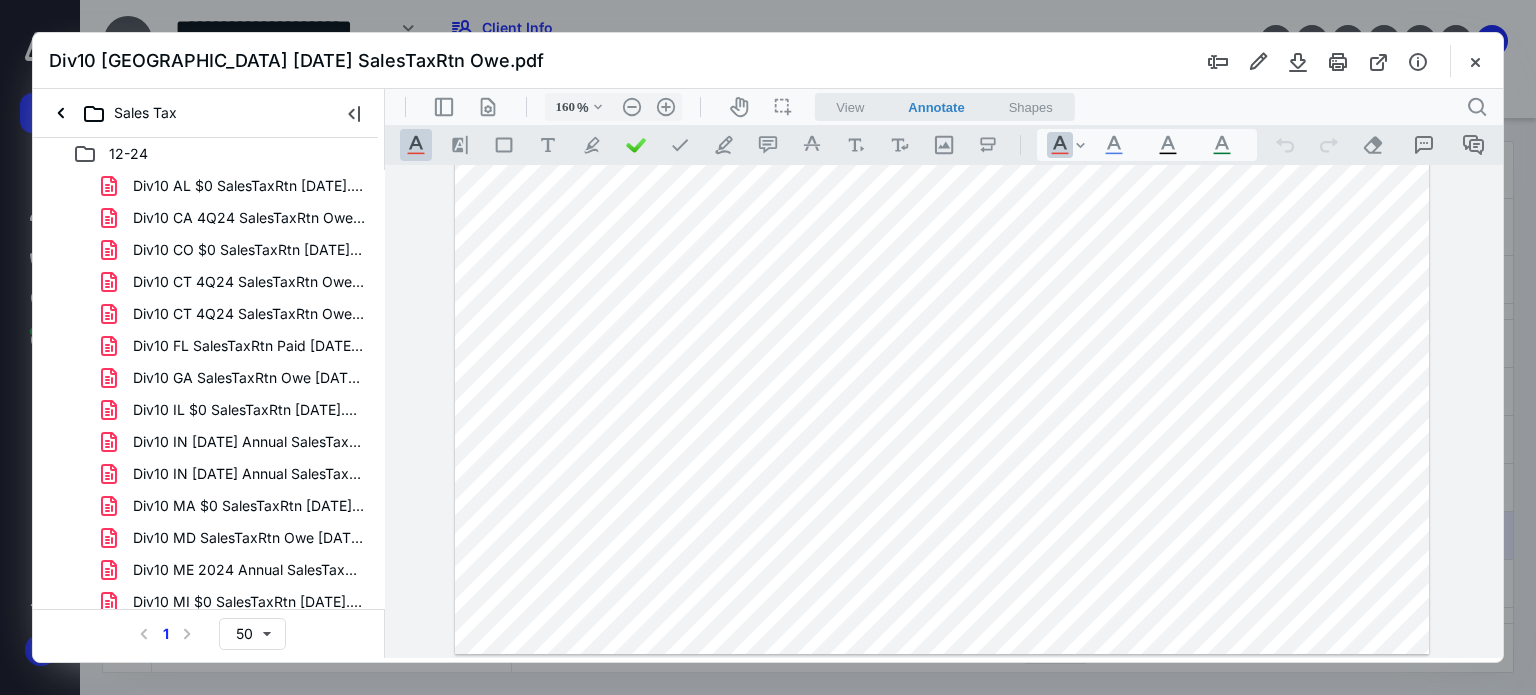scroll, scrollTop: 779, scrollLeft: 0, axis: vertical 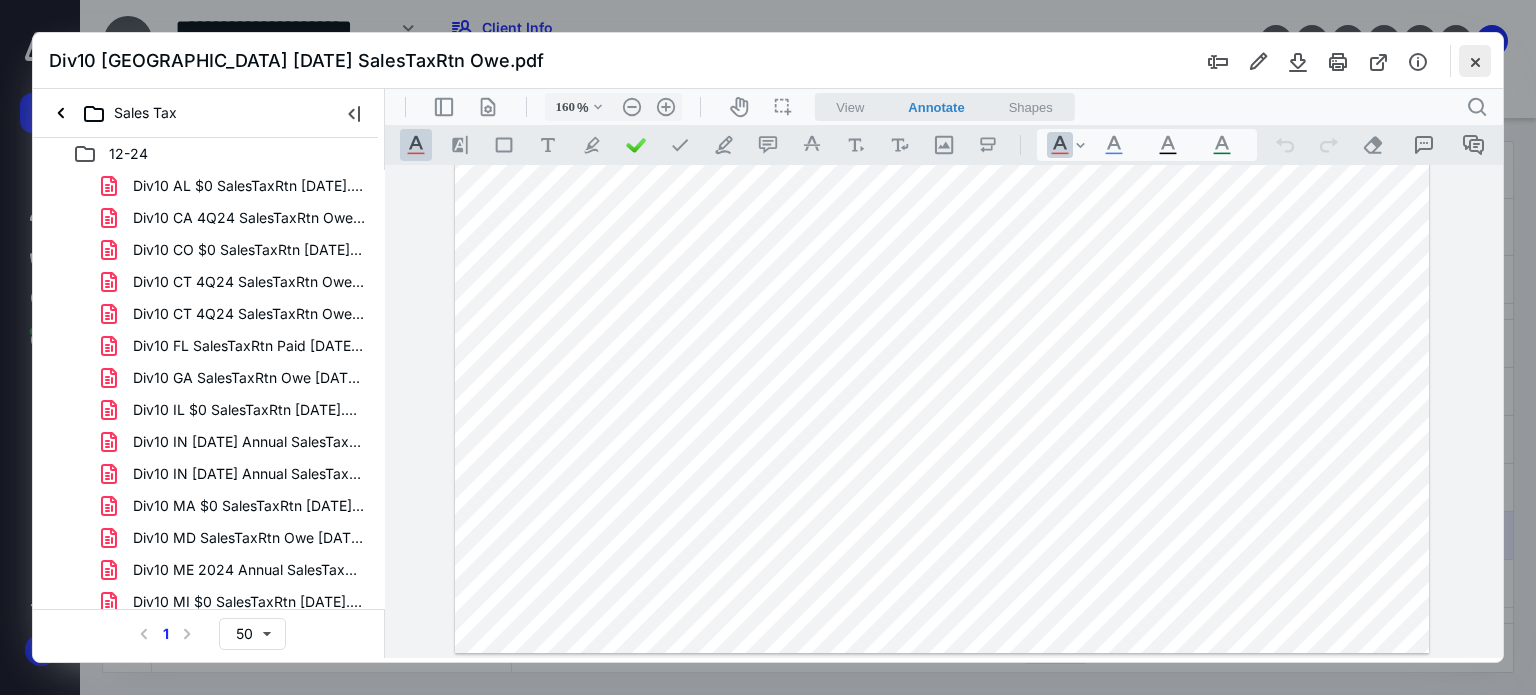 click at bounding box center [1475, 61] 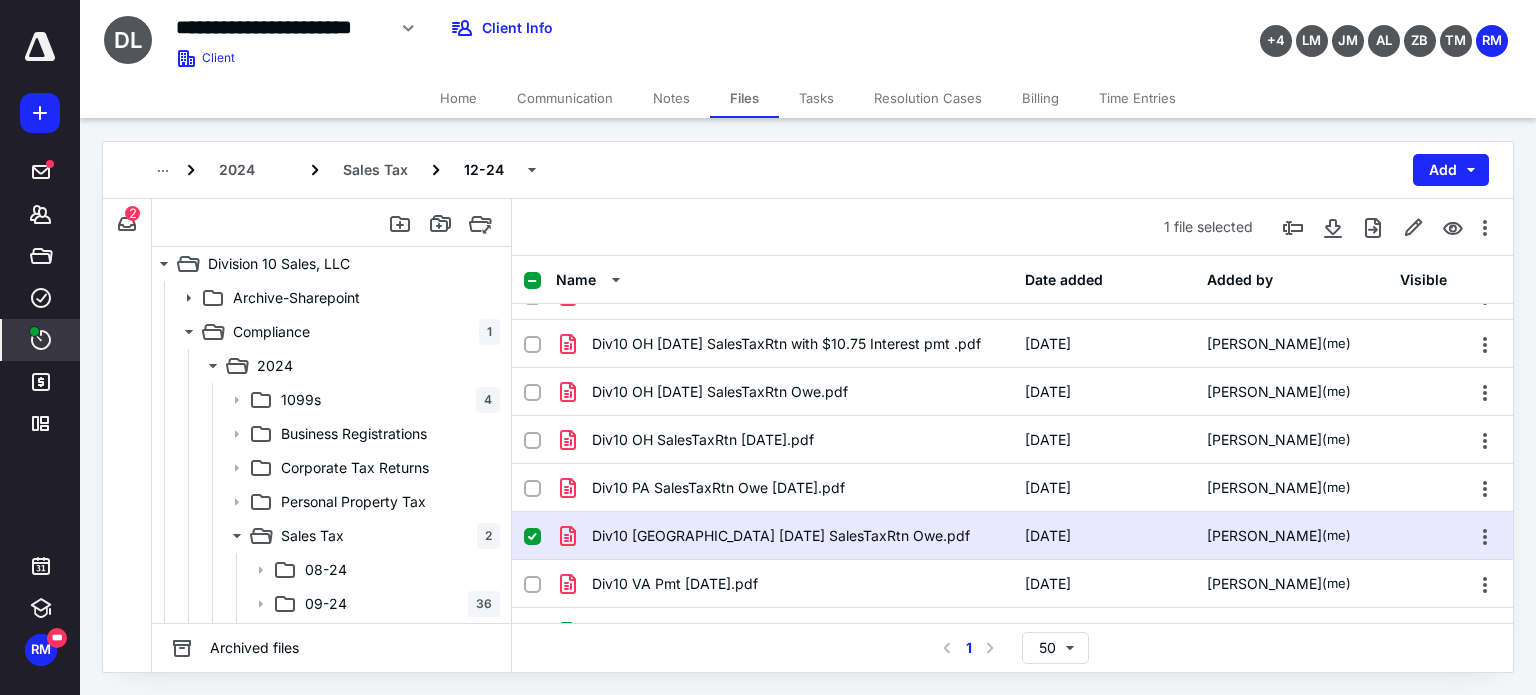 click on "****" at bounding box center (41, 340) 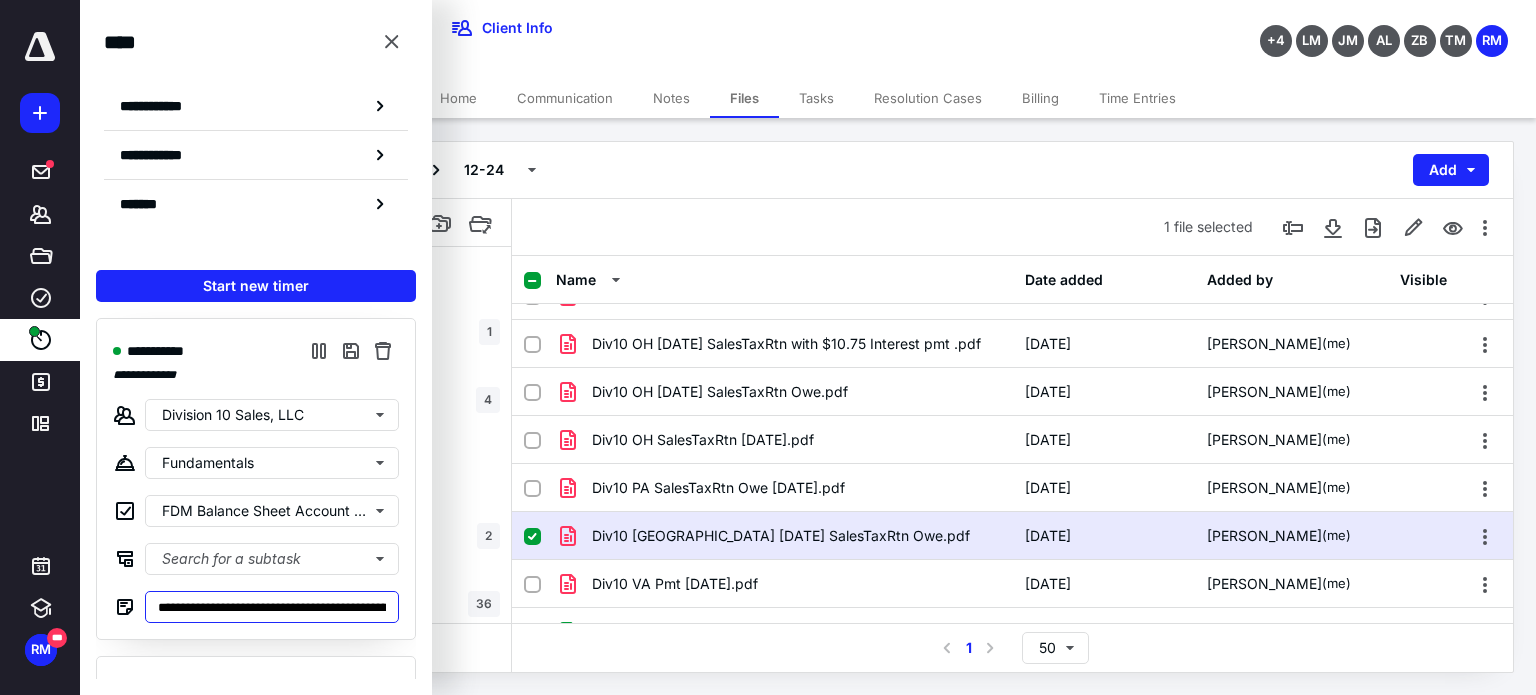 click on "**********" at bounding box center (272, 607) 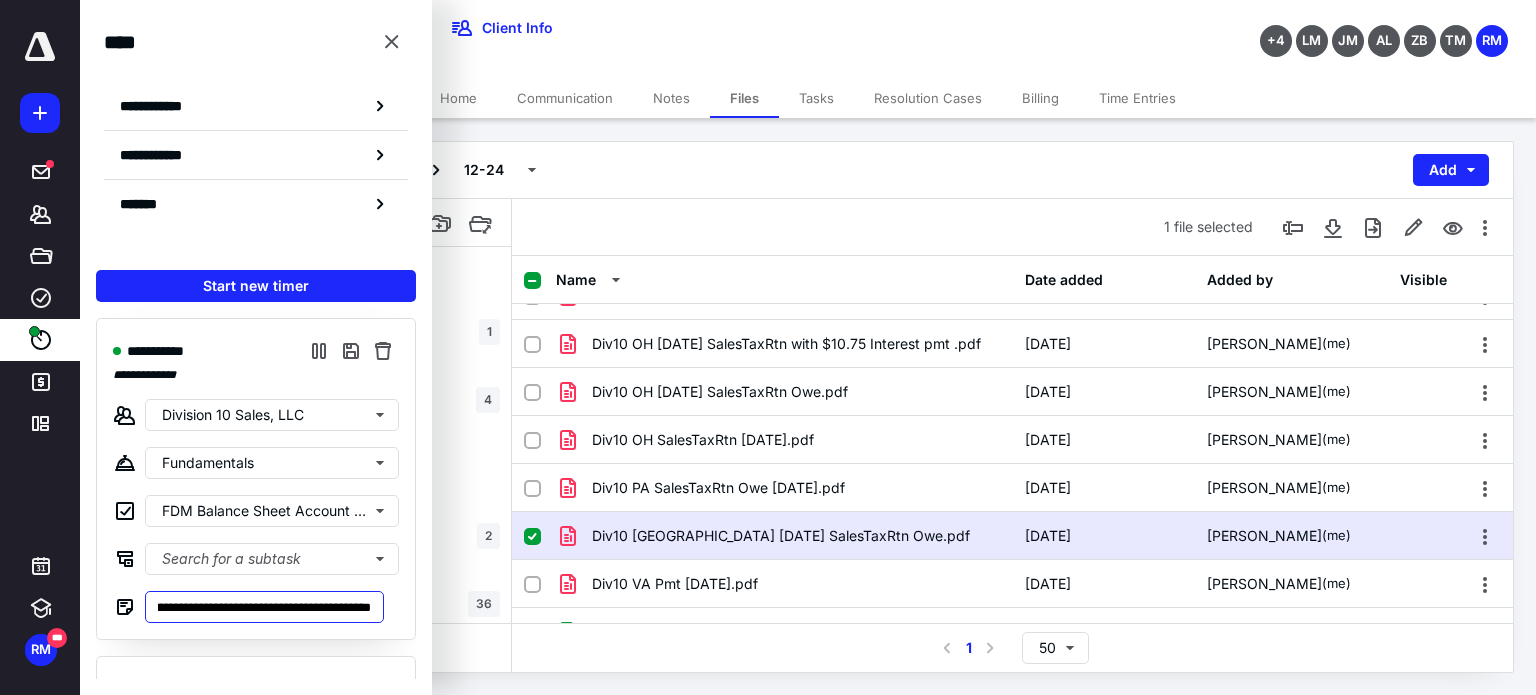 scroll, scrollTop: 0, scrollLeft: 606, axis: horizontal 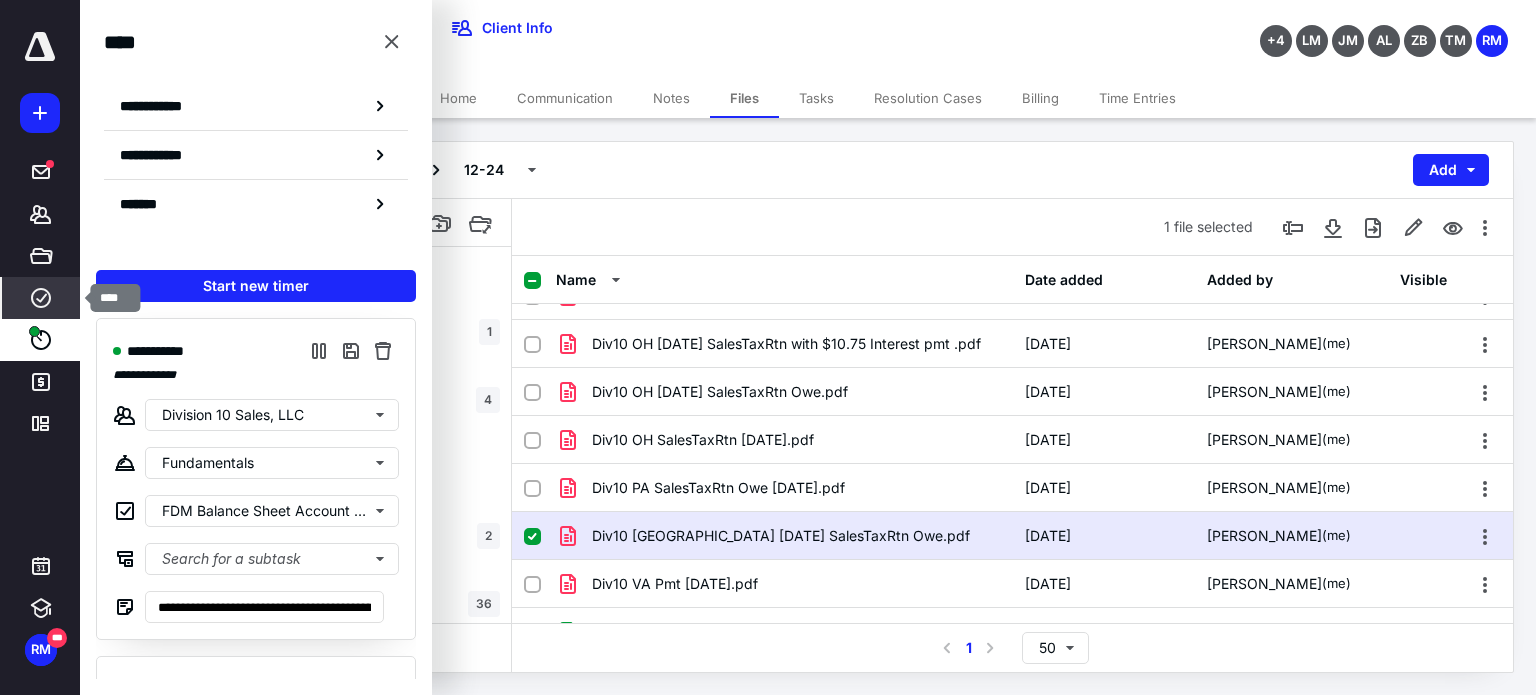 click 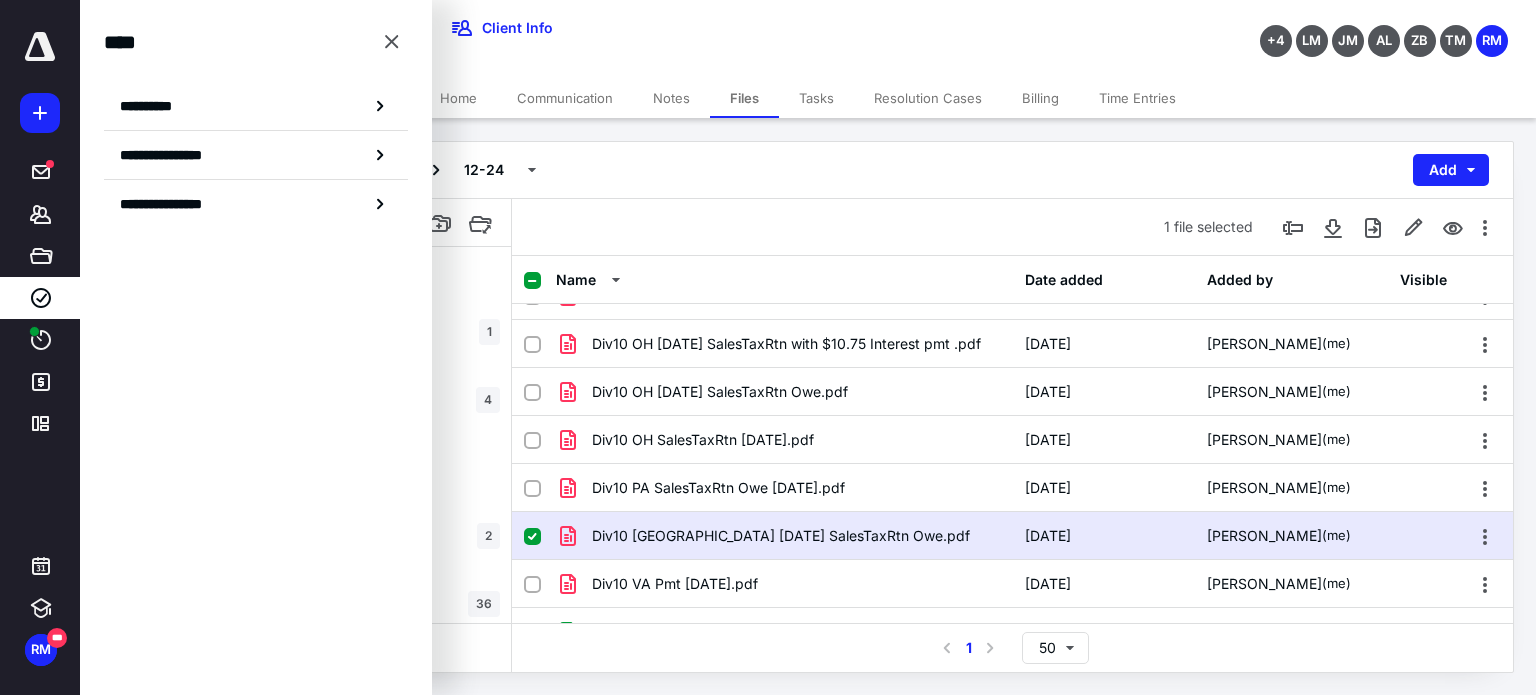 click on "**********" at bounding box center [570, 35] 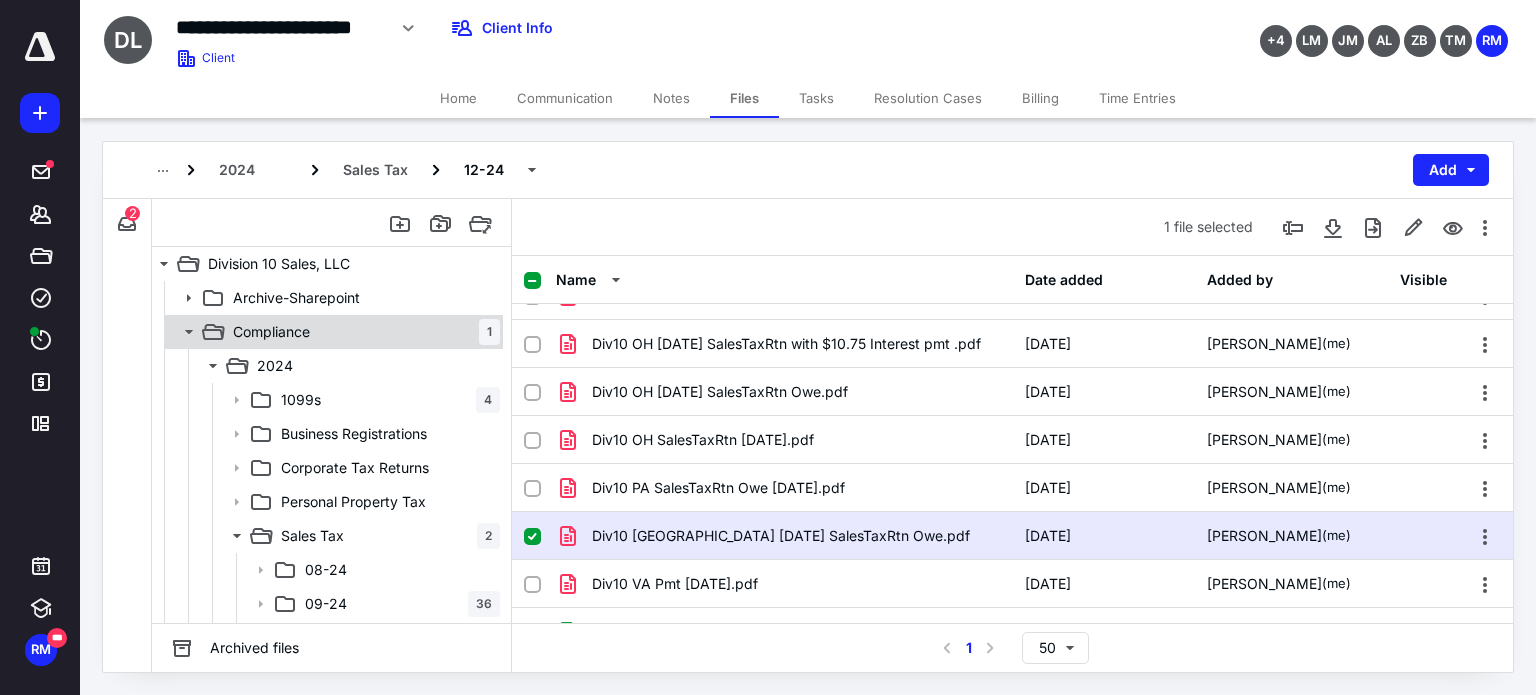 click on "Compliance 1" at bounding box center (332, 332) 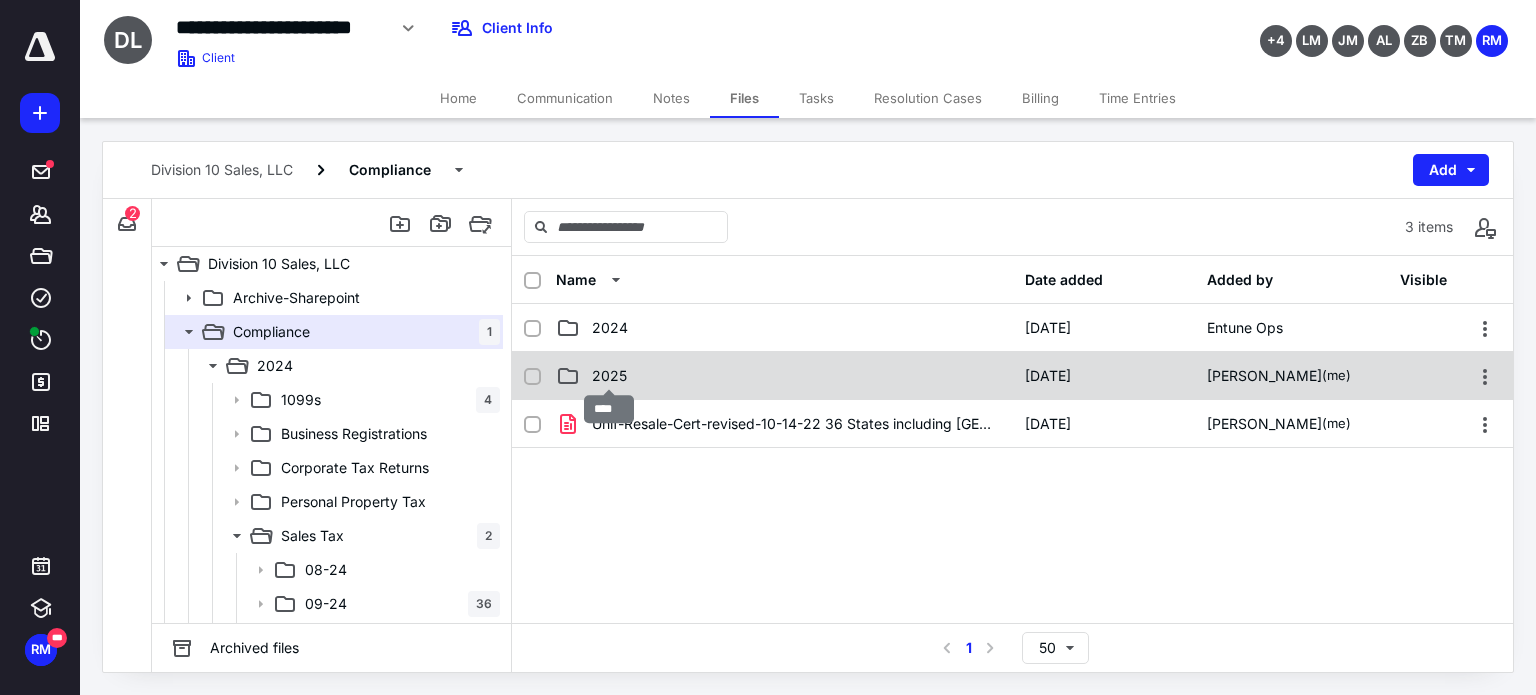 click on "2025" at bounding box center (609, 376) 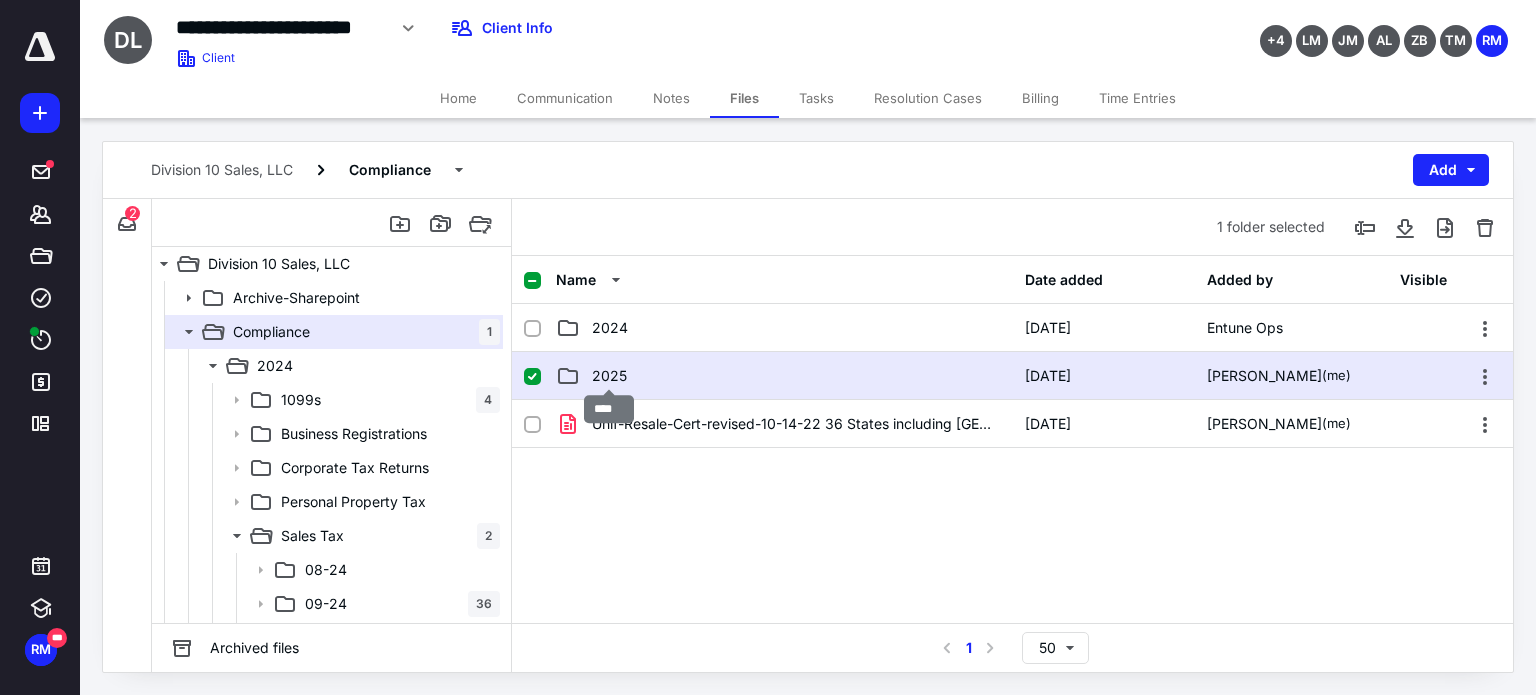 click on "2025" at bounding box center [609, 376] 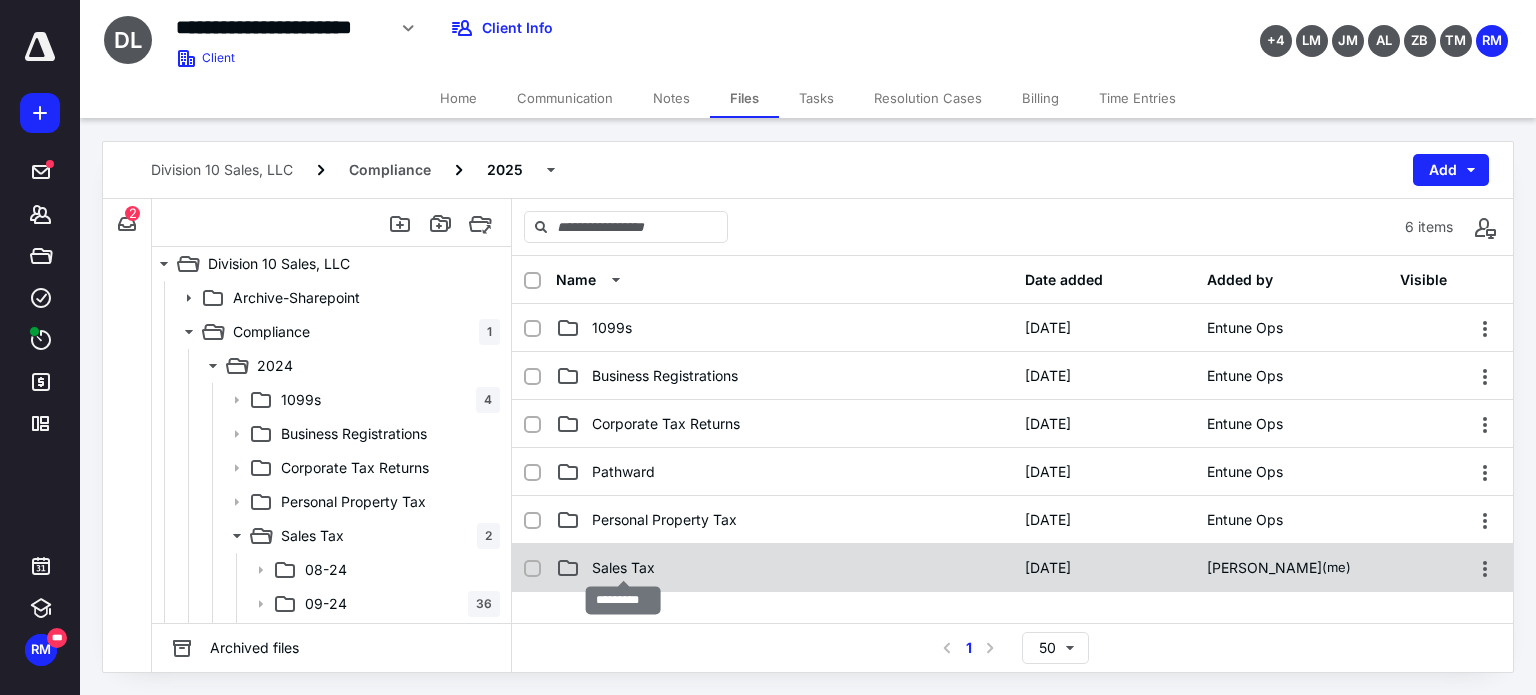 click on "Sales Tax" at bounding box center [623, 568] 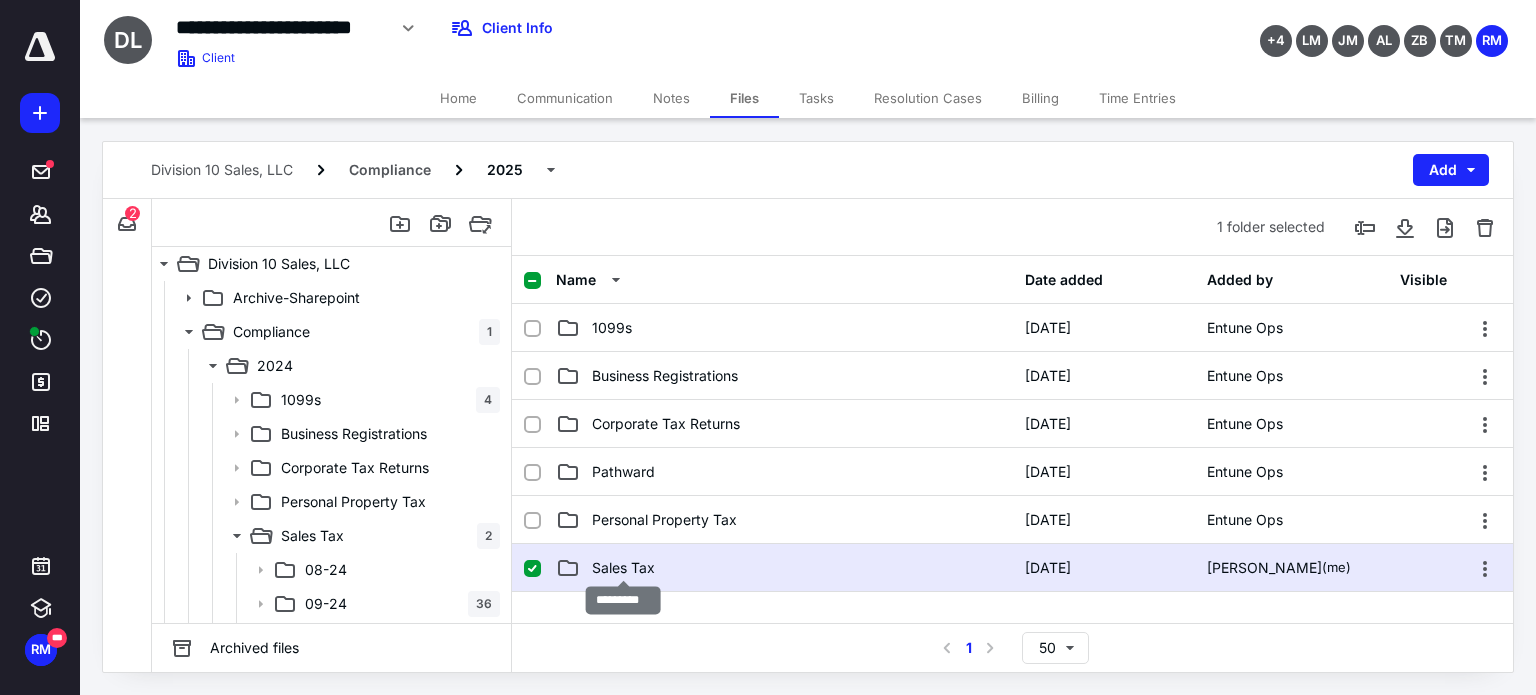 click on "Sales Tax" at bounding box center [623, 568] 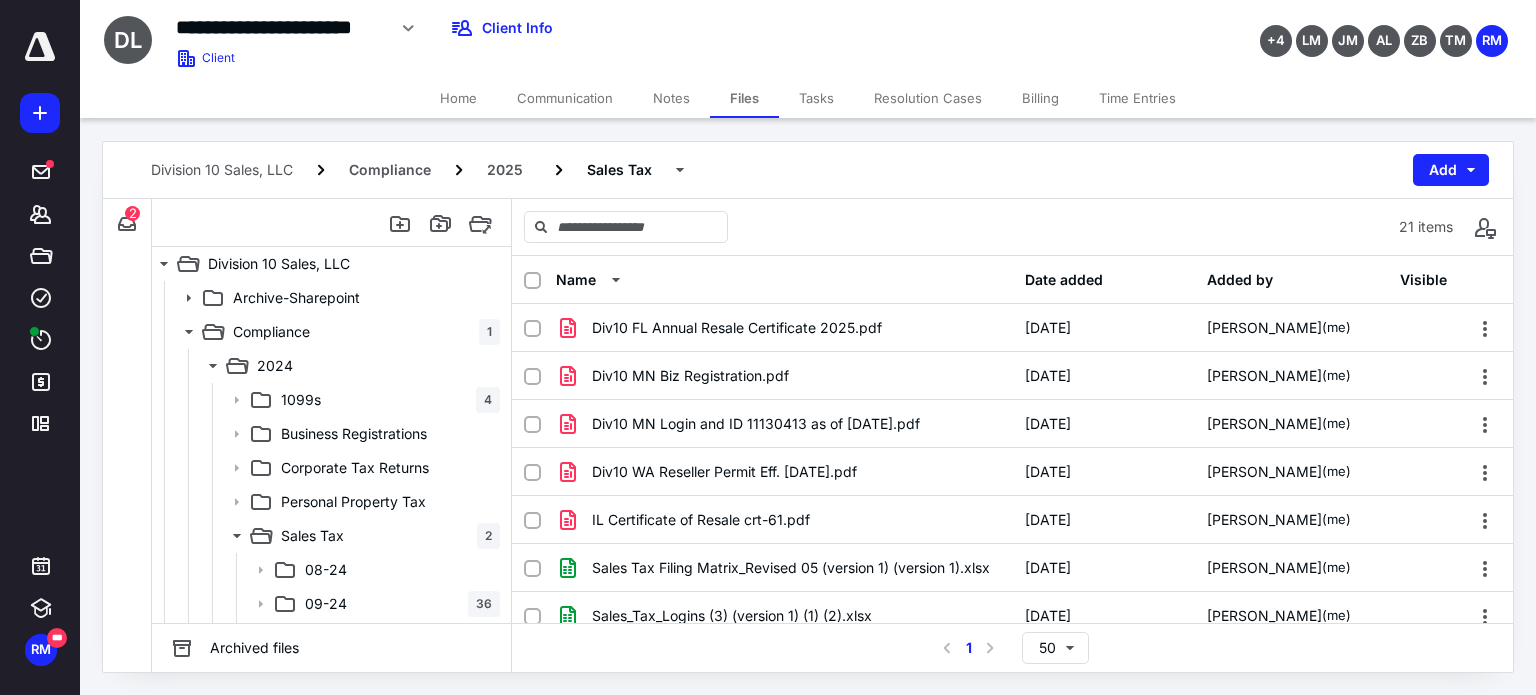 scroll, scrollTop: 684, scrollLeft: 0, axis: vertical 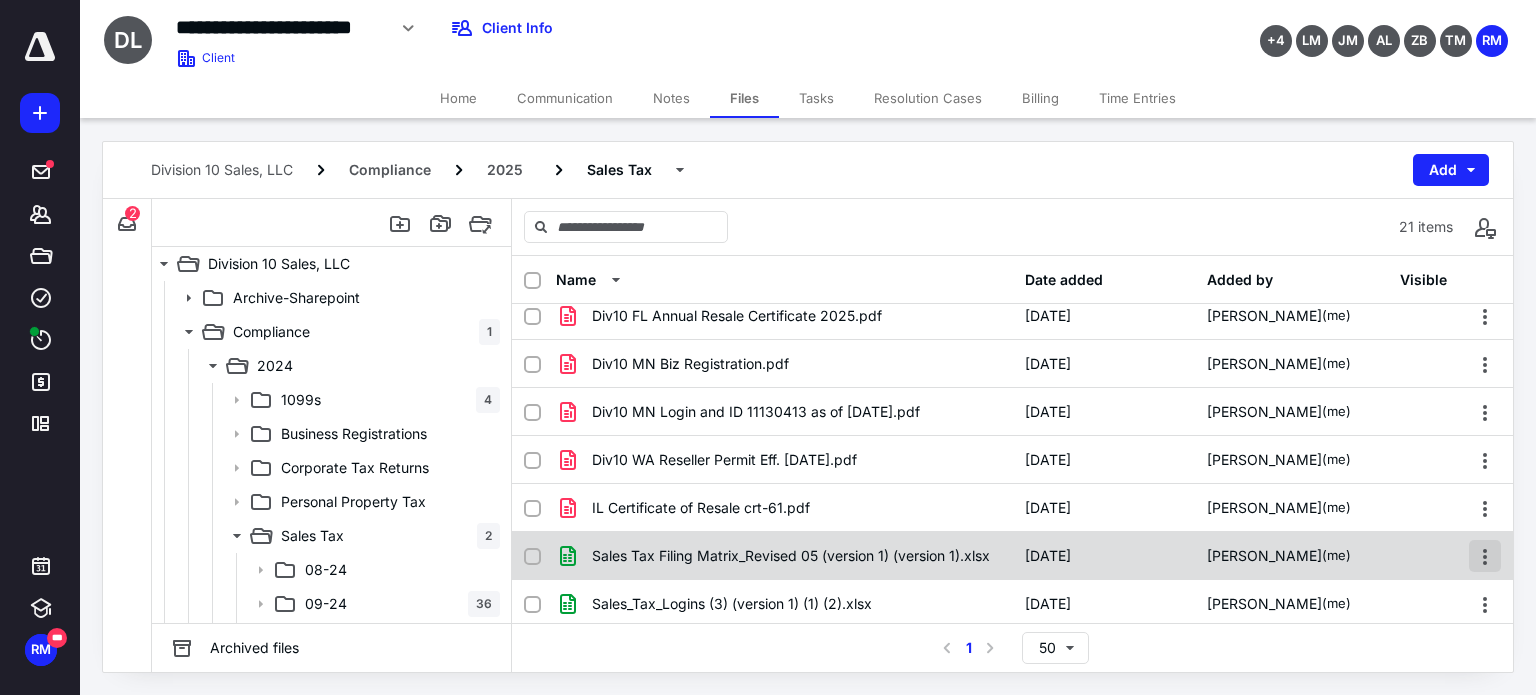 click at bounding box center [1485, 556] 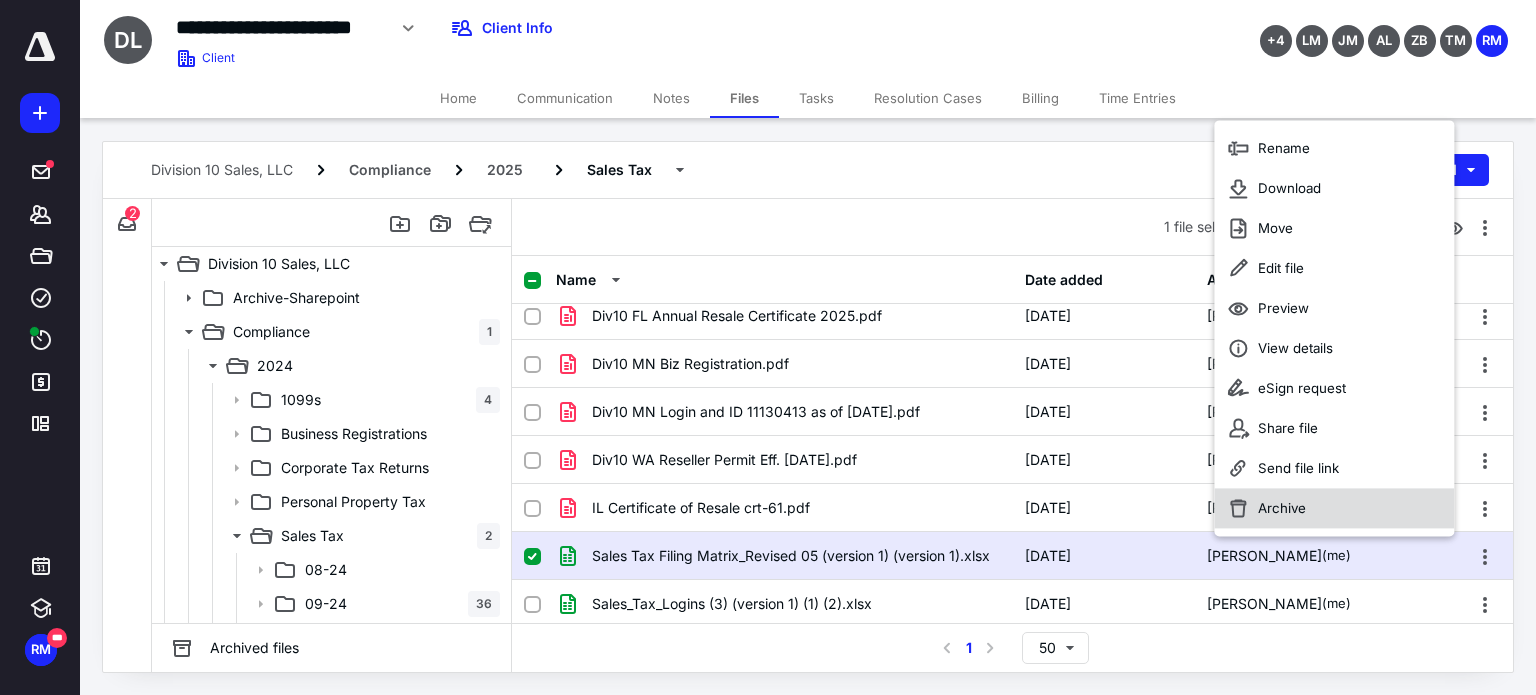 click on "Archive" at bounding box center (1282, 509) 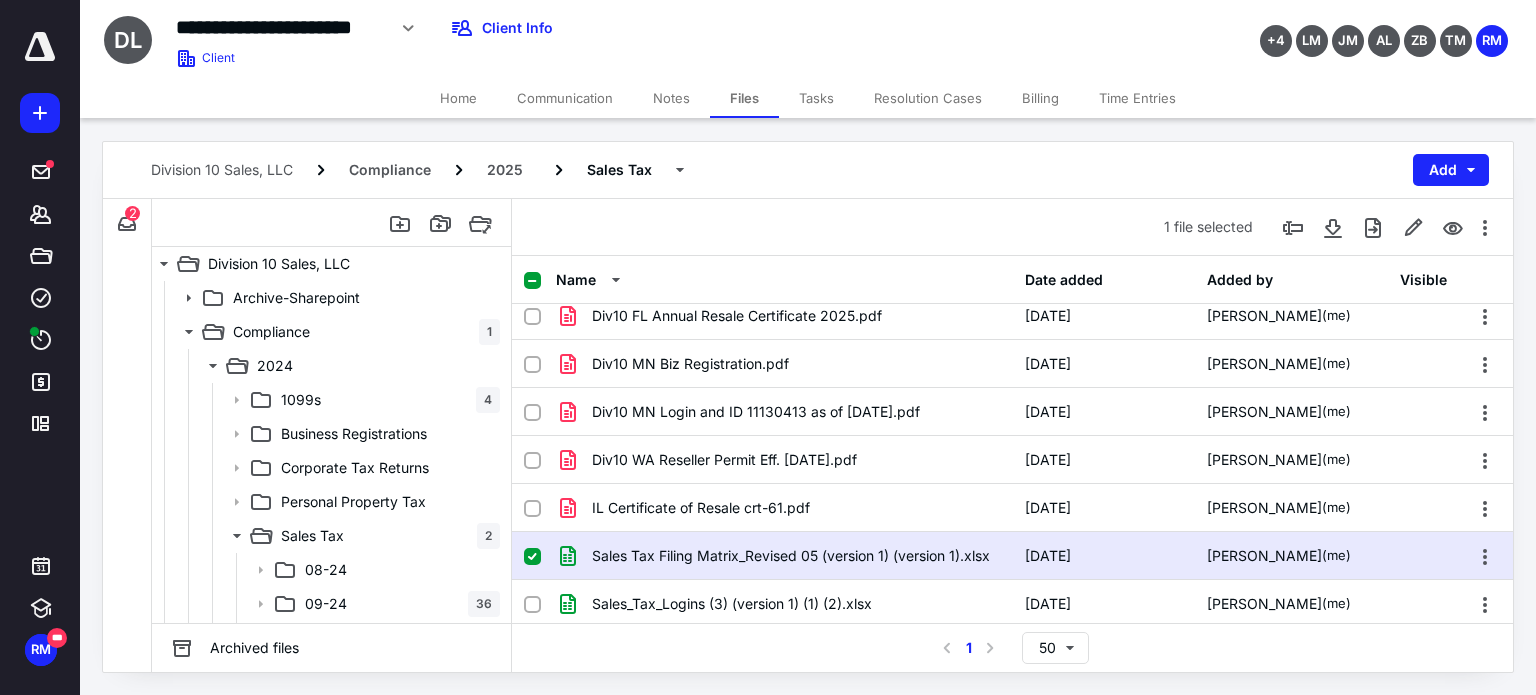 checkbox on "false" 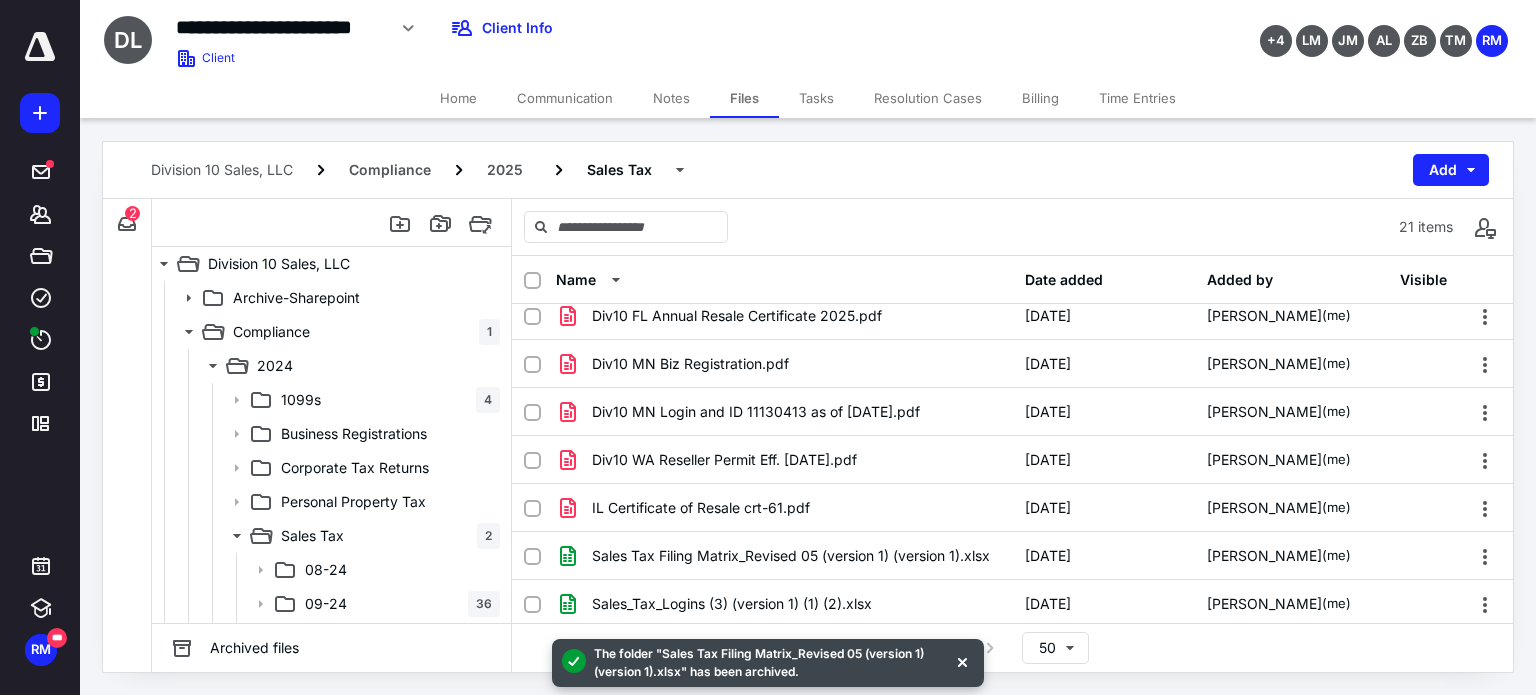 scroll, scrollTop: 636, scrollLeft: 0, axis: vertical 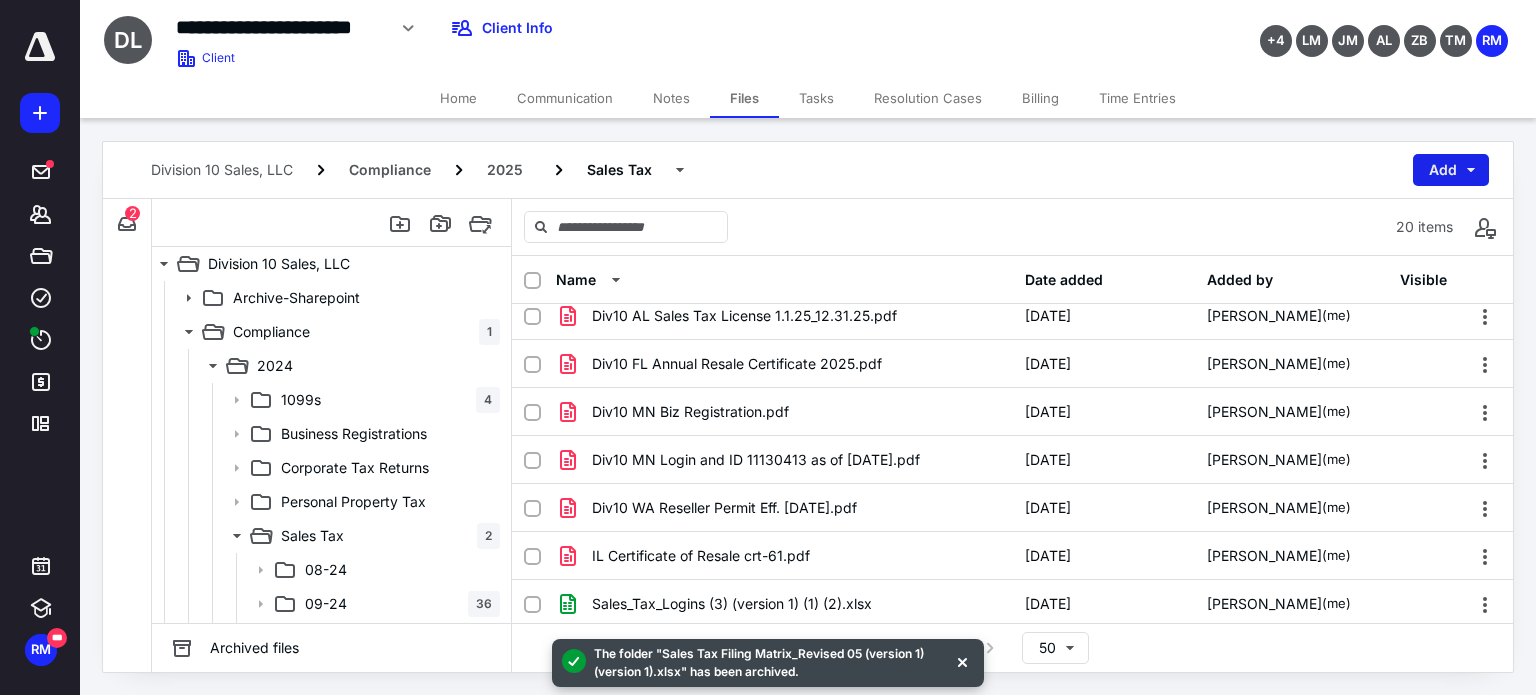 click on "Add" at bounding box center (1451, 170) 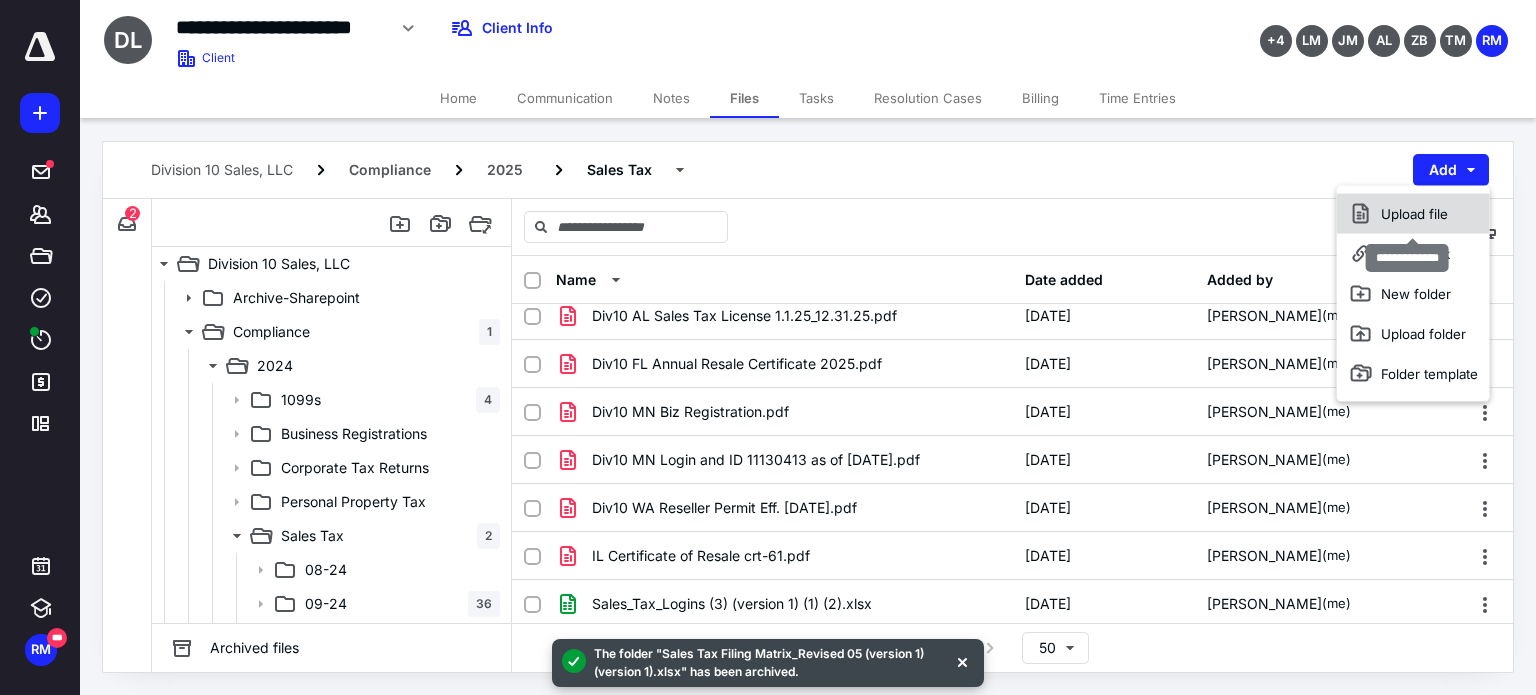 click on "Upload file" at bounding box center (1413, 214) 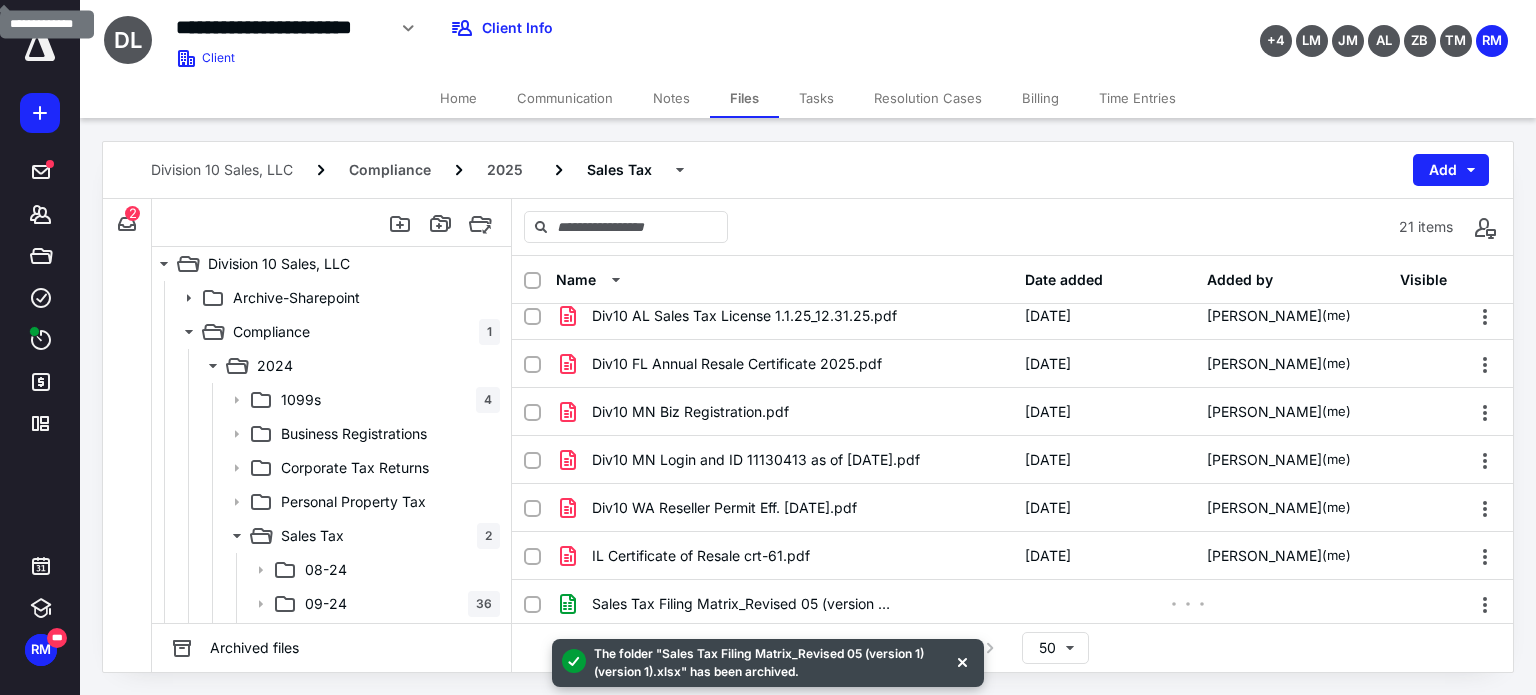 scroll, scrollTop: 684, scrollLeft: 0, axis: vertical 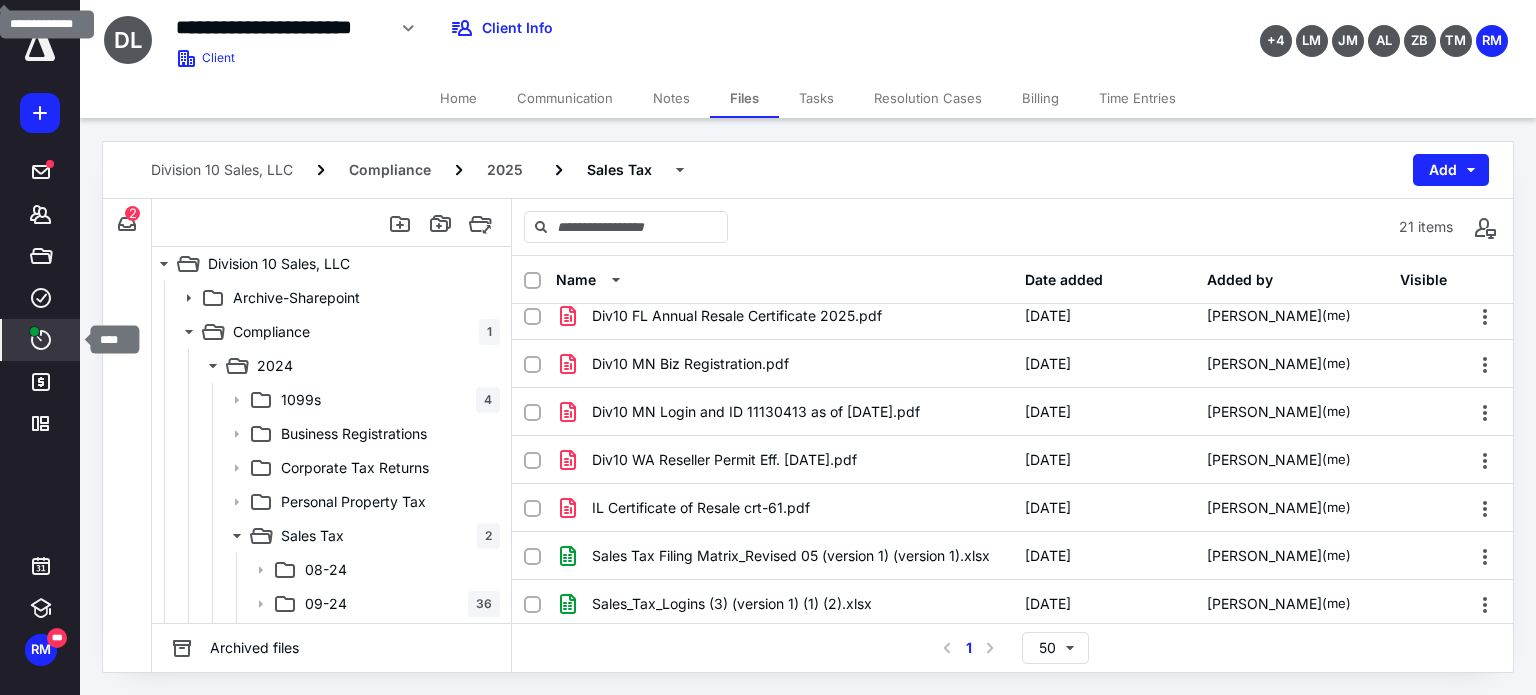click 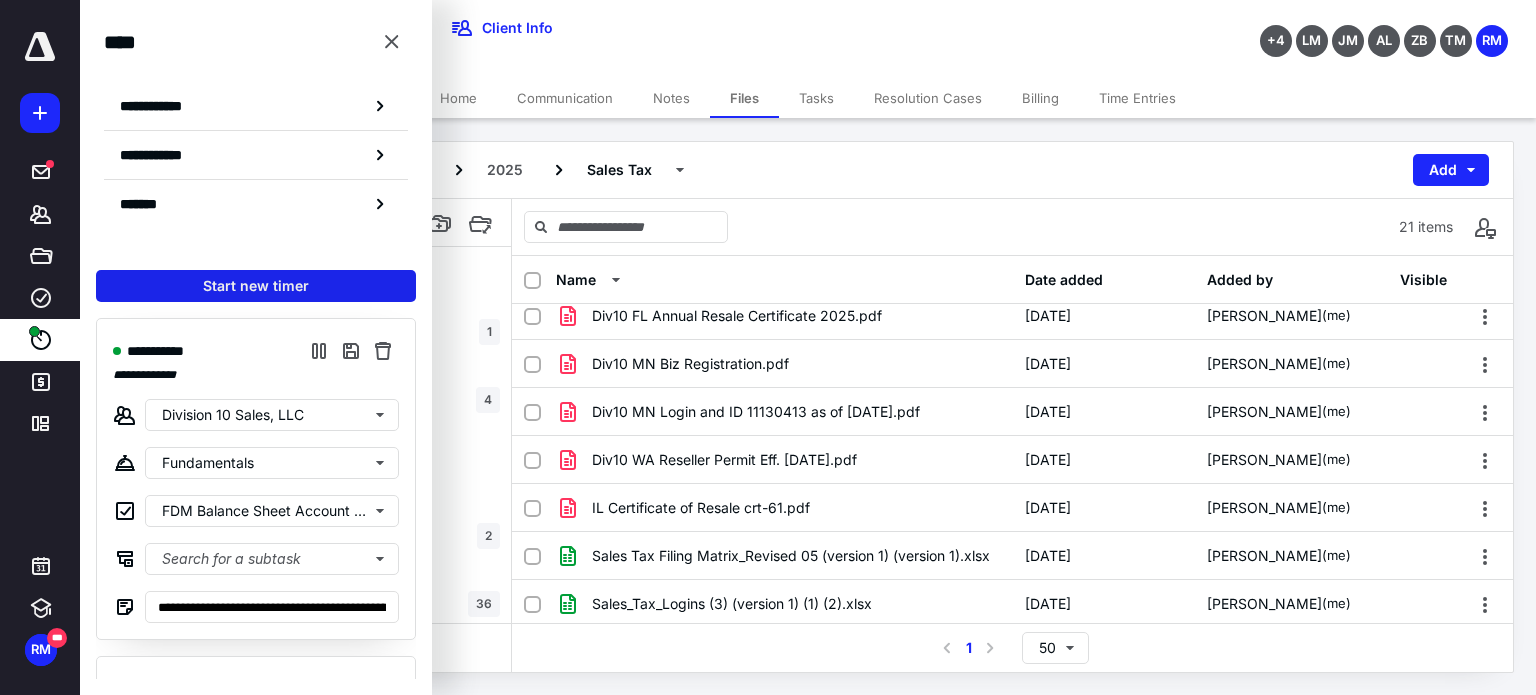 click on "Start new timer" at bounding box center [256, 286] 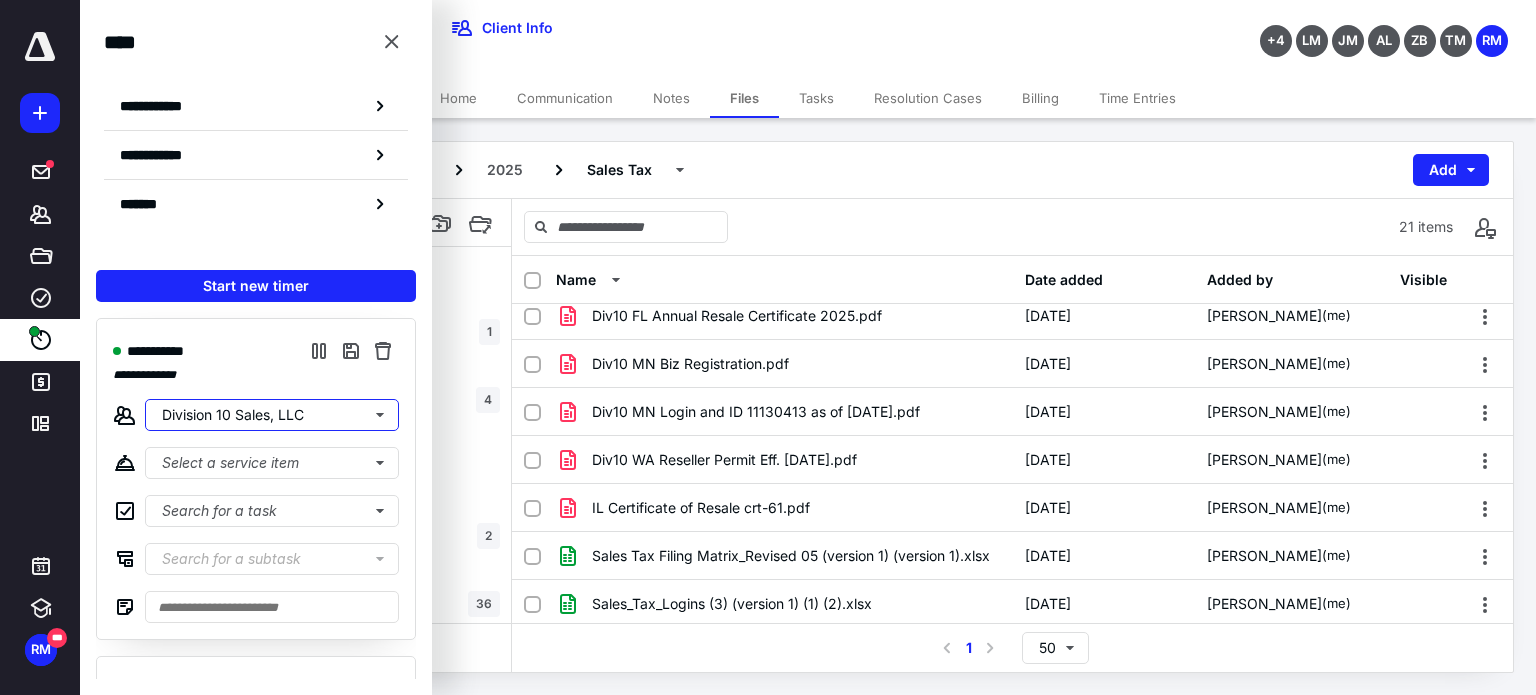 click on "Division 10 Sales, LLC" at bounding box center [272, 415] 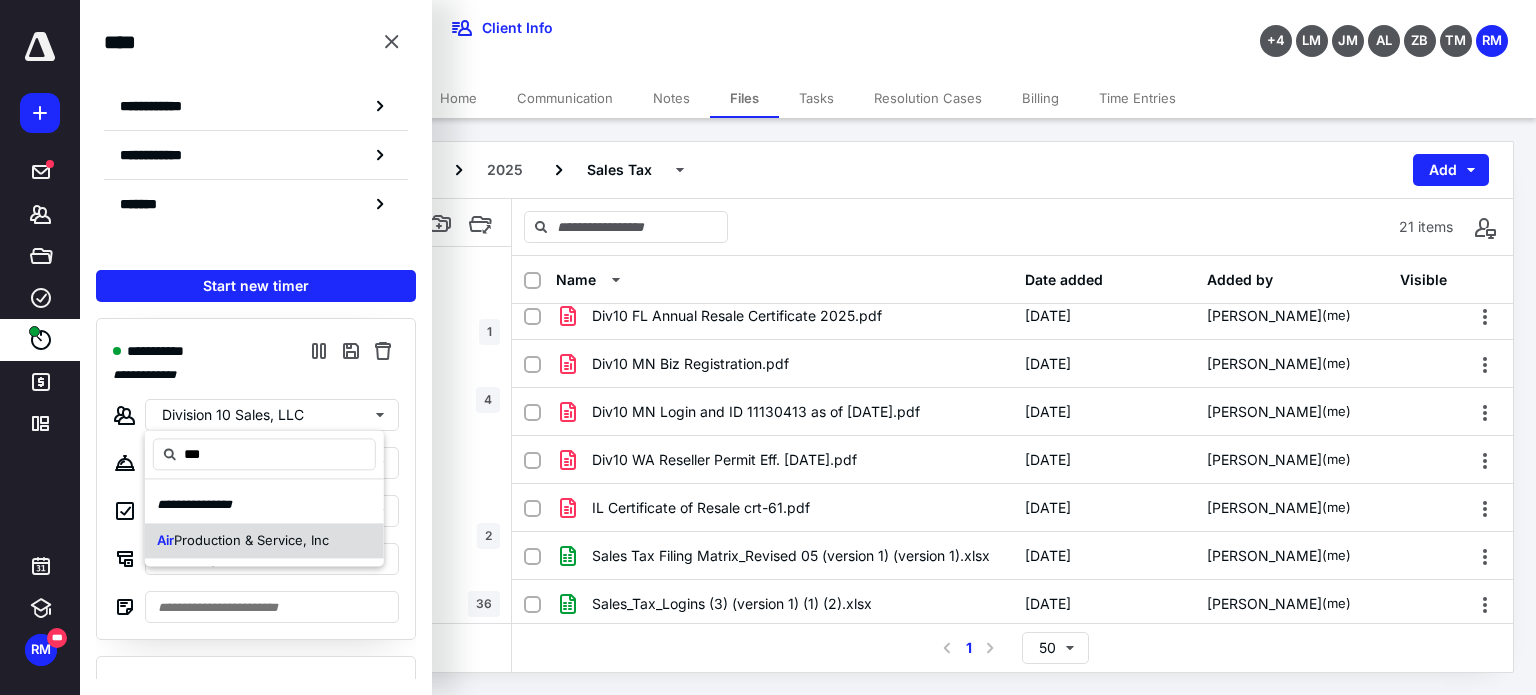 click on "Air  Production & Service, Inc" at bounding box center (243, 541) 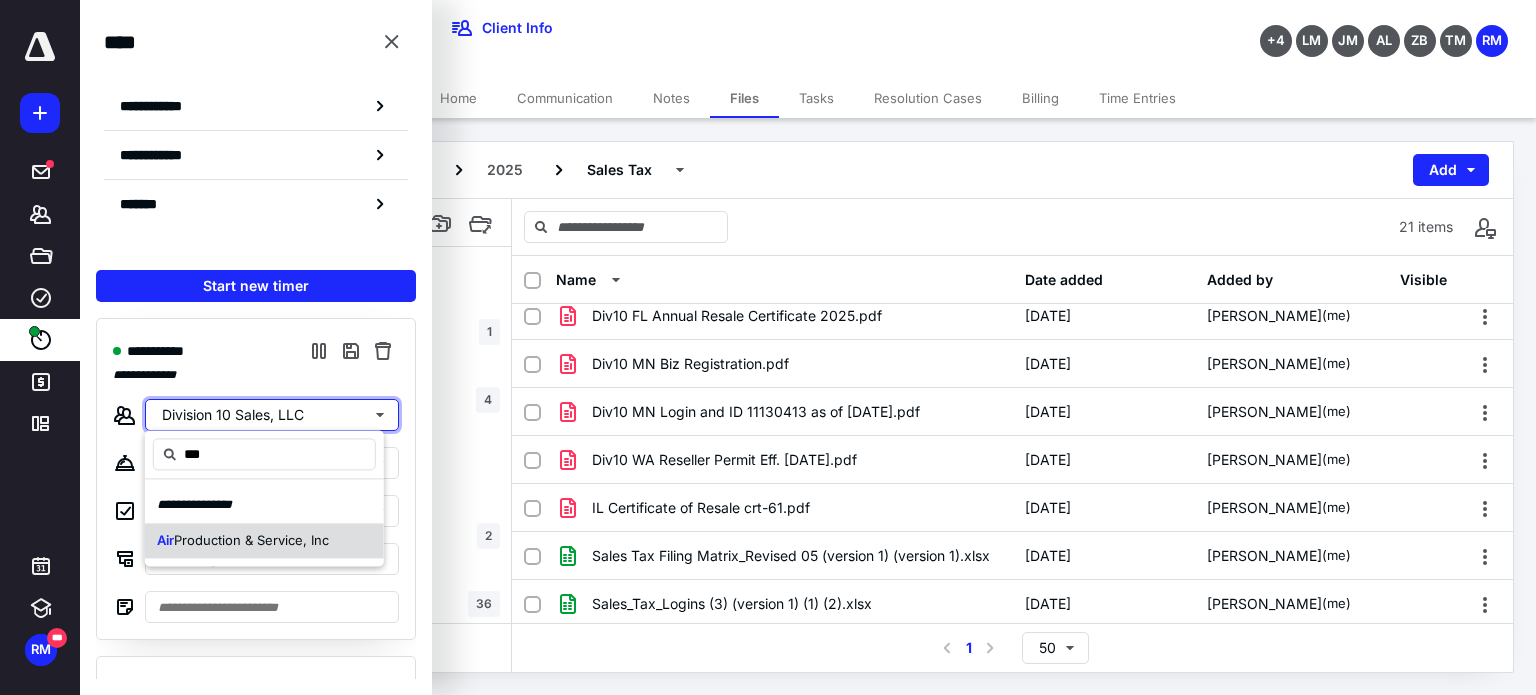 type 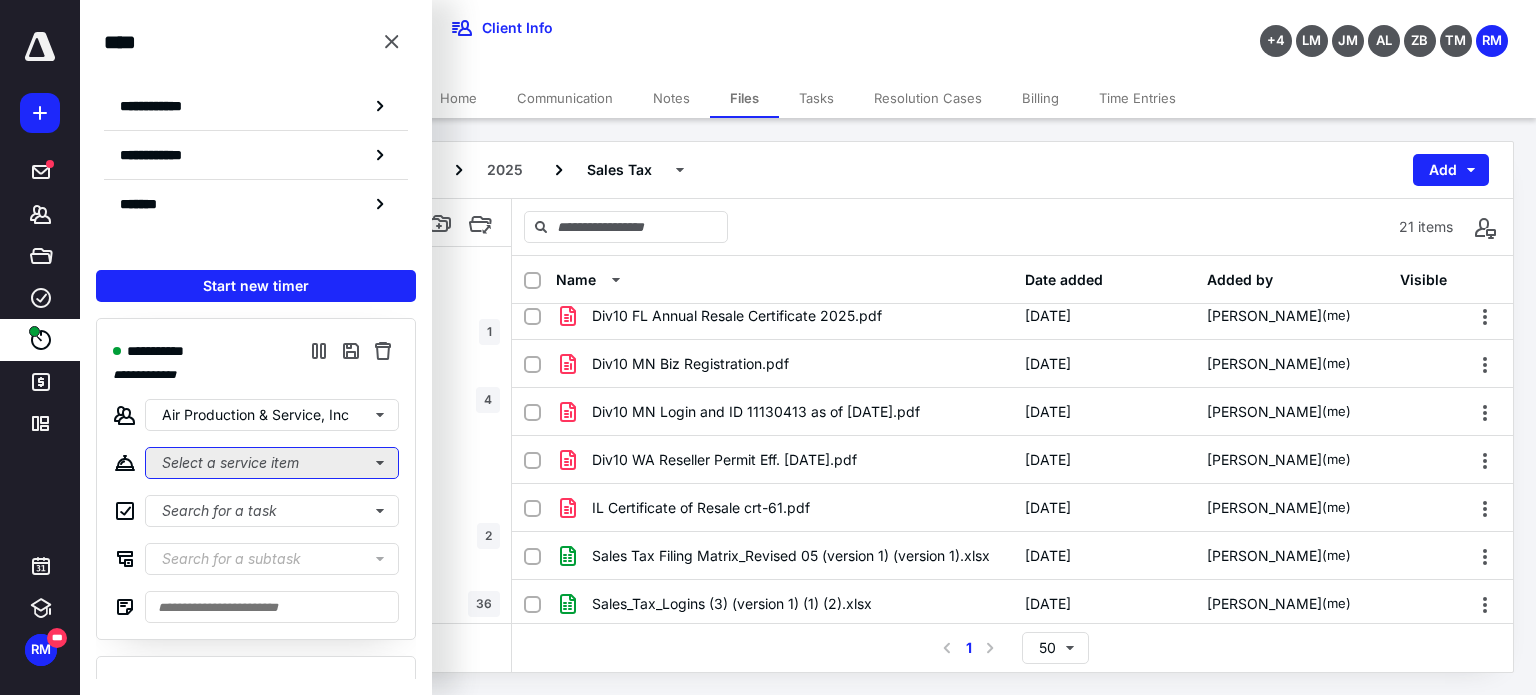 click on "Select a service item" at bounding box center (272, 463) 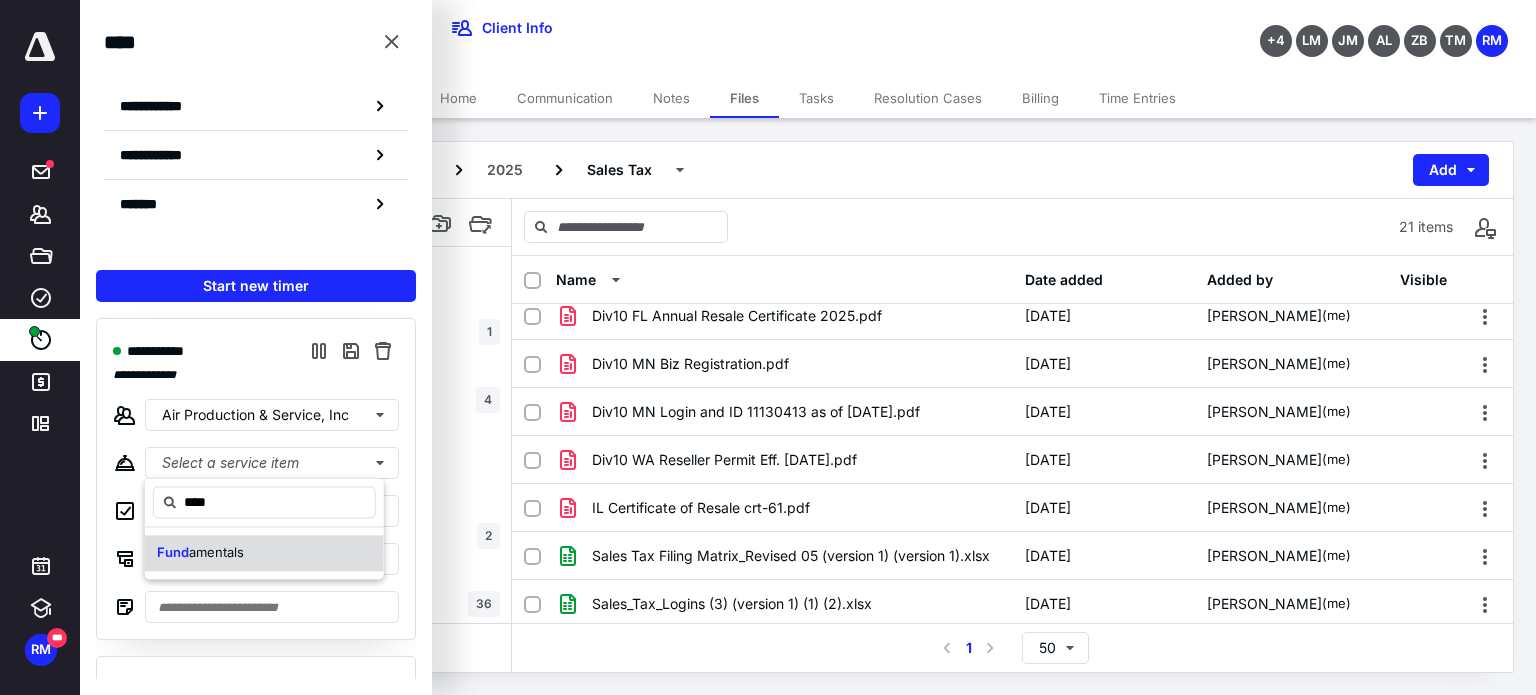 click on "amentals" at bounding box center [216, 552] 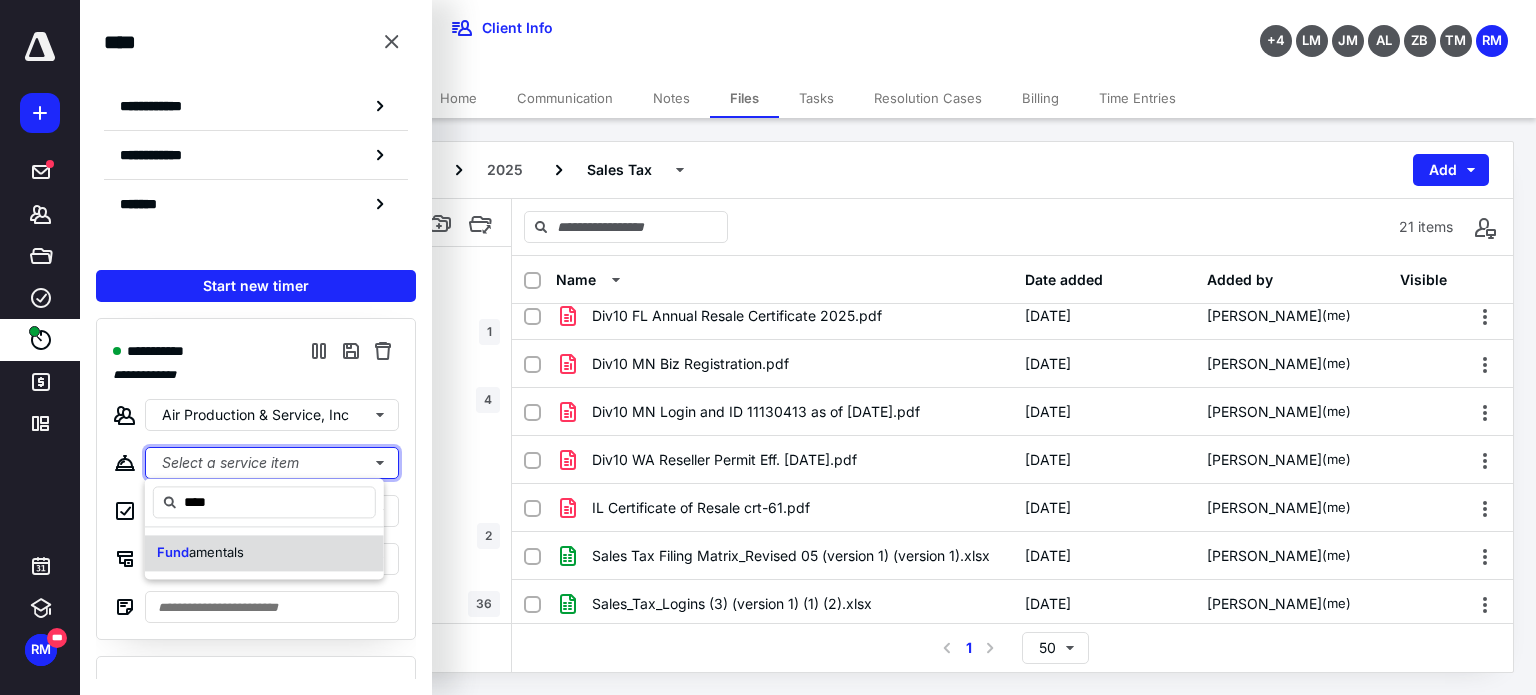 type 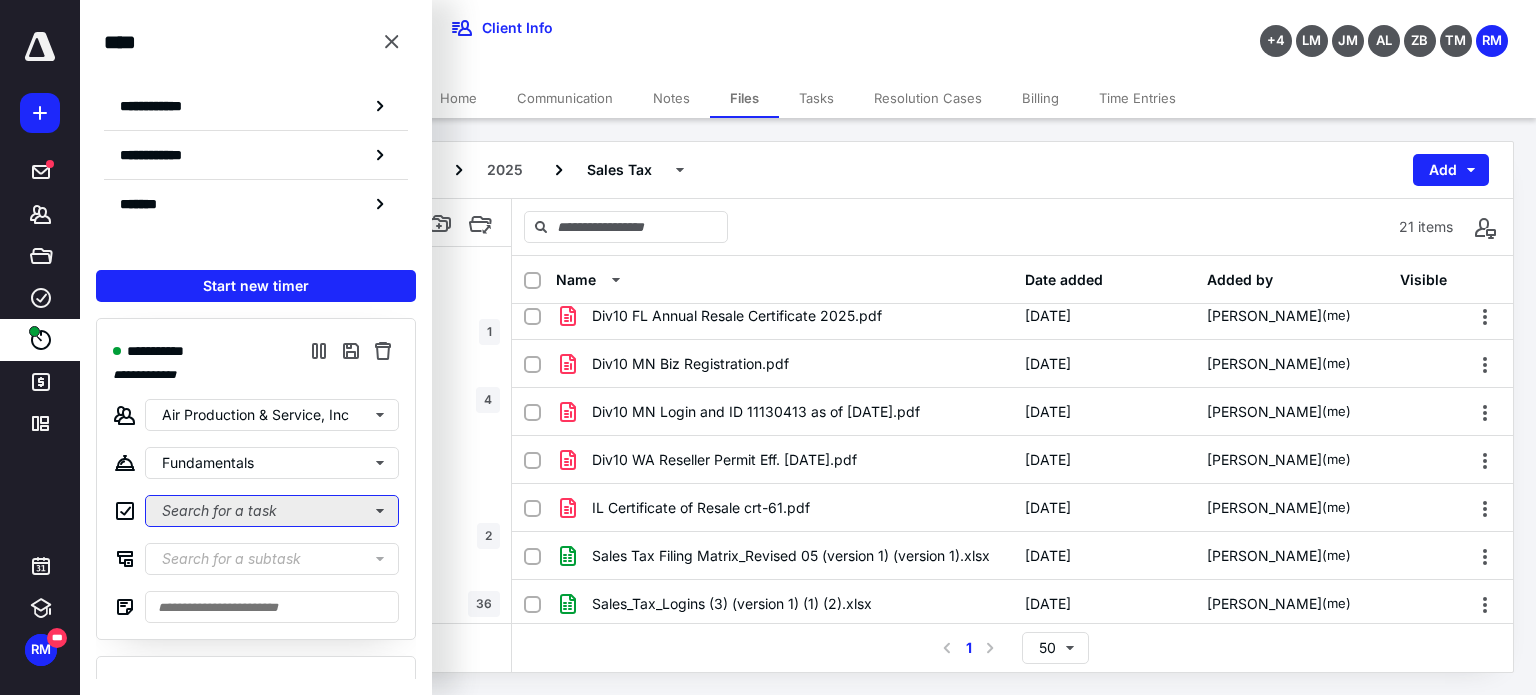 click on "Search for a task" at bounding box center (272, 511) 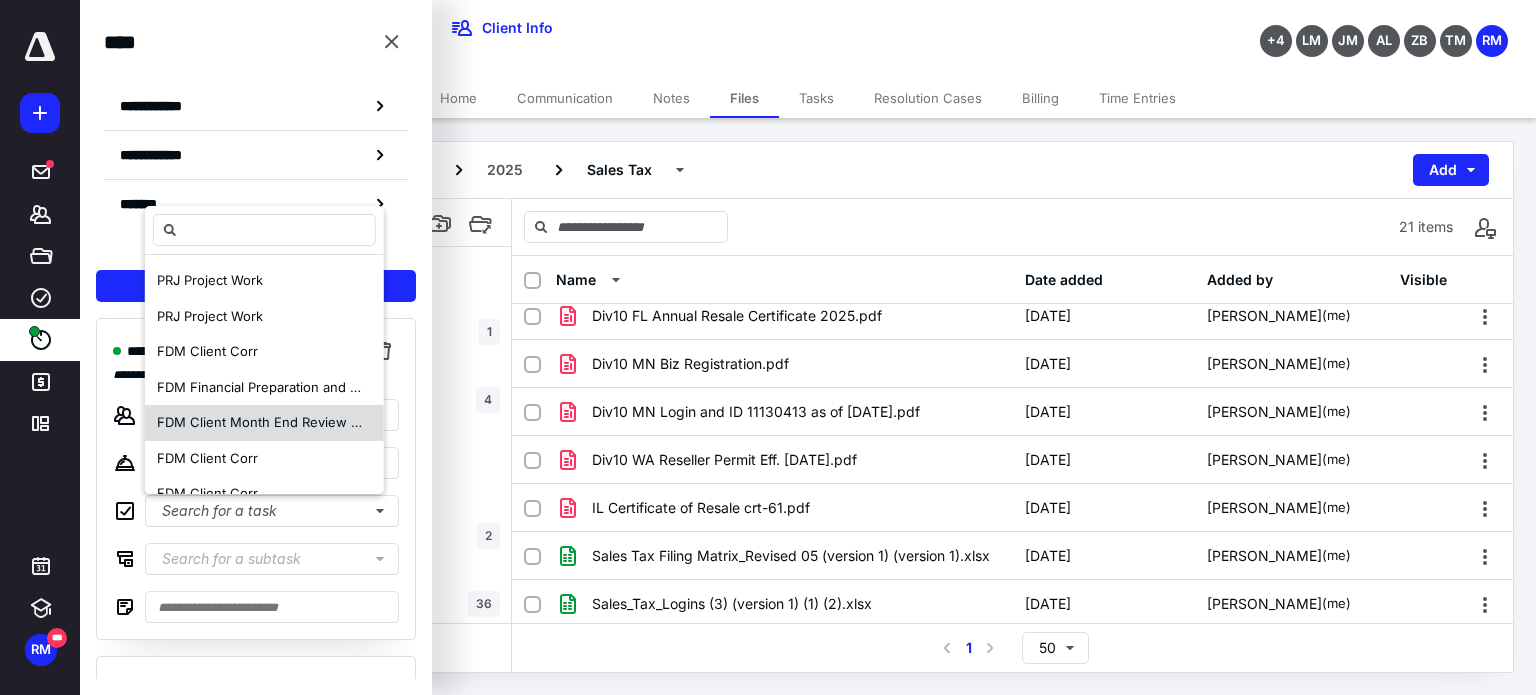drag, startPoint x: 293, startPoint y: 372, endPoint x: 289, endPoint y: 423, distance: 51.156624 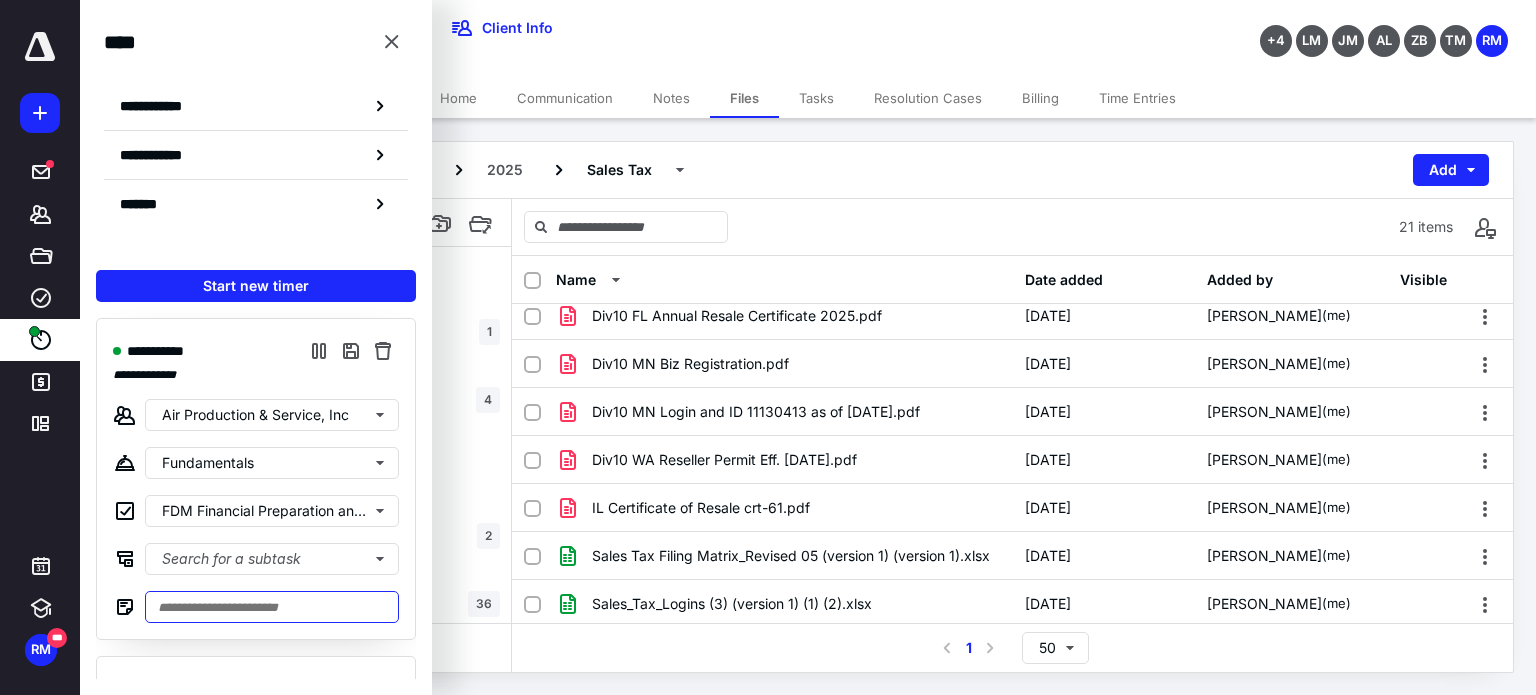 click at bounding box center [272, 607] 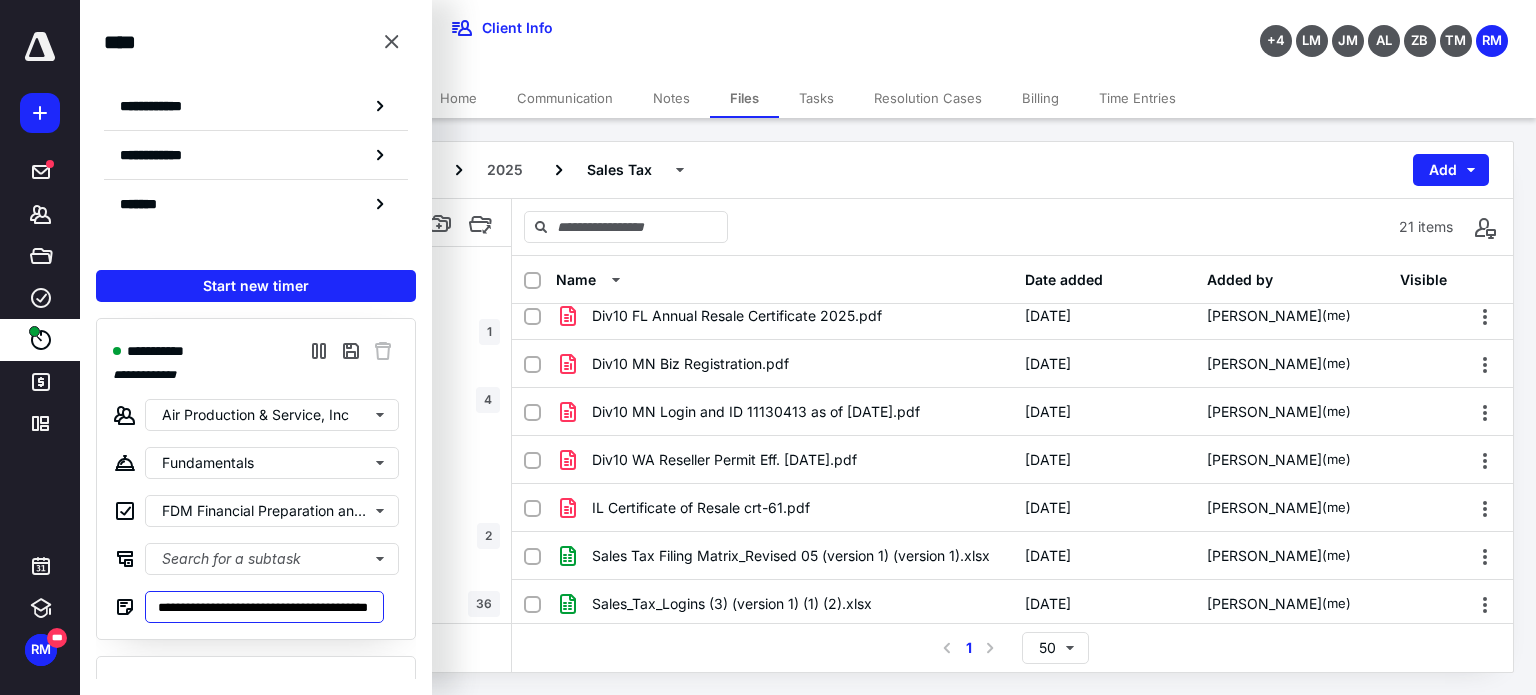 scroll, scrollTop: 0, scrollLeft: 44, axis: horizontal 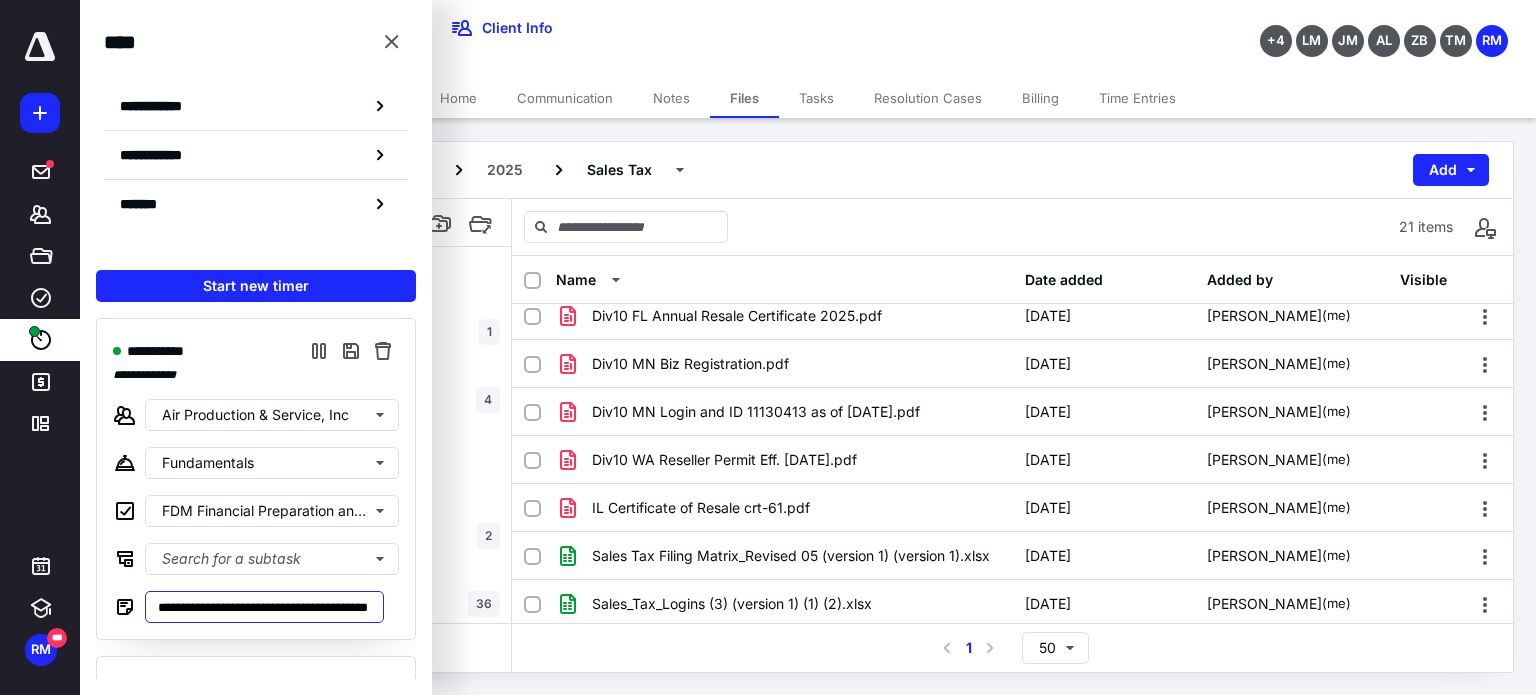 type on "**********" 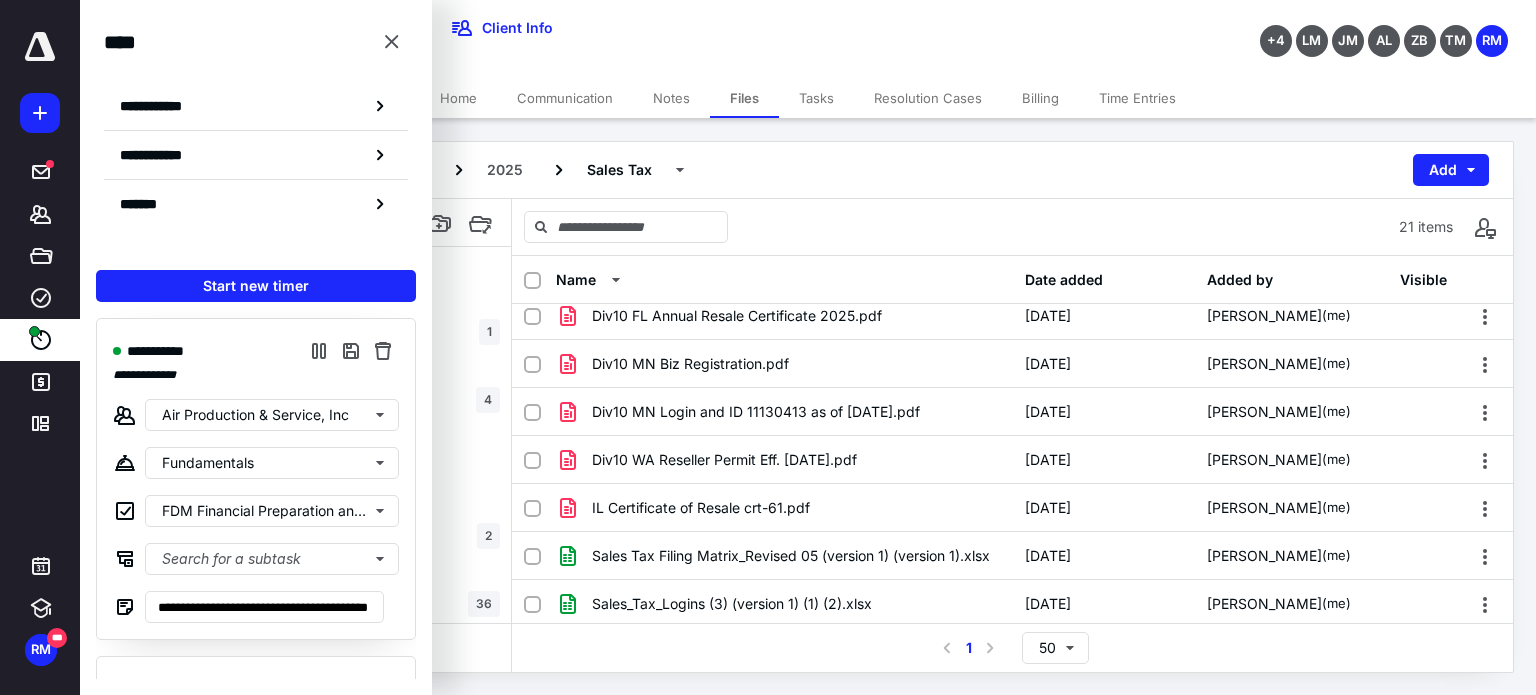 scroll, scrollTop: 0, scrollLeft: 0, axis: both 